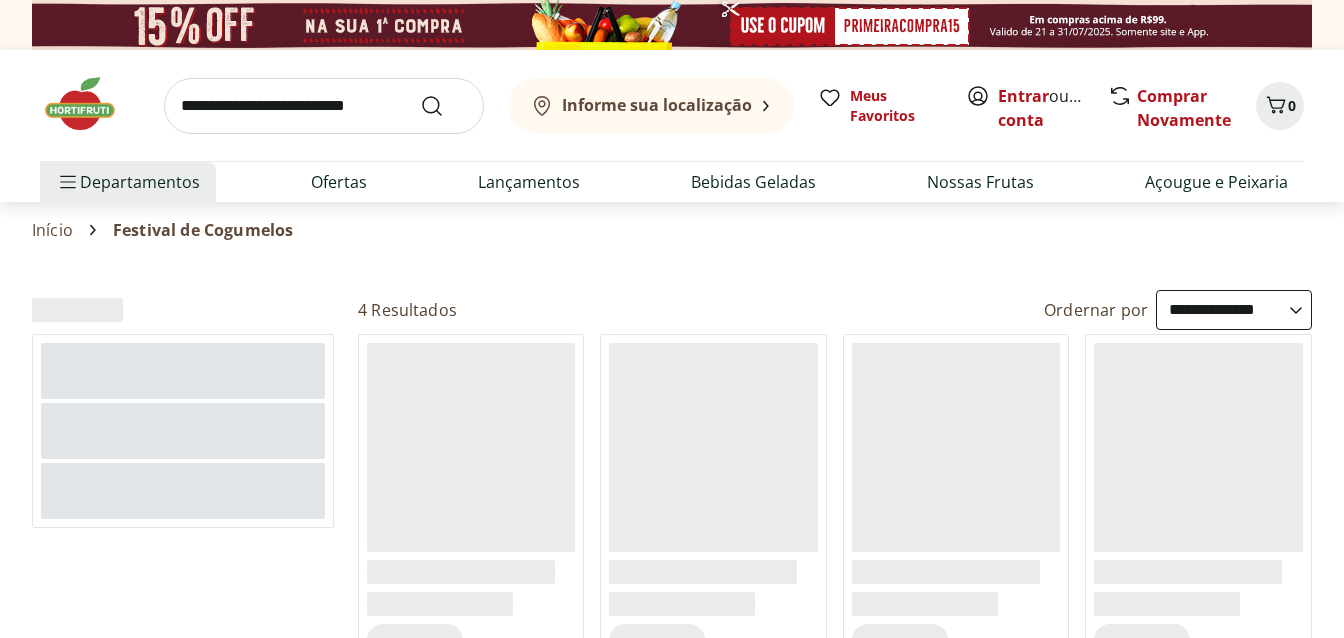 select on "**********" 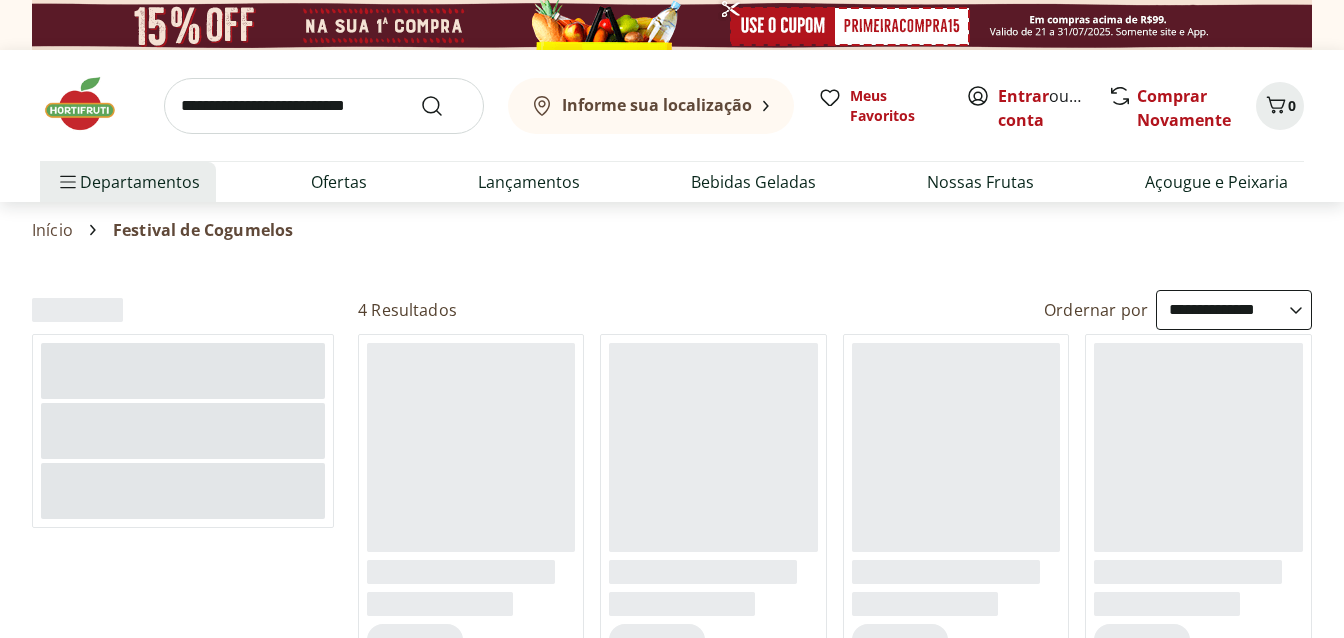 scroll, scrollTop: 0, scrollLeft: 0, axis: both 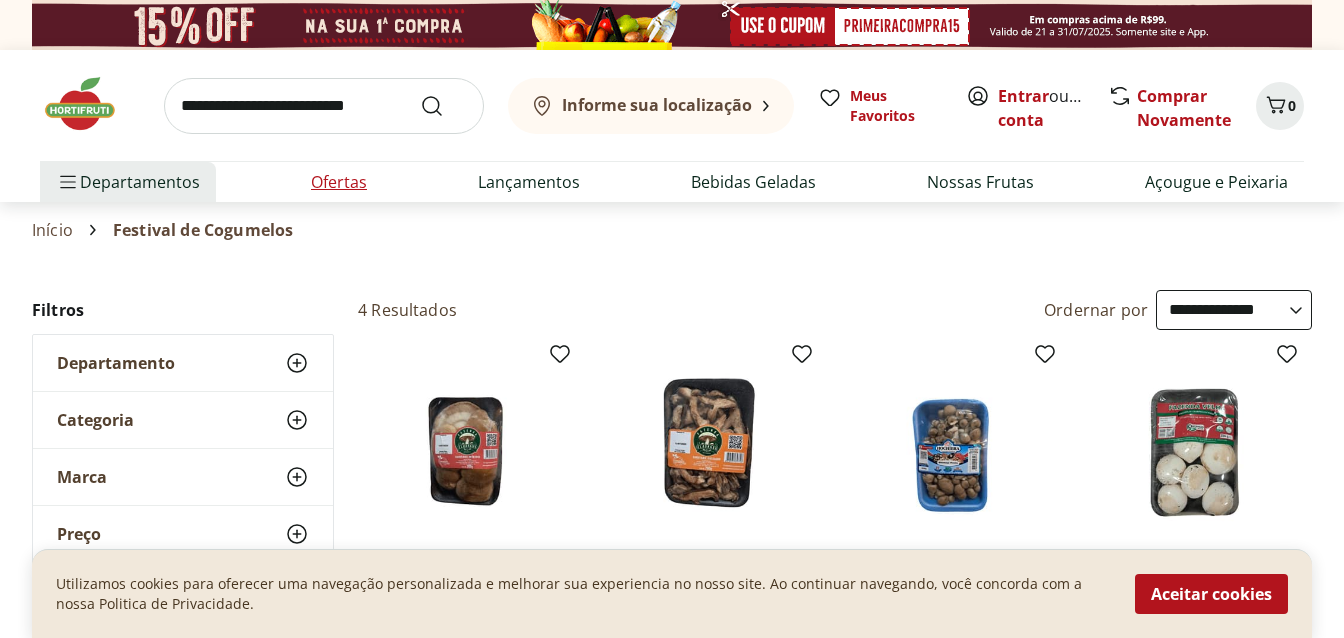 click on "Ofertas" at bounding box center [339, 182] 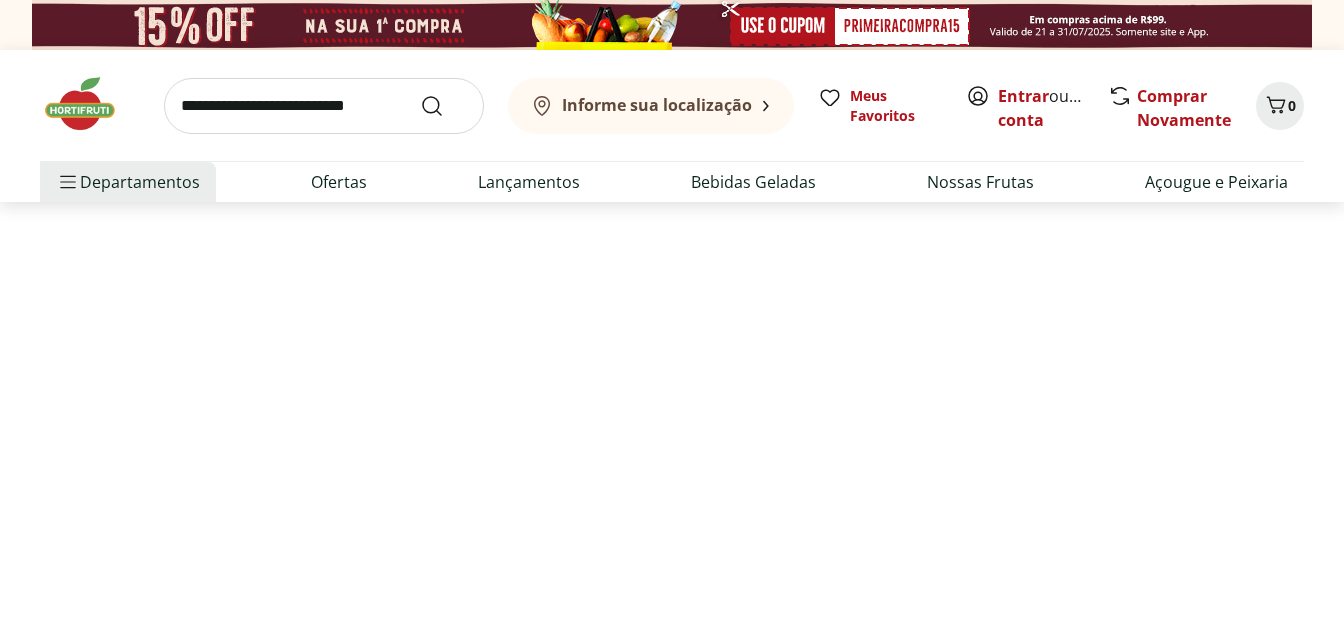 select on "**********" 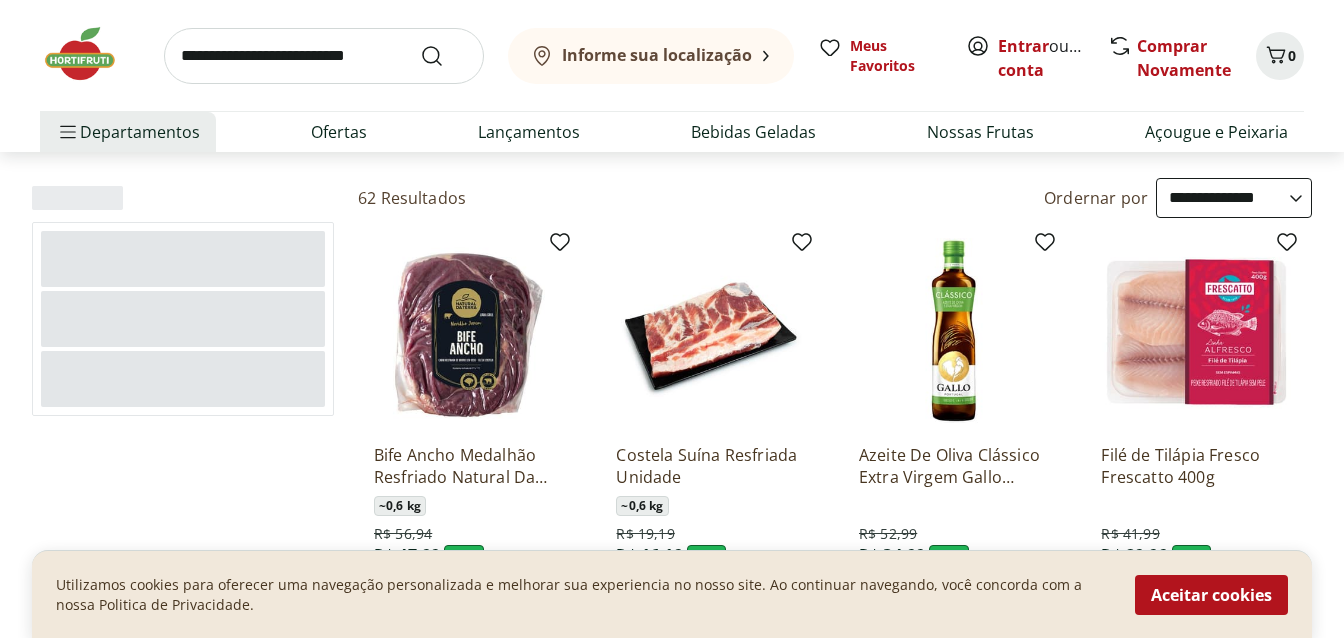 scroll, scrollTop: 159, scrollLeft: 0, axis: vertical 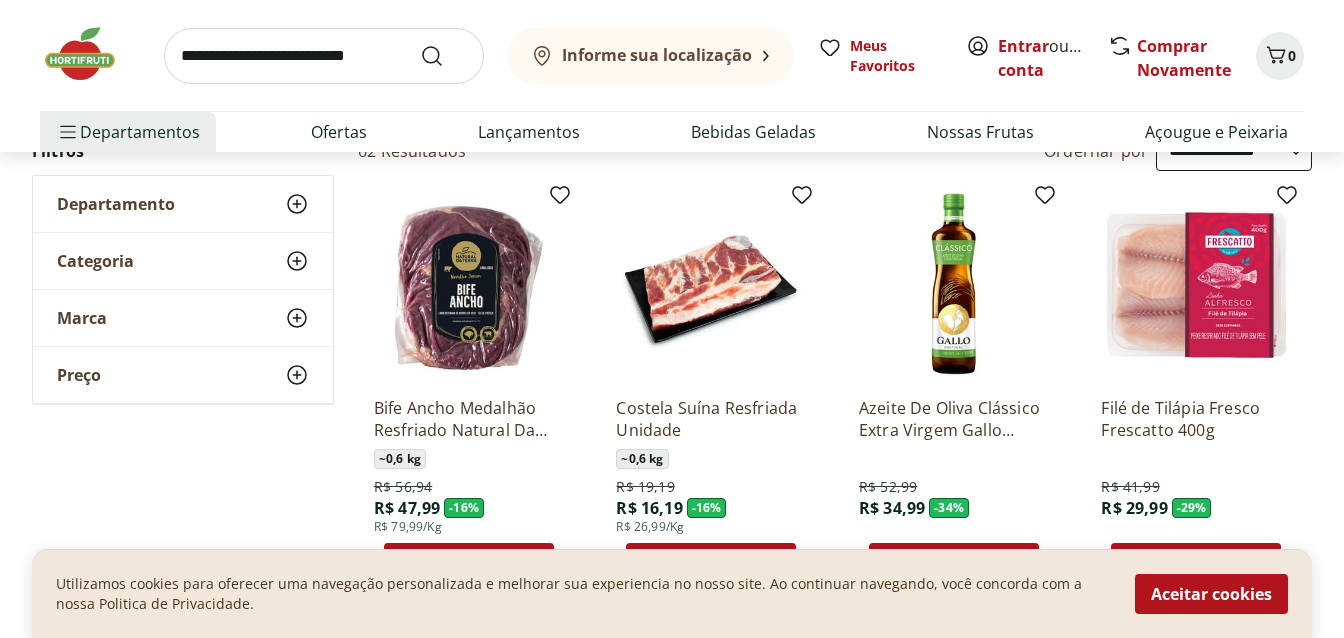 click on "Adicionar" at bounding box center (968, 563) 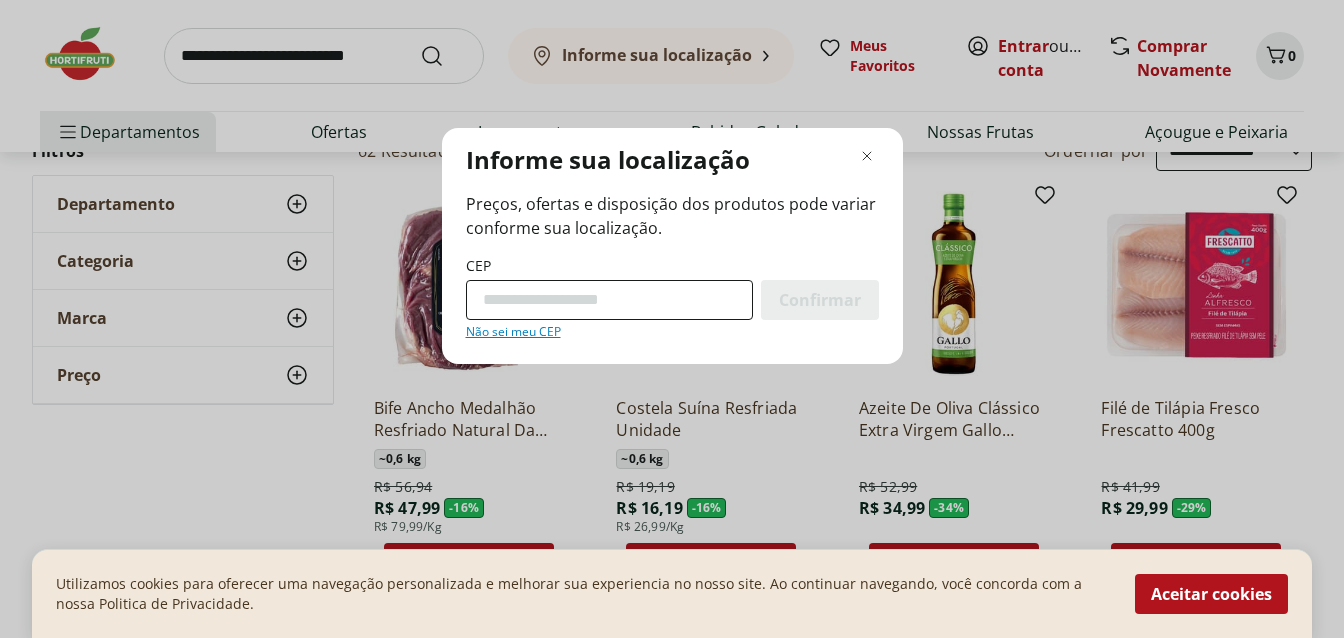click on "CEP" at bounding box center [609, 300] 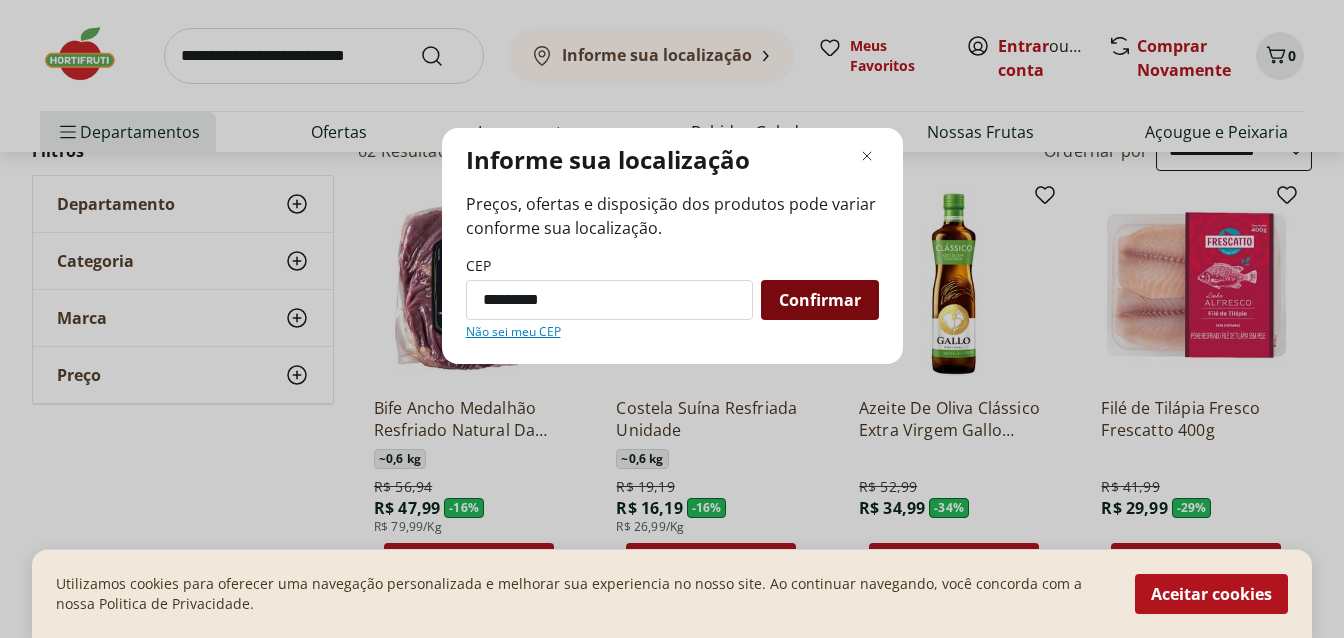 type on "*********" 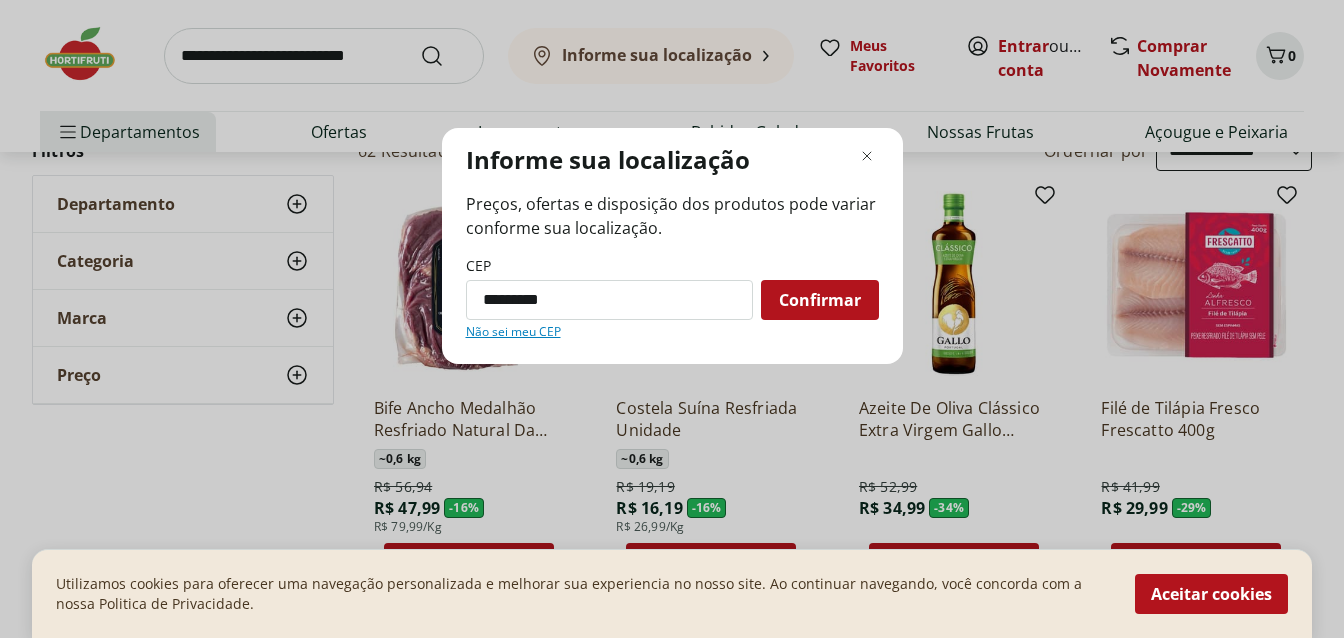 click on "Confirmar" at bounding box center [820, 300] 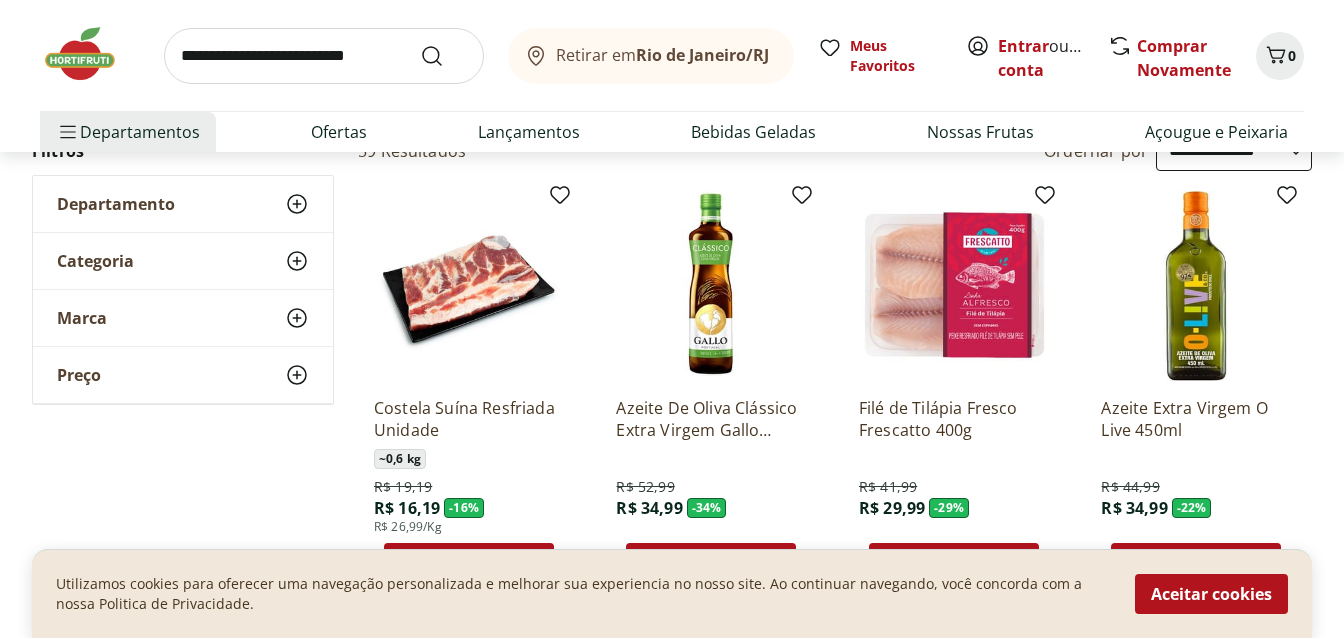 click on "Adicionar" at bounding box center (726, 563) 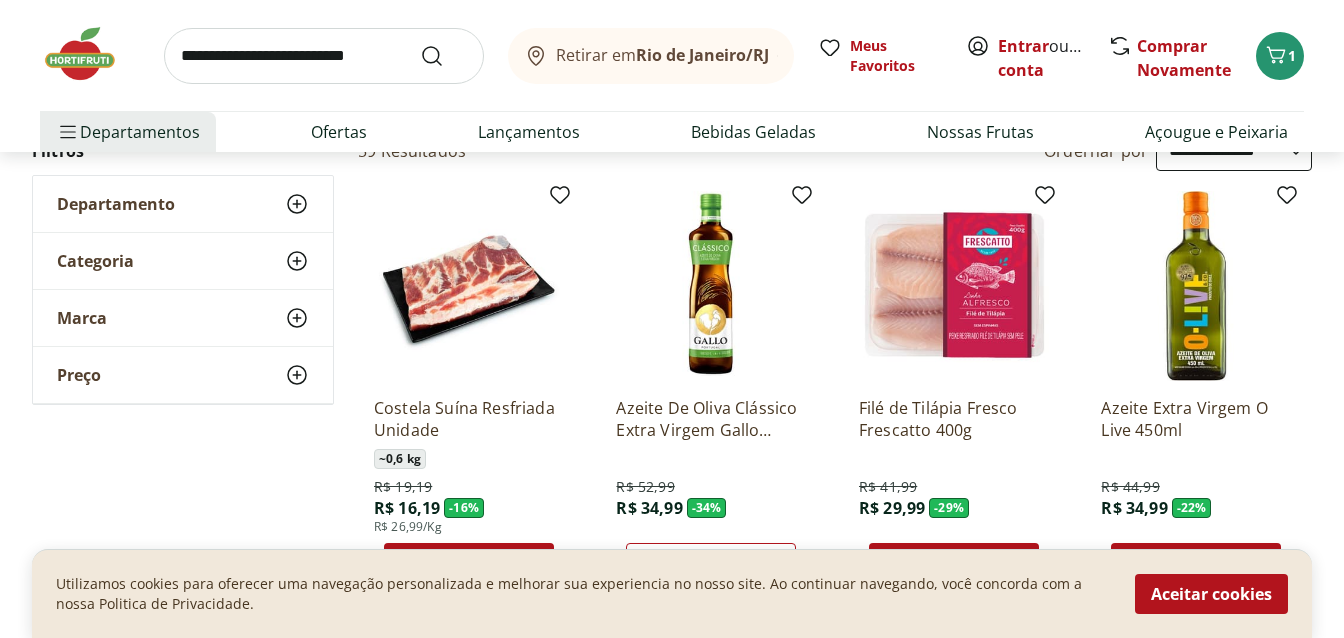 click 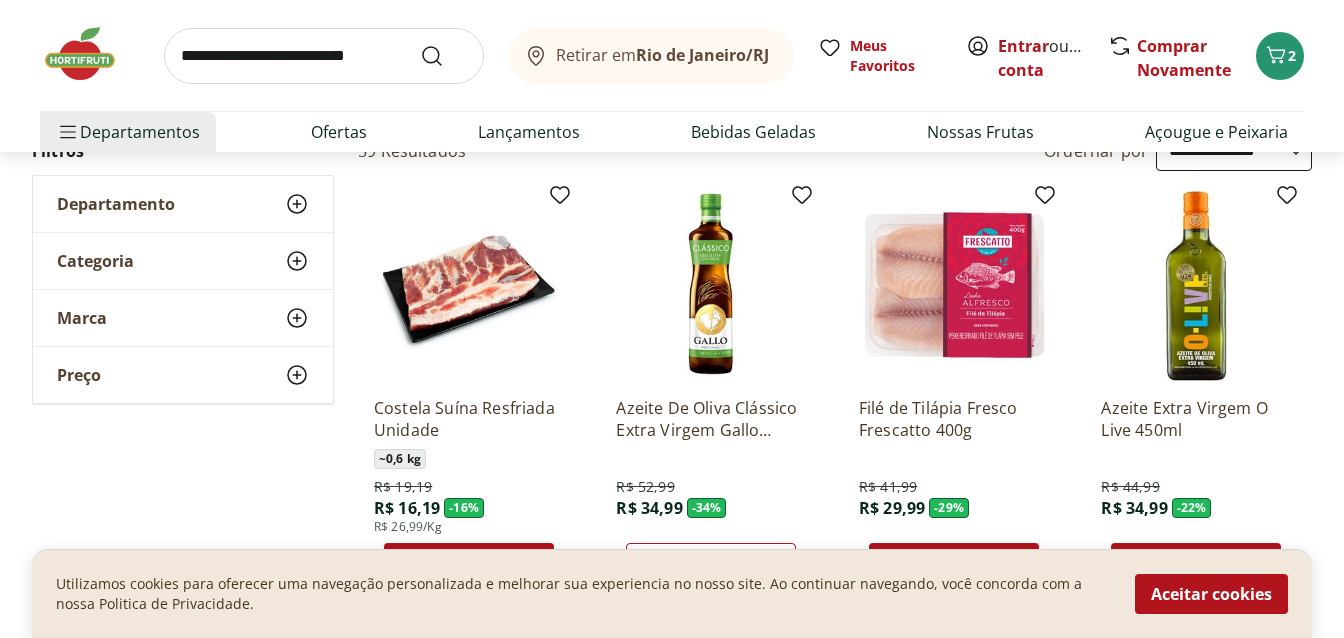 click 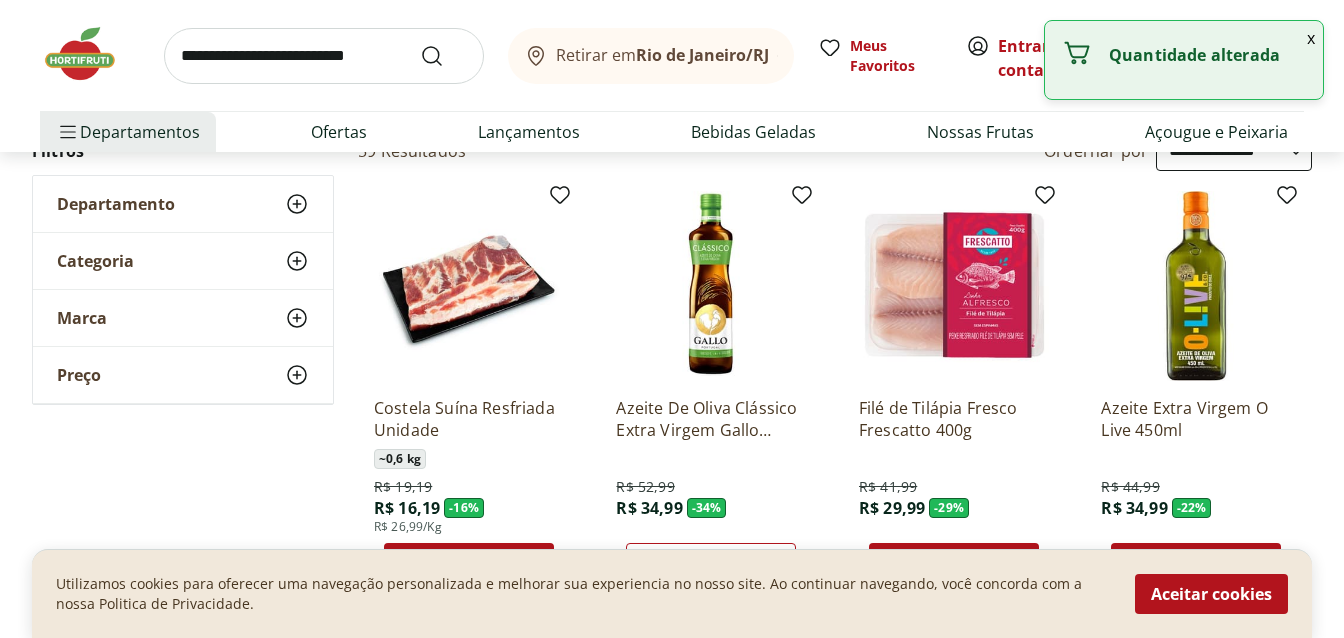 click 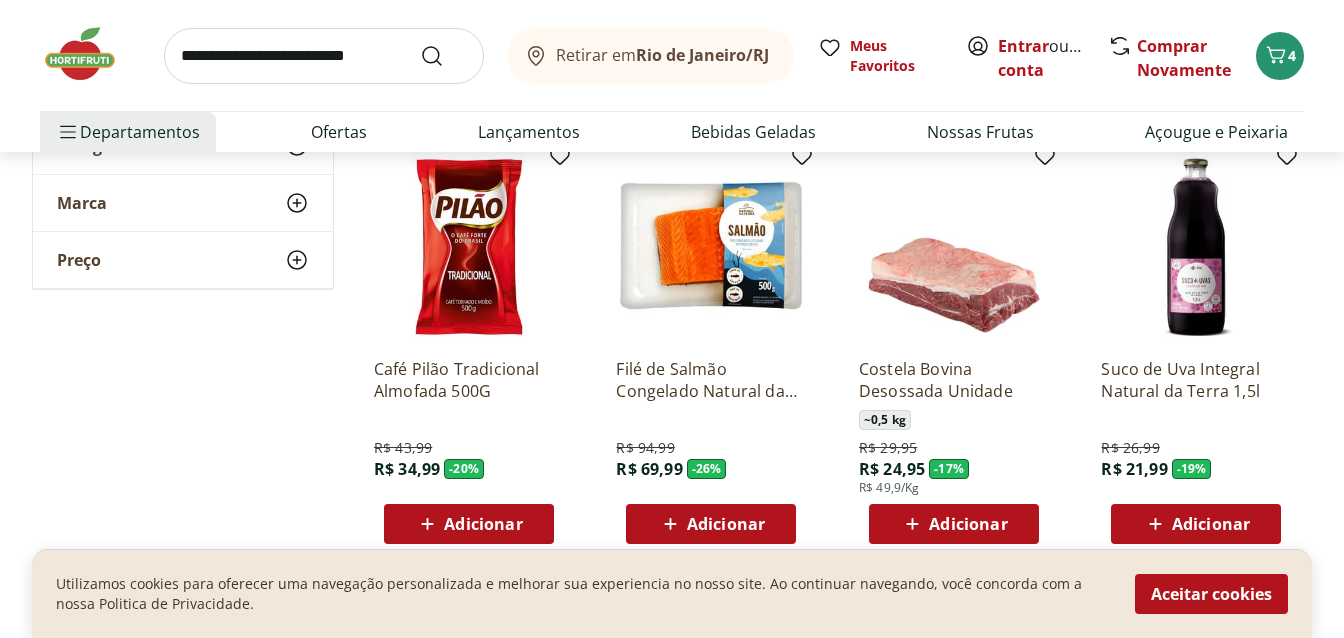 scroll, scrollTop: 558, scrollLeft: 0, axis: vertical 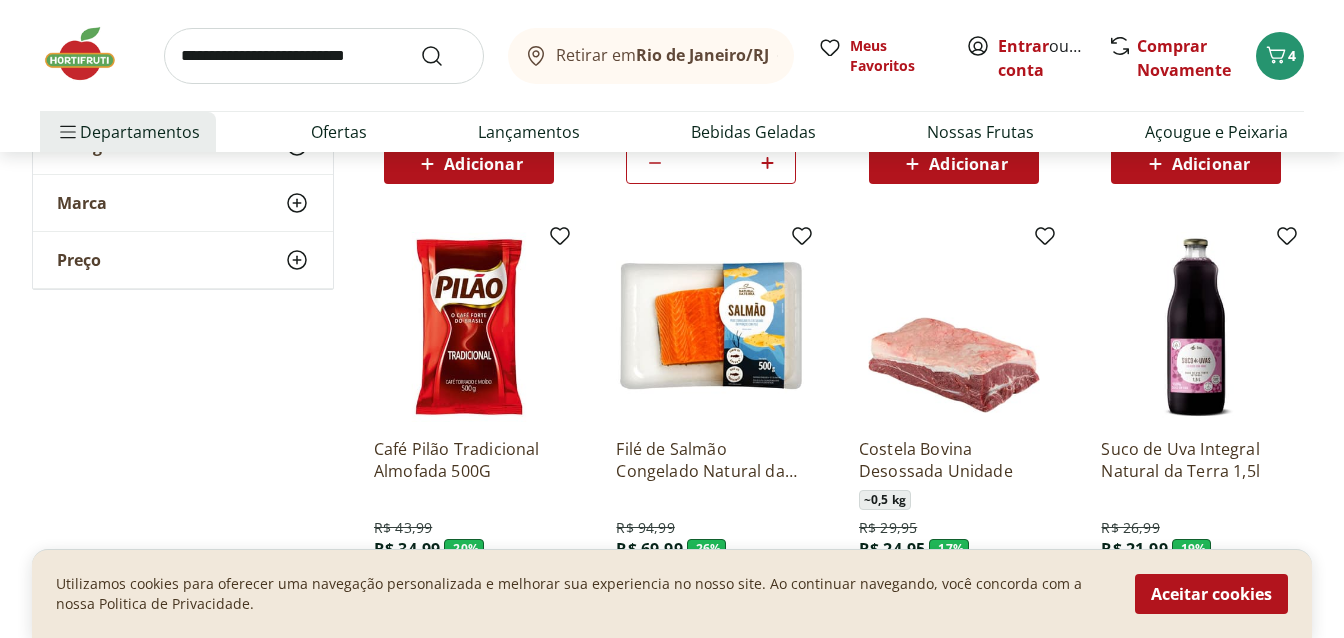 click on "Adicionar" at bounding box center [726, 604] 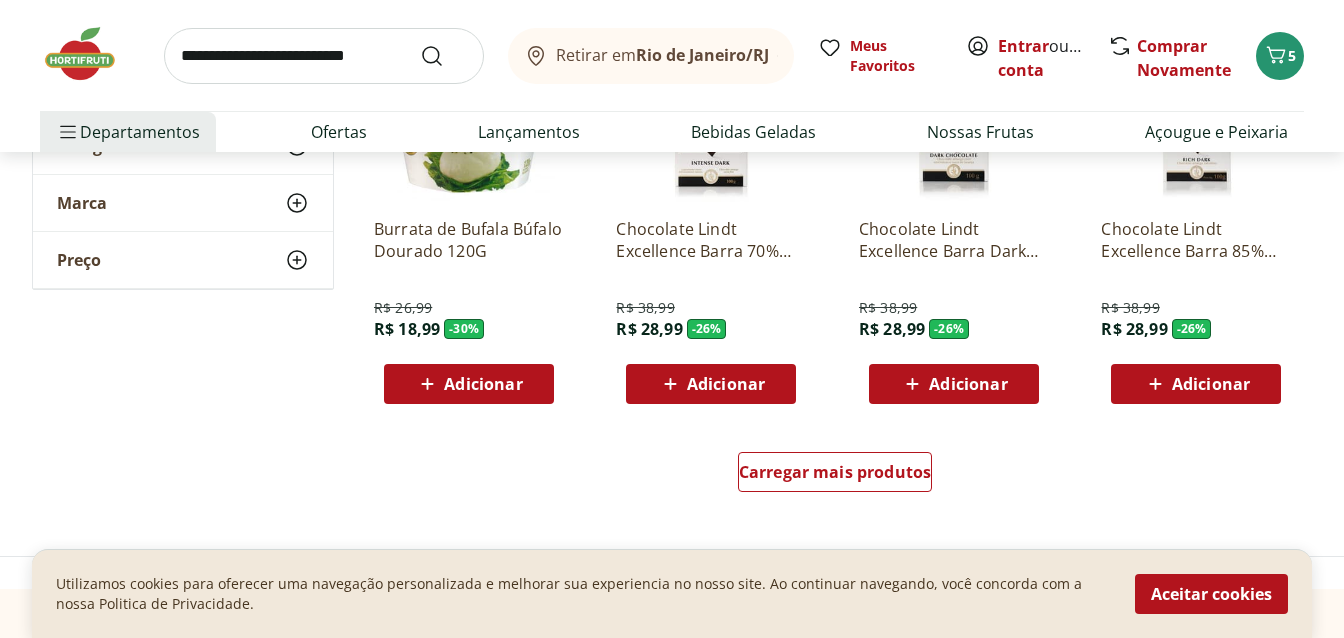 scroll, scrollTop: 1197, scrollLeft: 0, axis: vertical 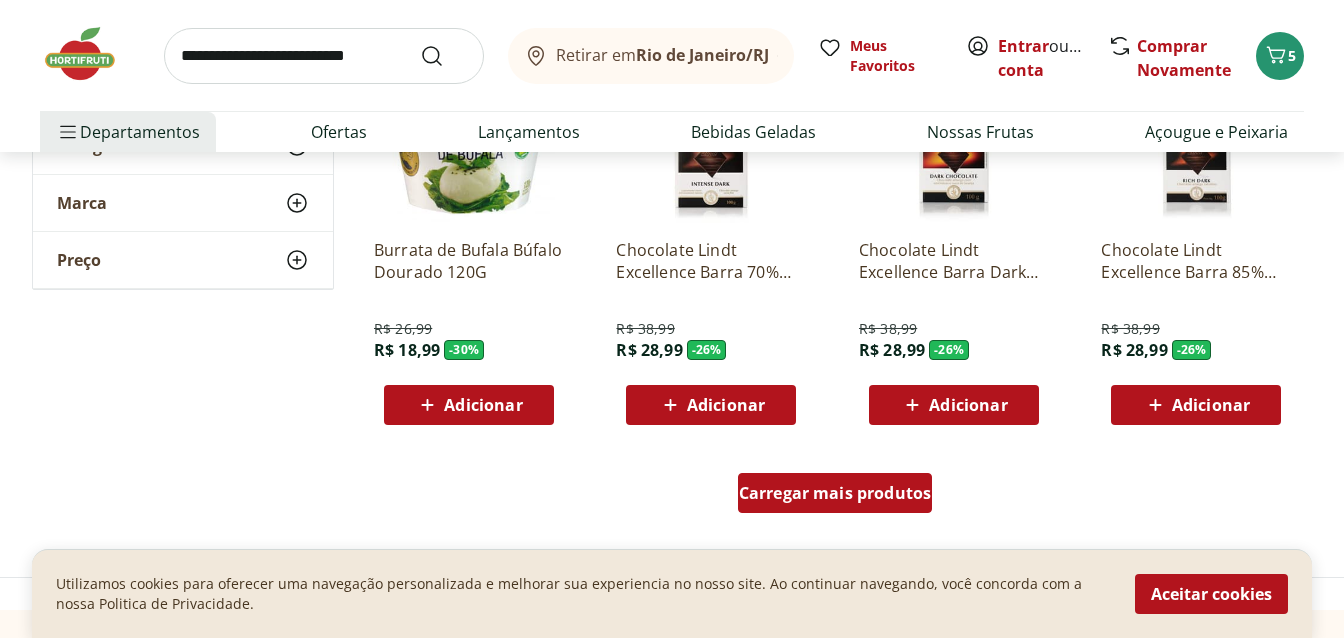 click on "Carregar mais produtos" at bounding box center (835, 493) 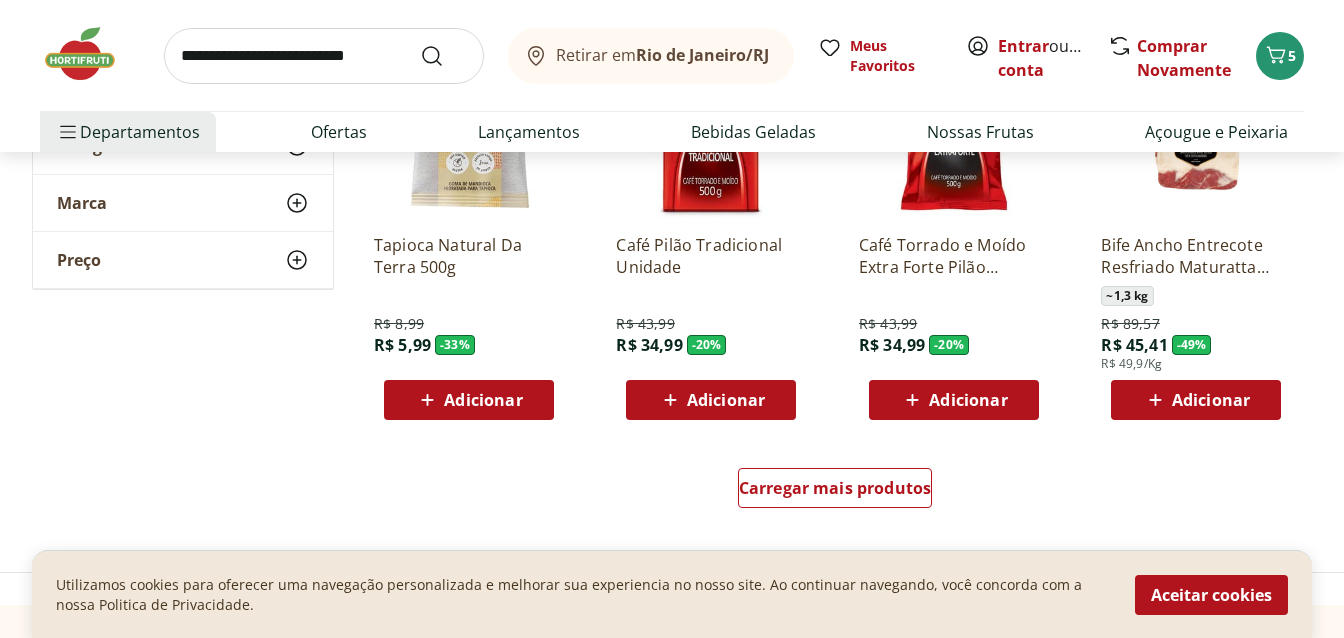 scroll, scrollTop: 2473, scrollLeft: 0, axis: vertical 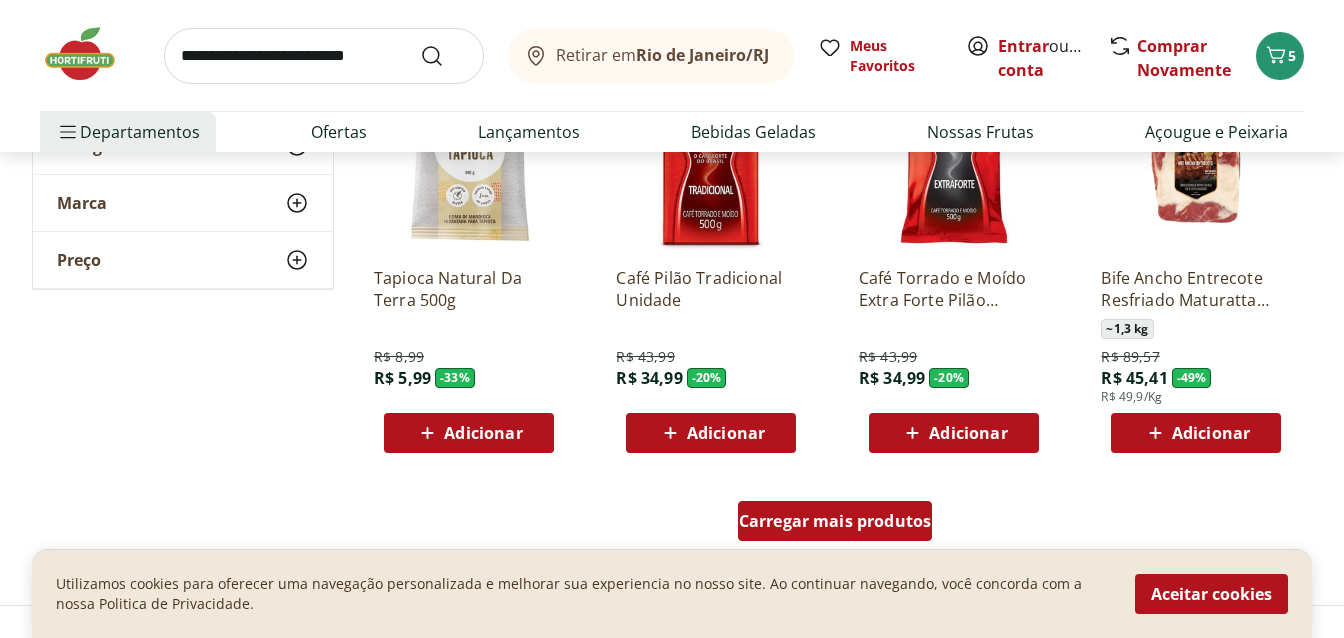 click on "Carregar mais produtos" at bounding box center [835, 521] 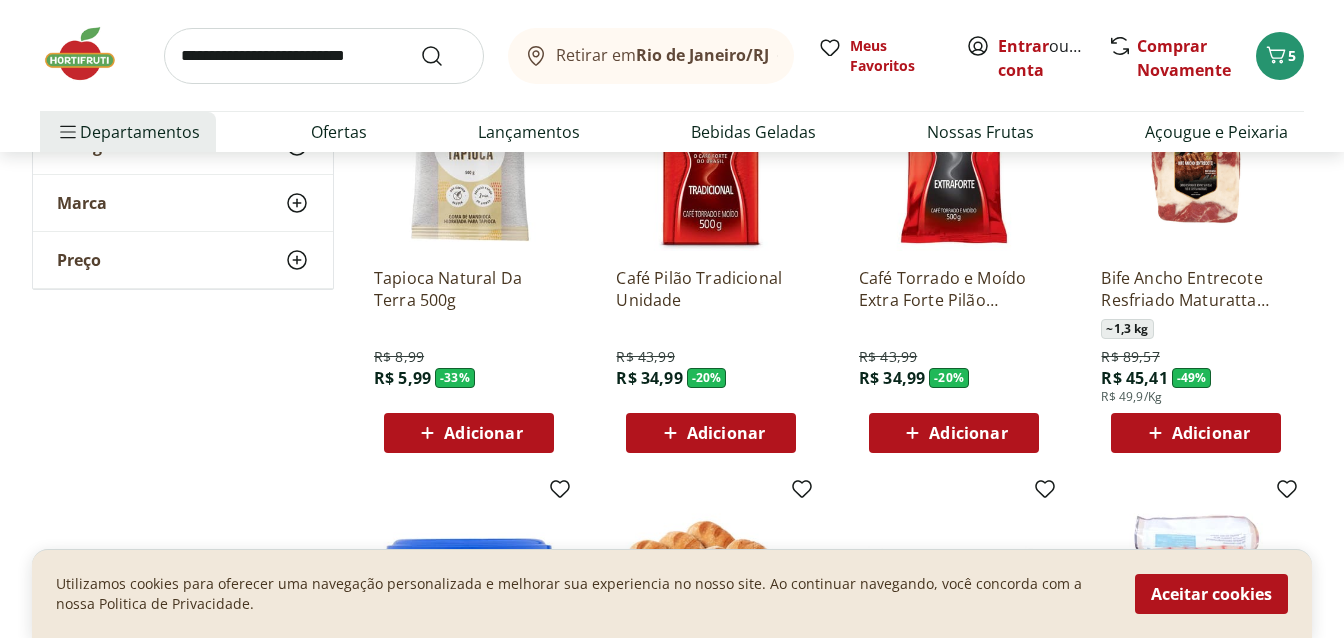 scroll, scrollTop: 2633, scrollLeft: 0, axis: vertical 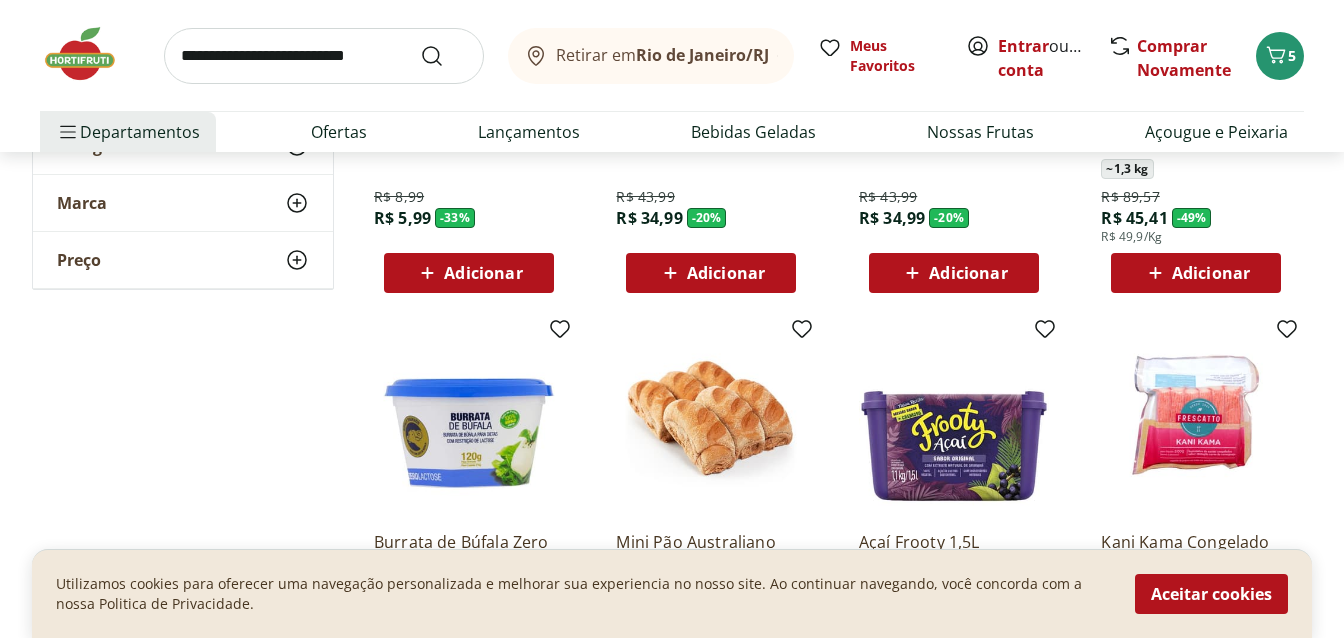 click on "Adicionar" at bounding box center (1196, 697) 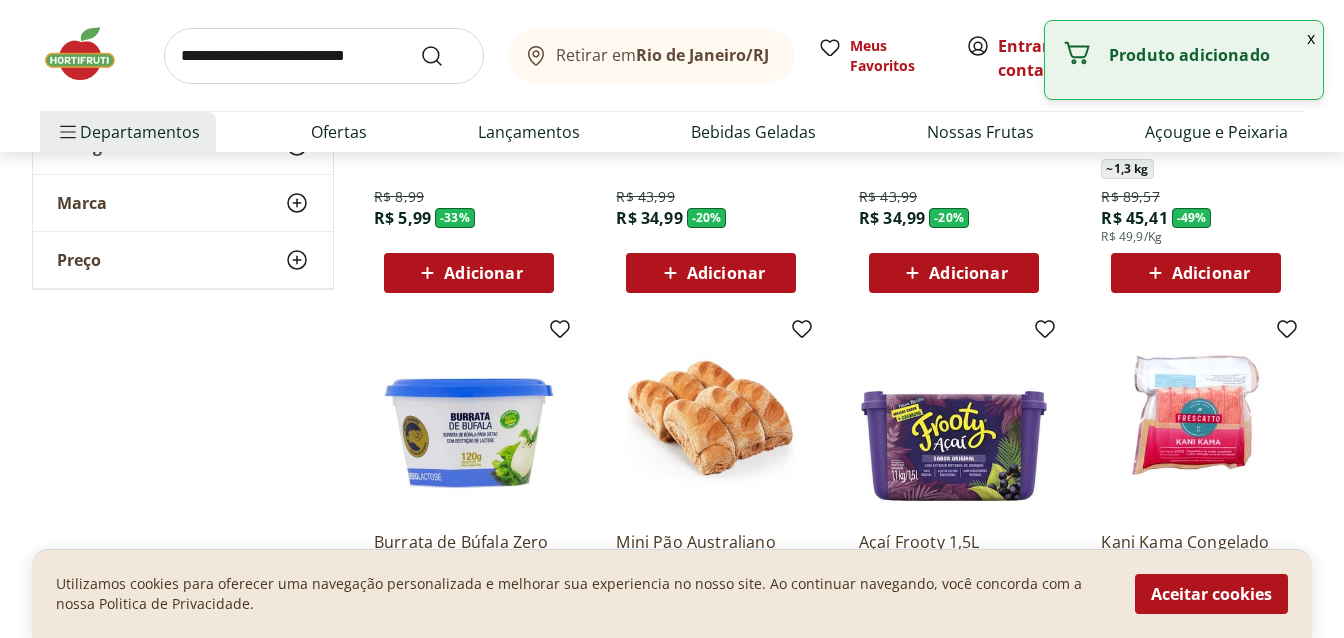 click 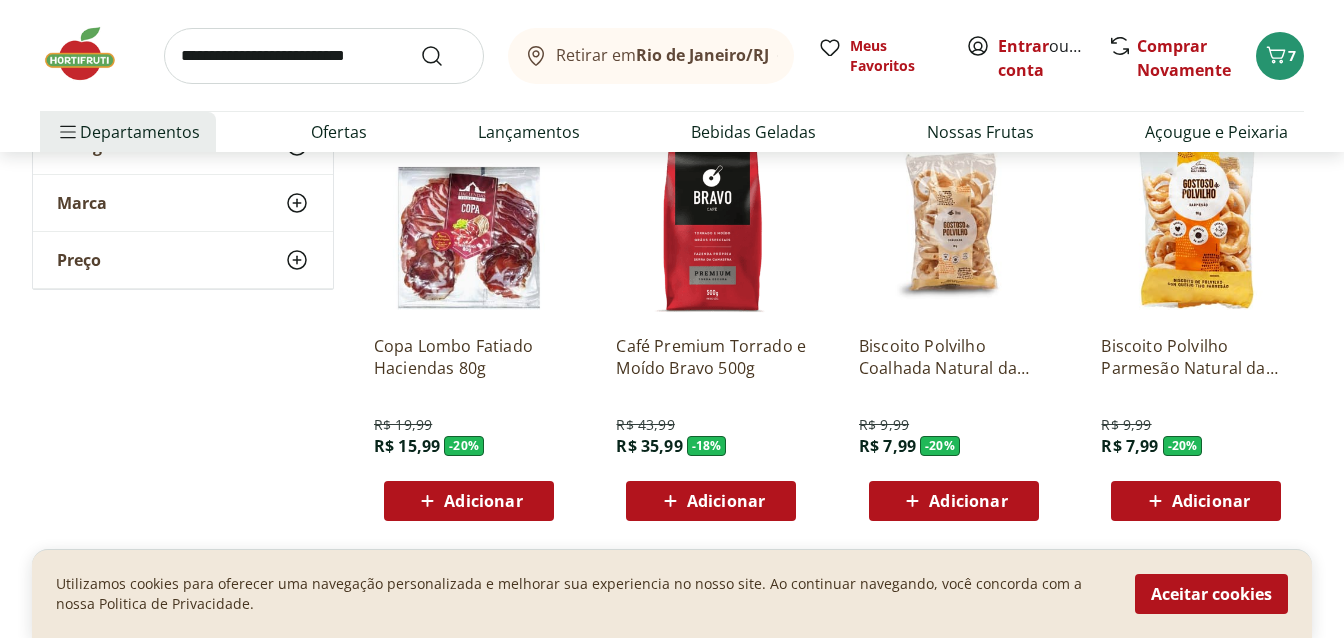 scroll, scrollTop: 3271, scrollLeft: 0, axis: vertical 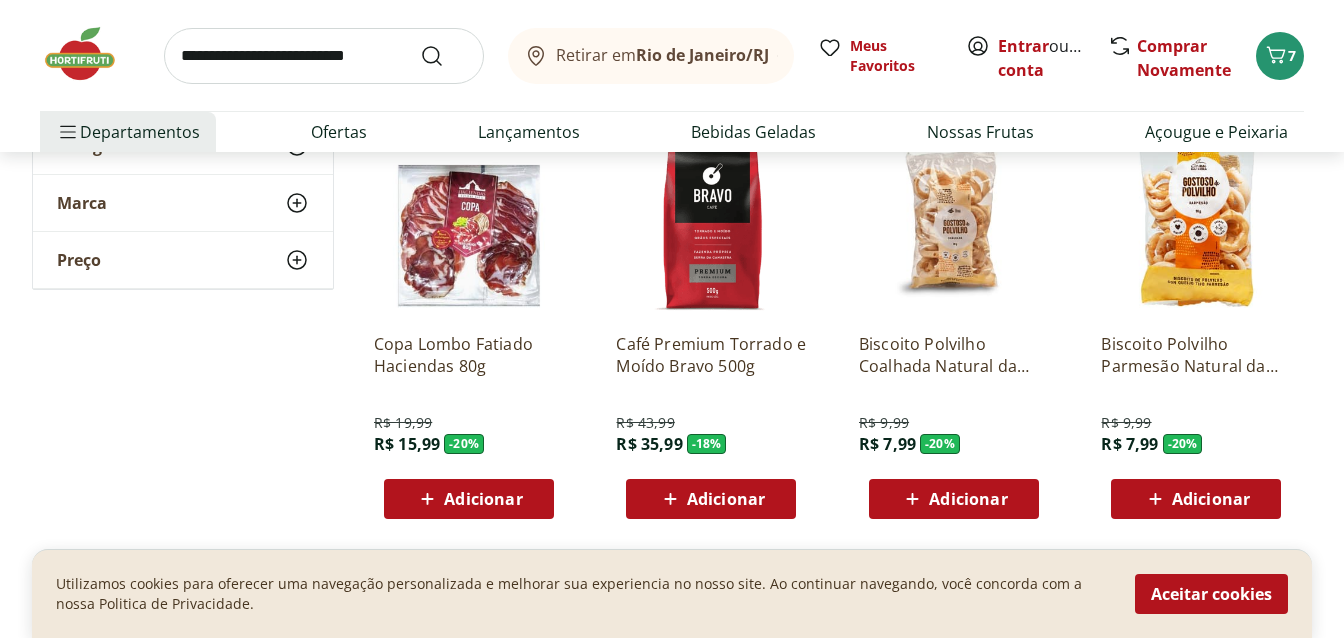 click on "Adicionar" at bounding box center [726, 499] 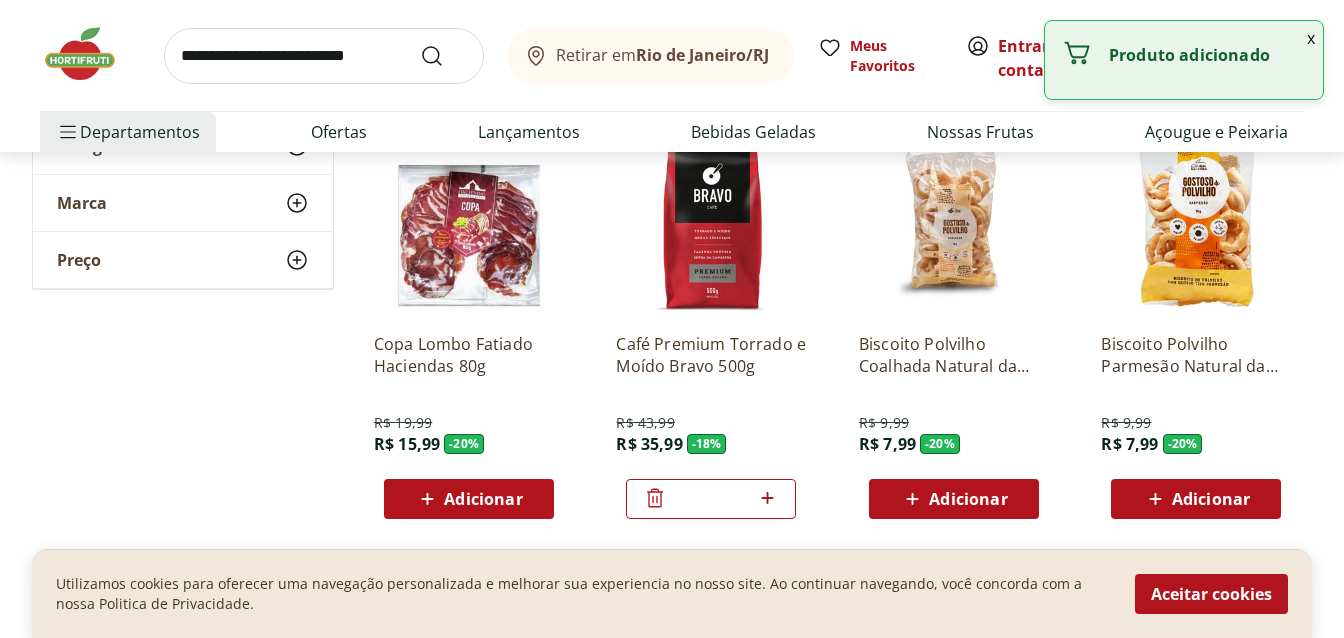 click on "*" at bounding box center (711, 499) 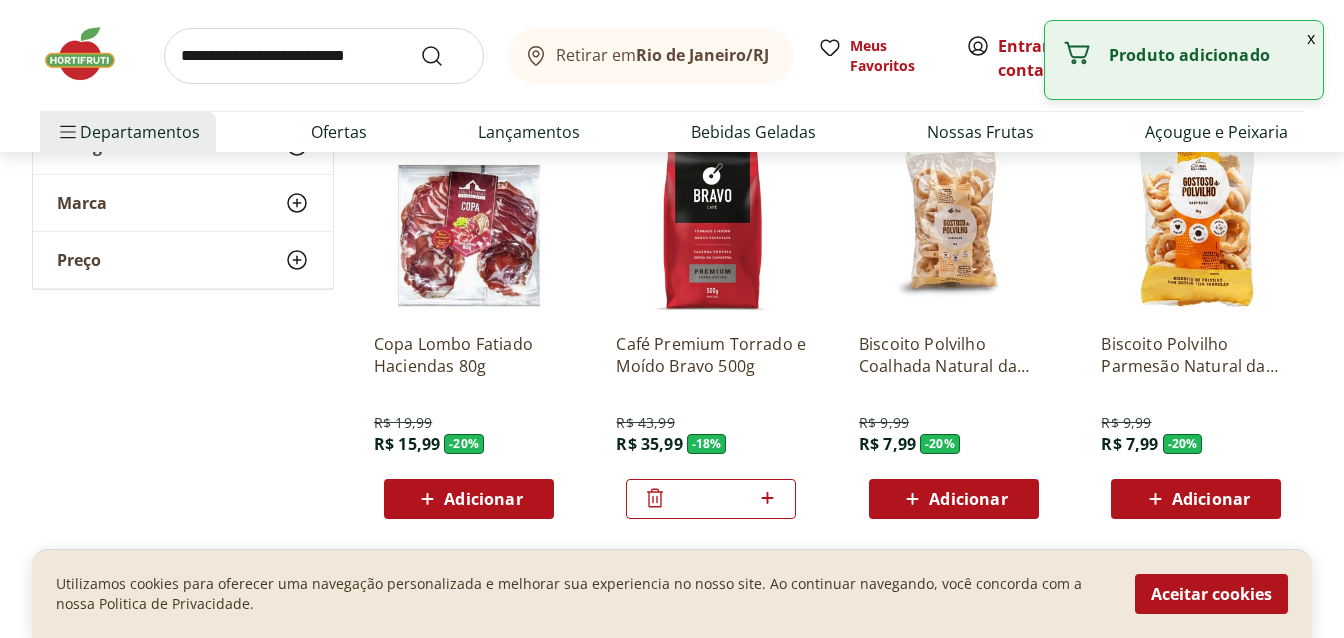 click 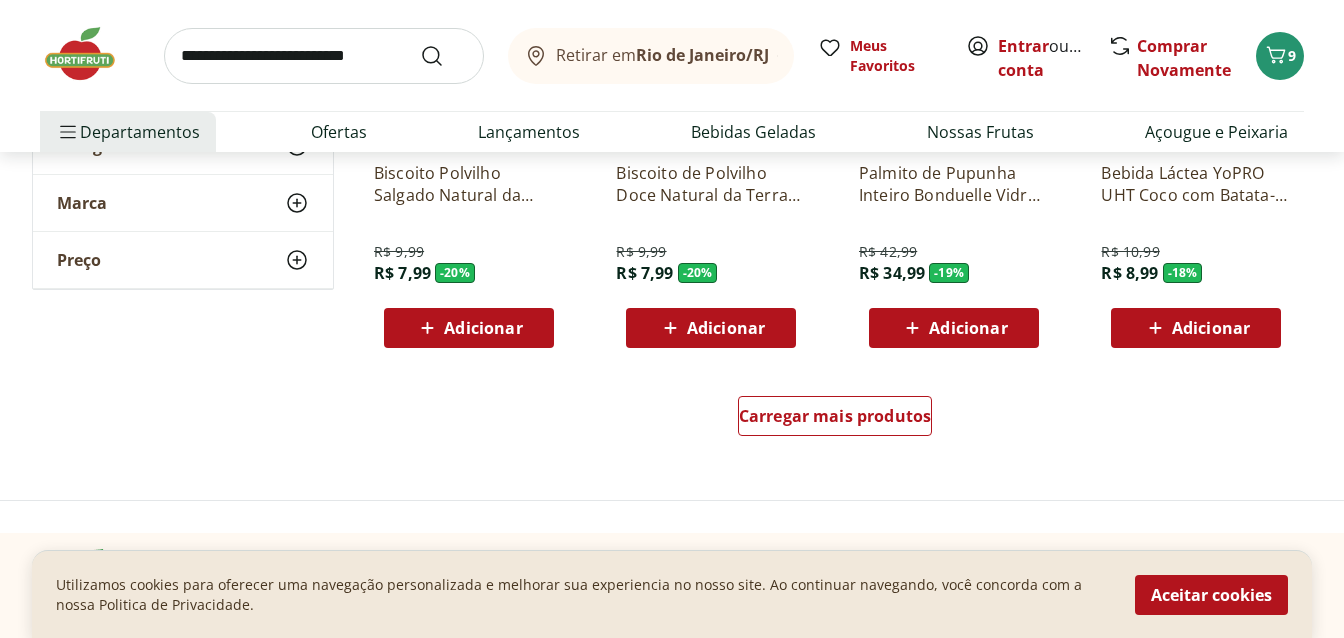 scroll, scrollTop: 3830, scrollLeft: 0, axis: vertical 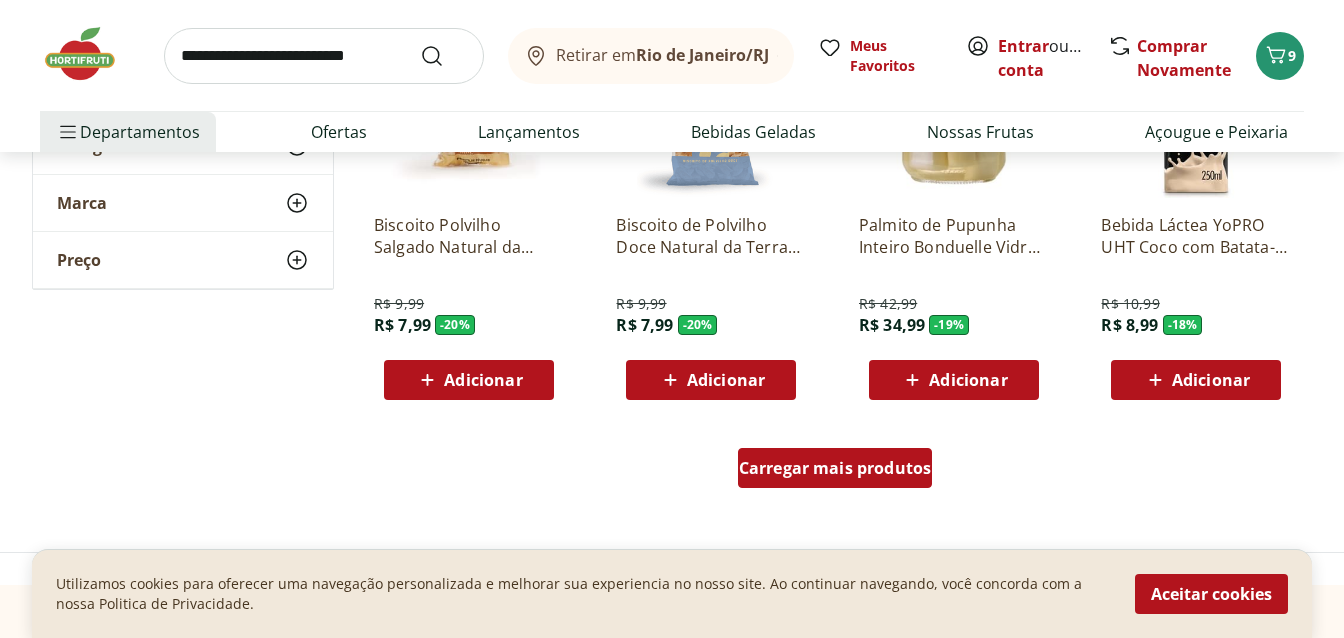 click on "Carregar mais produtos" at bounding box center [835, 468] 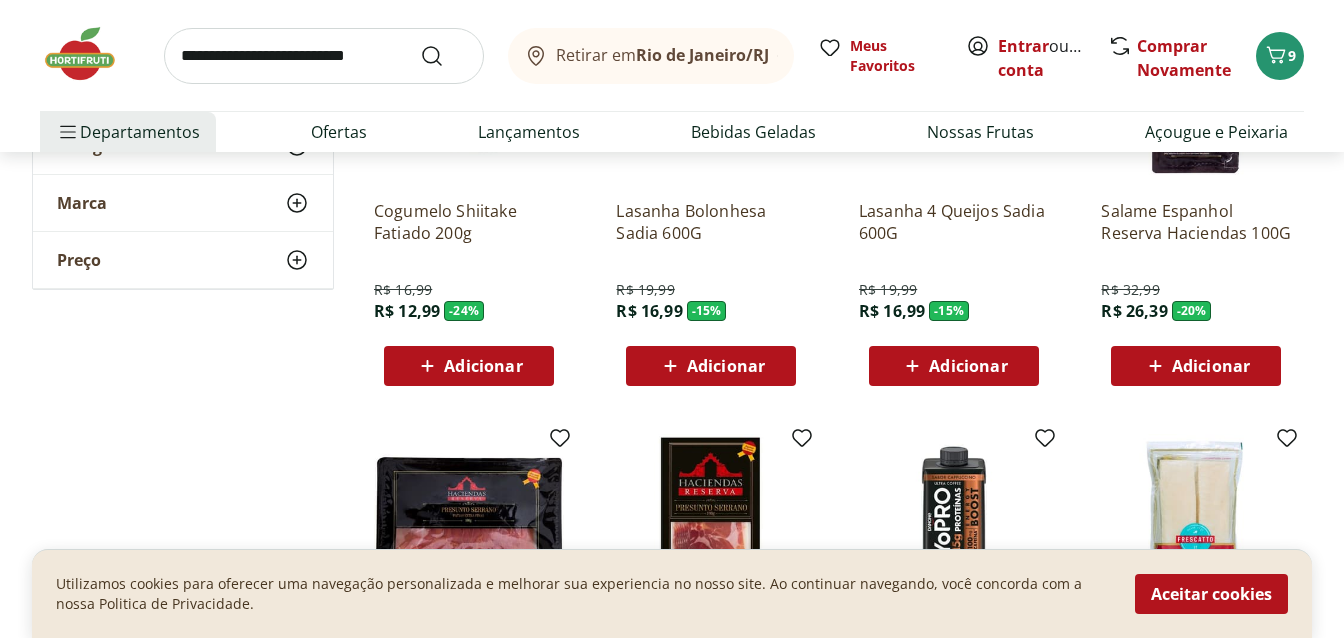 scroll, scrollTop: 5027, scrollLeft: 0, axis: vertical 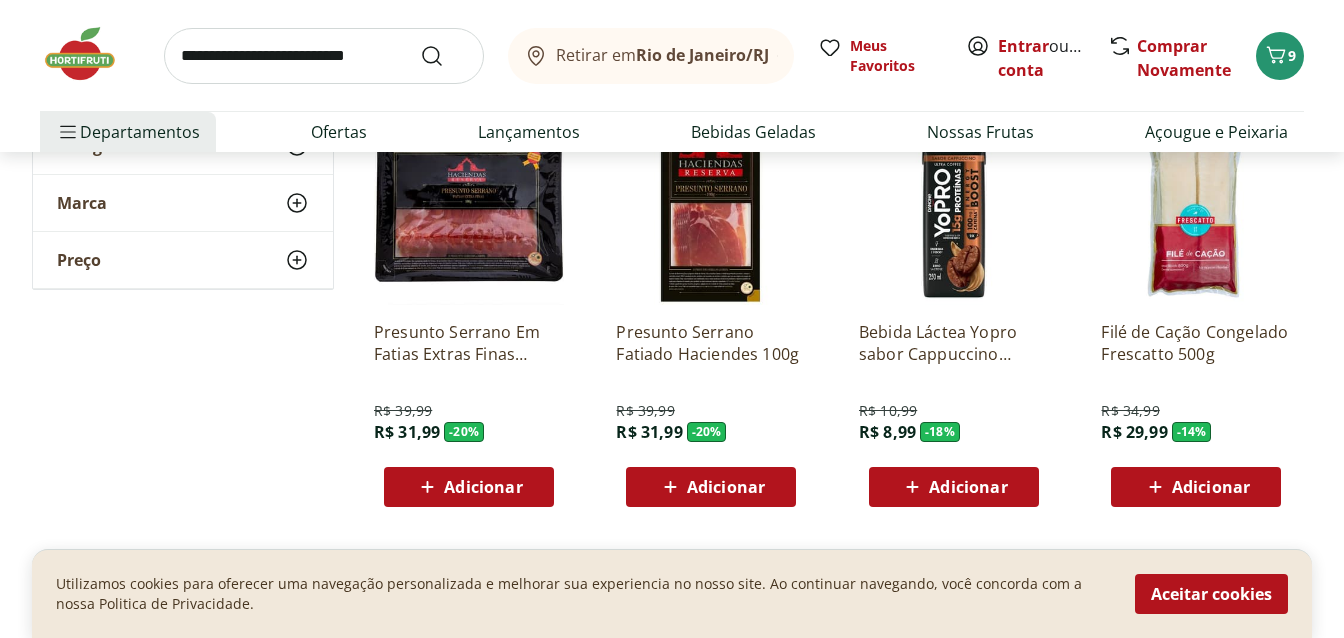 click on "Carregar mais produtos" at bounding box center [835, 575] 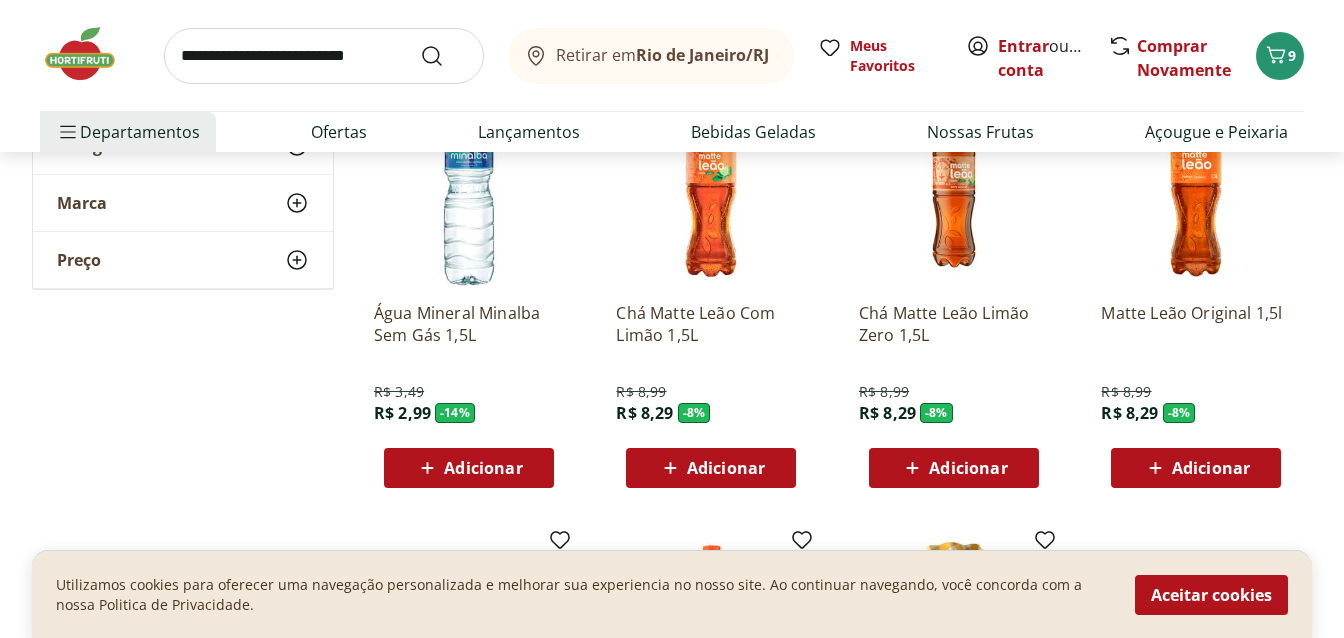 scroll, scrollTop: 5905, scrollLeft: 0, axis: vertical 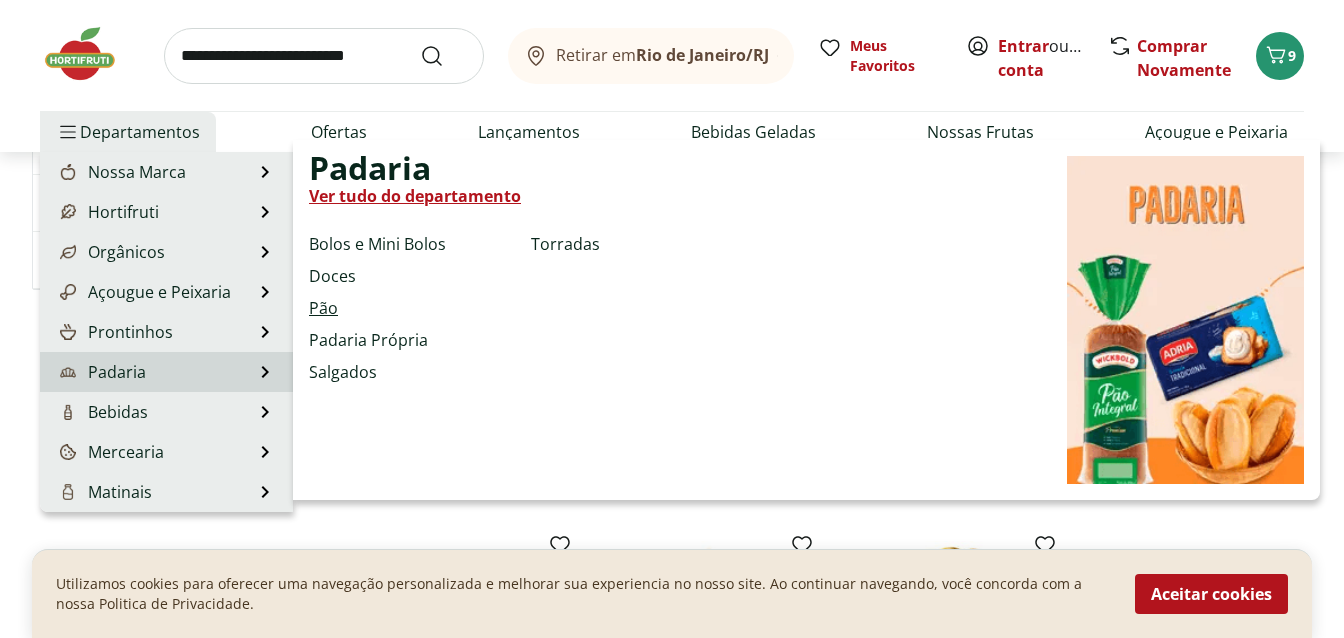 click on "Pão" at bounding box center [323, 308] 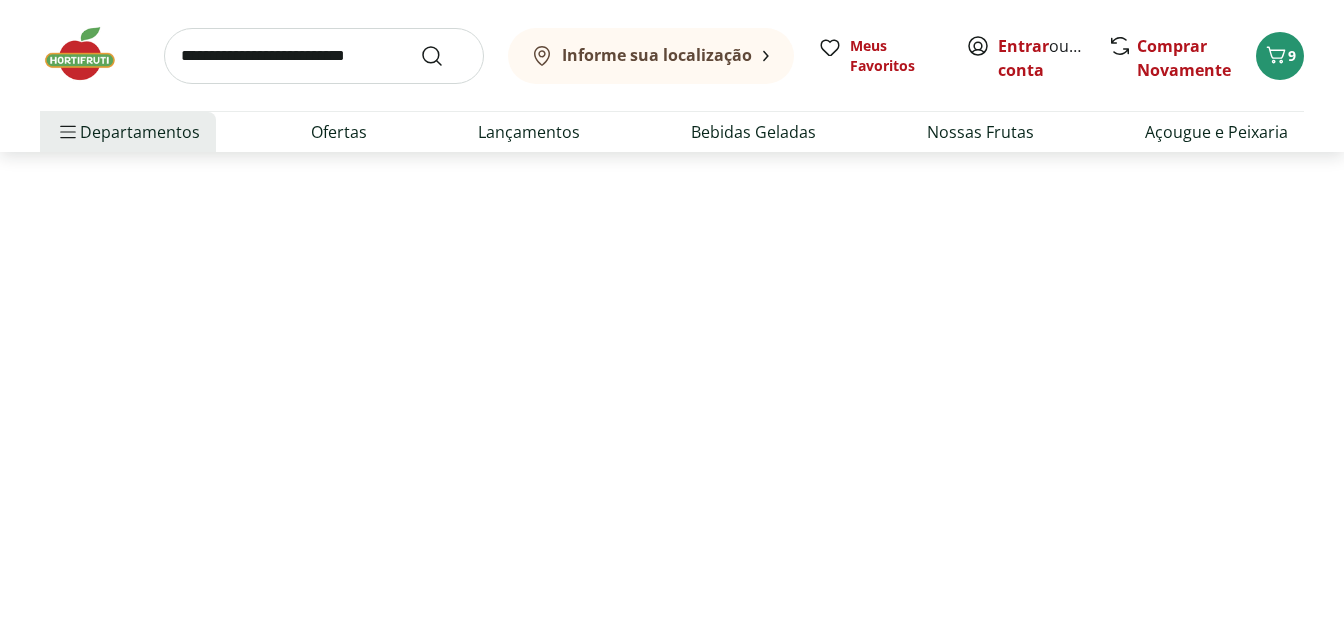 select on "**********" 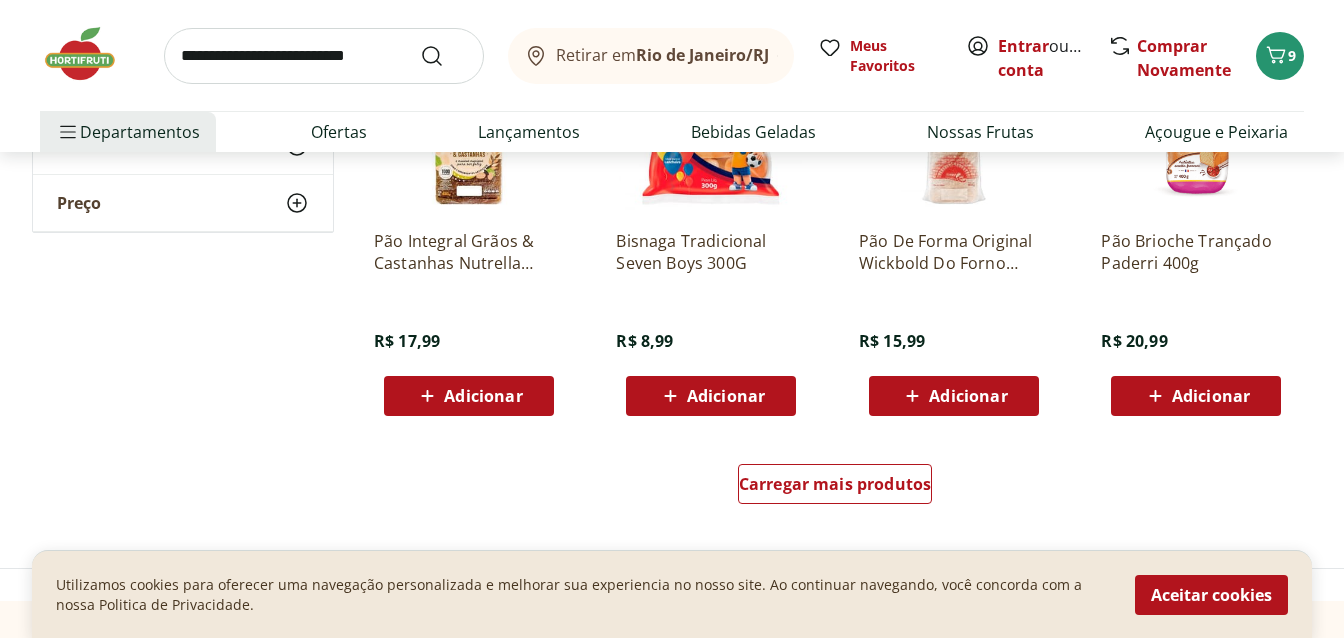scroll, scrollTop: 1276, scrollLeft: 0, axis: vertical 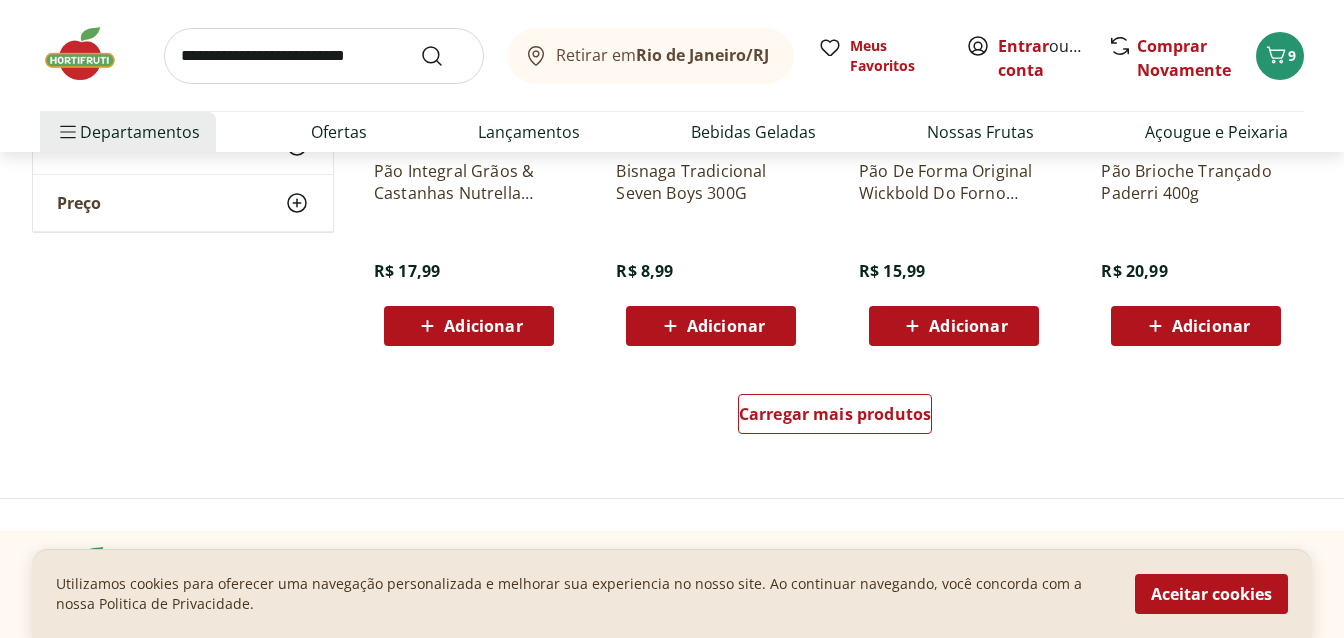 drag, startPoint x: 876, startPoint y: 190, endPoint x: 873, endPoint y: 224, distance: 34.132095 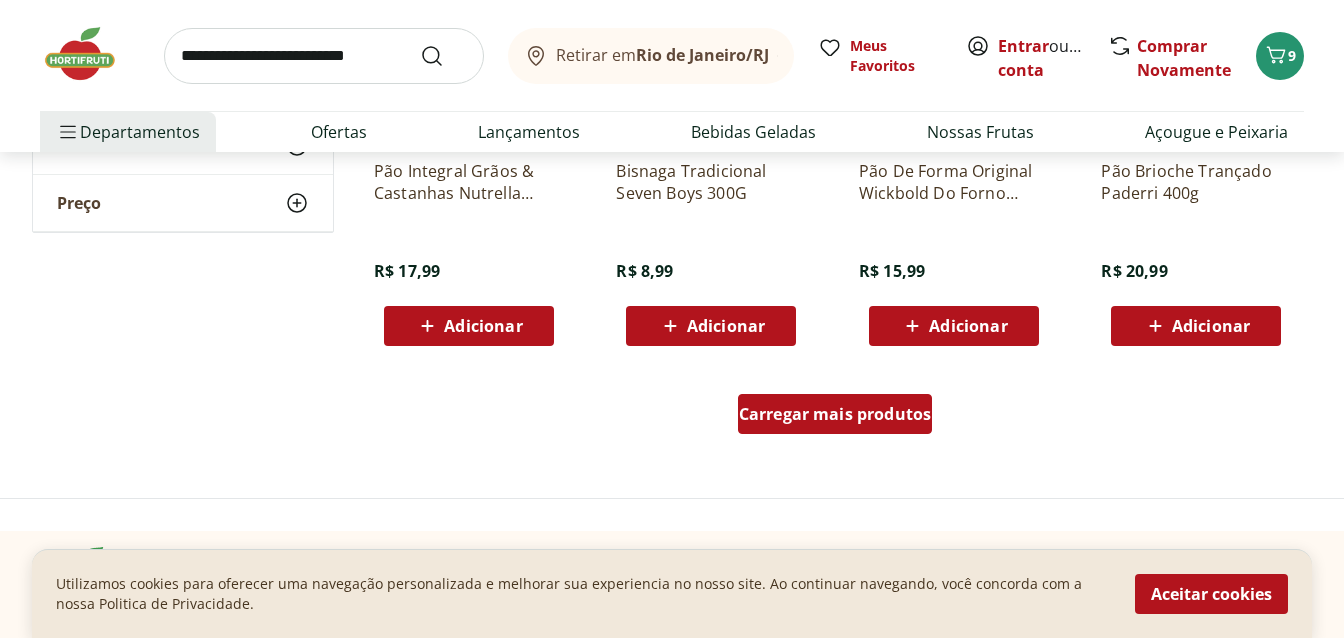 click on "Carregar mais produtos" at bounding box center (835, 414) 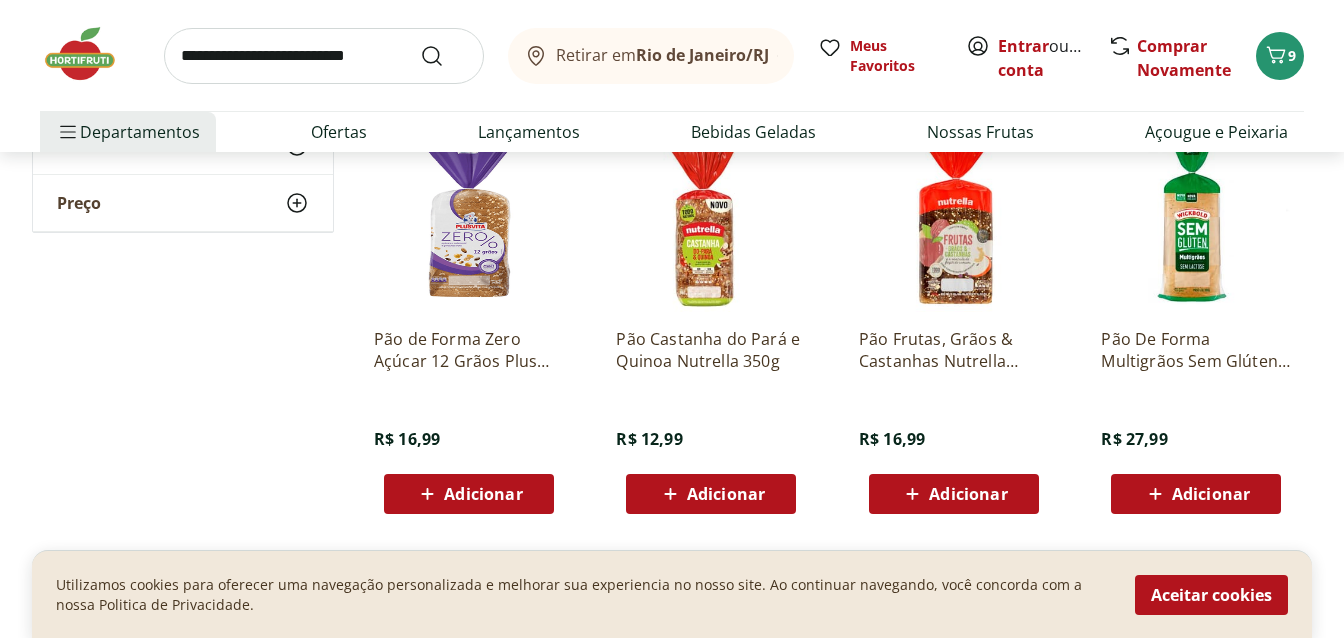 scroll, scrollTop: 2154, scrollLeft: 0, axis: vertical 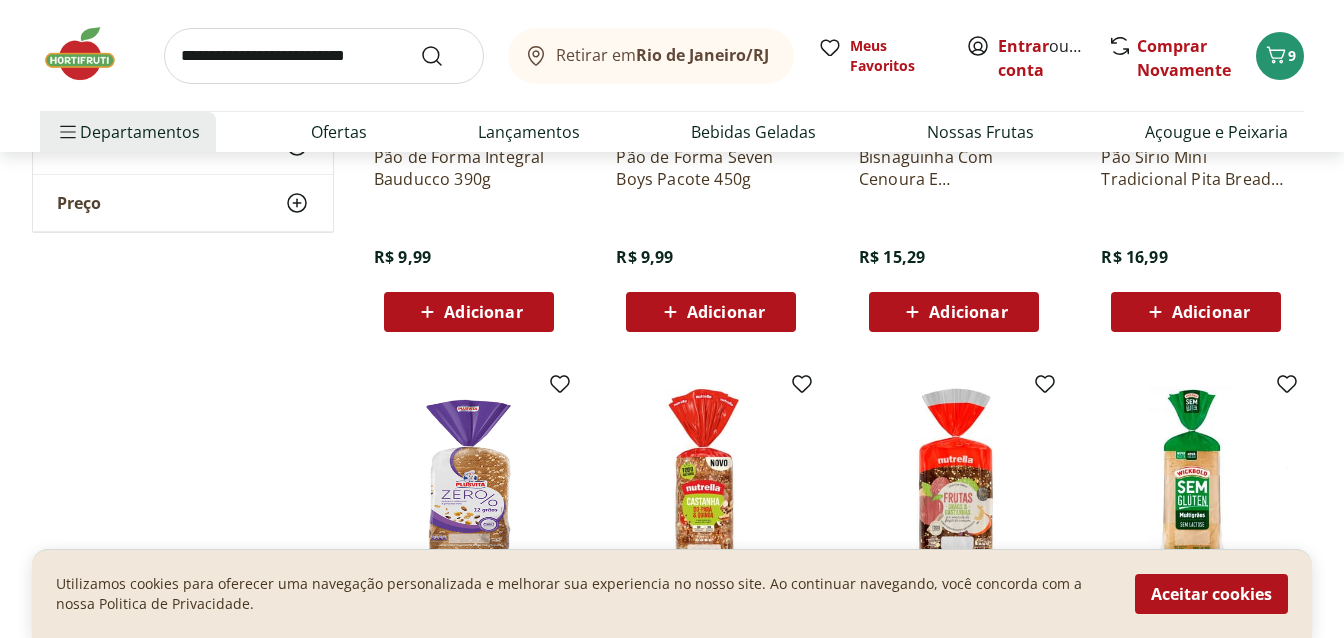click at bounding box center [469, 475] 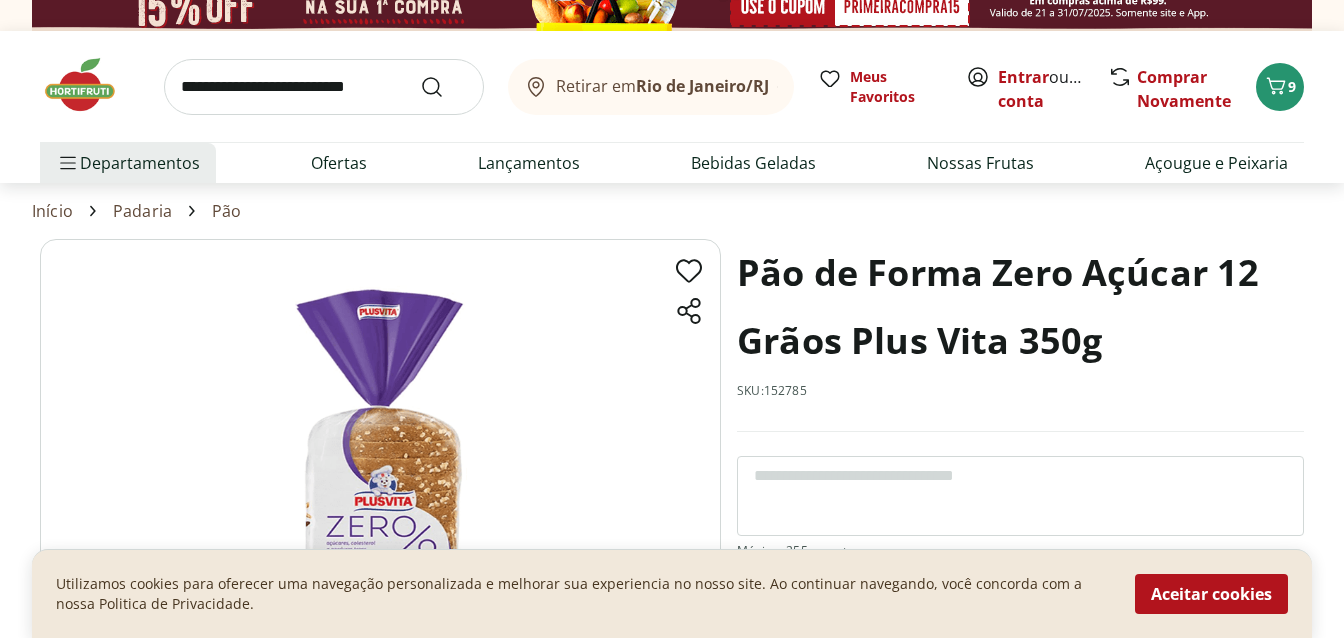 scroll, scrollTop: 0, scrollLeft: 0, axis: both 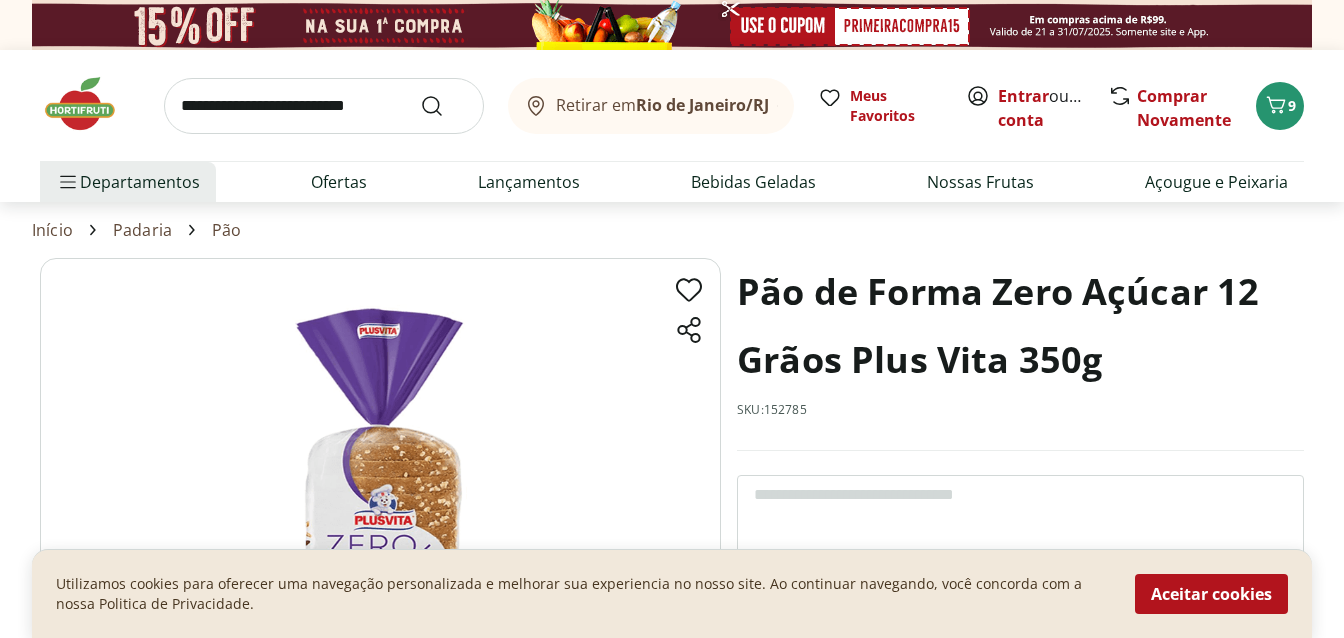 select on "**********" 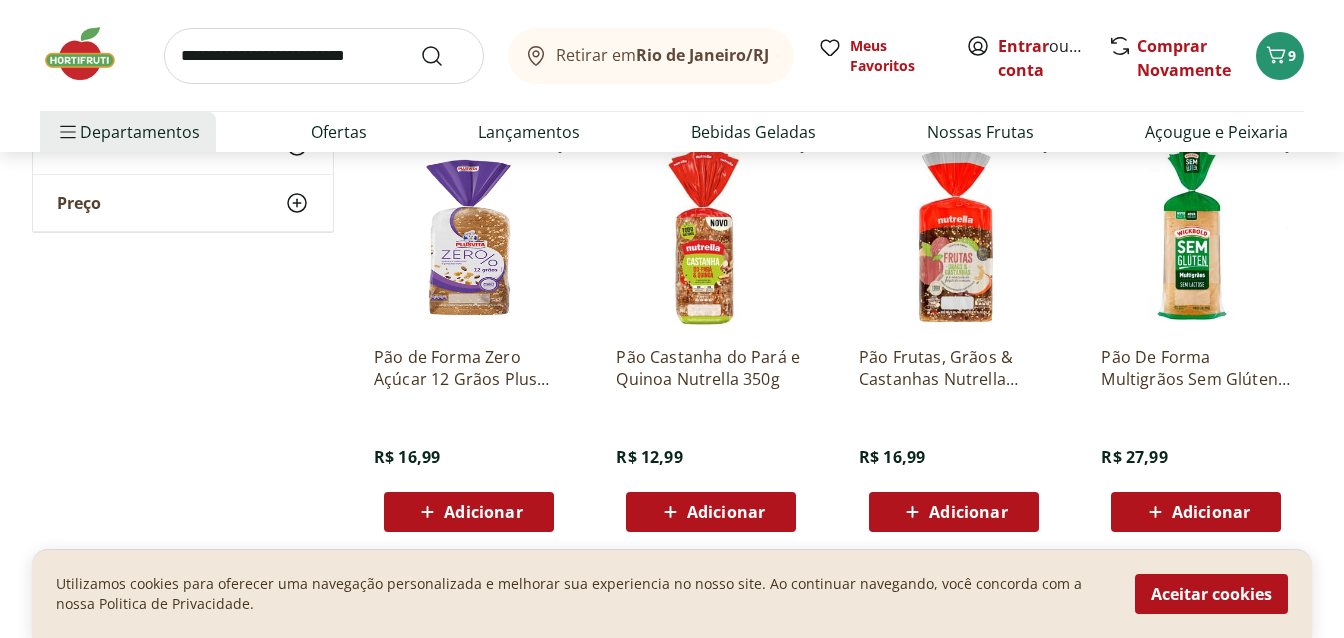 scroll, scrollTop: 2553, scrollLeft: 0, axis: vertical 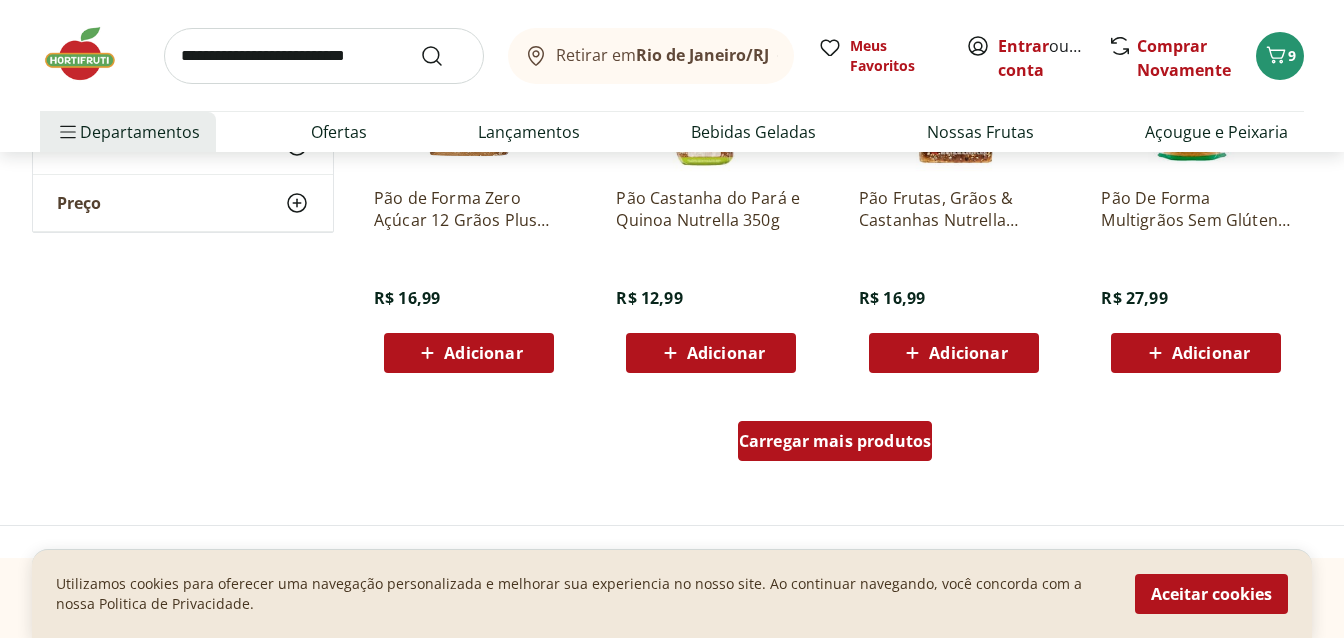 click on "Carregar mais produtos" at bounding box center (835, 441) 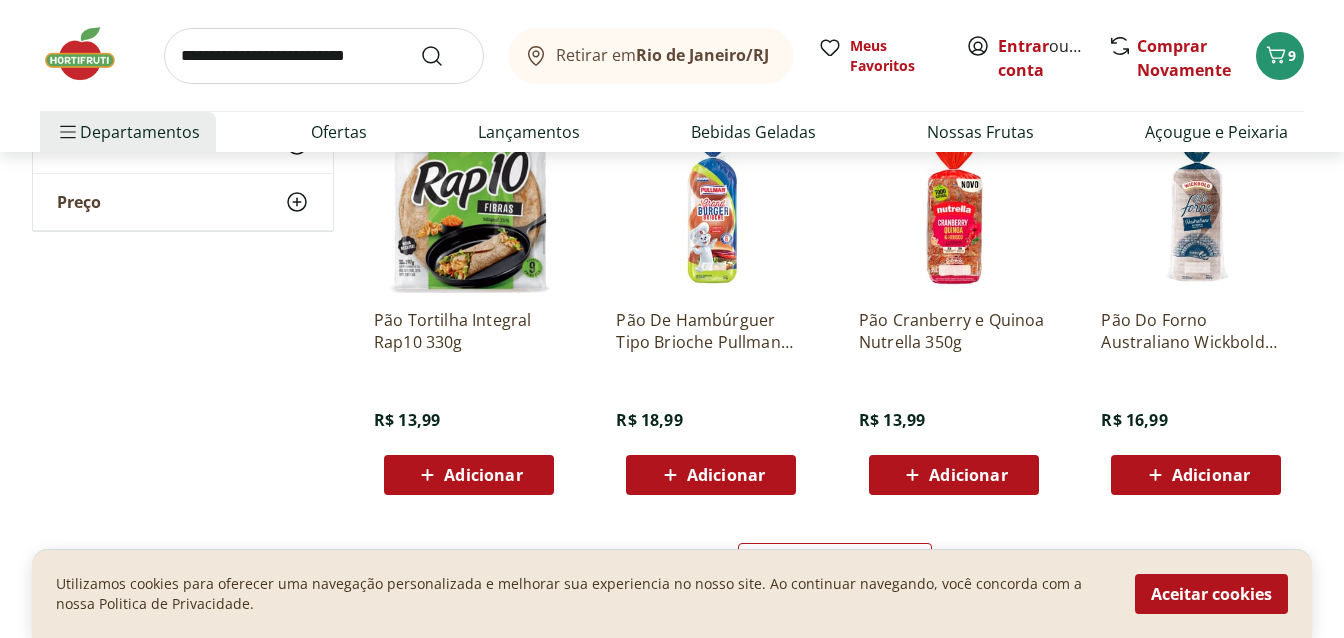 scroll, scrollTop: 3750, scrollLeft: 0, axis: vertical 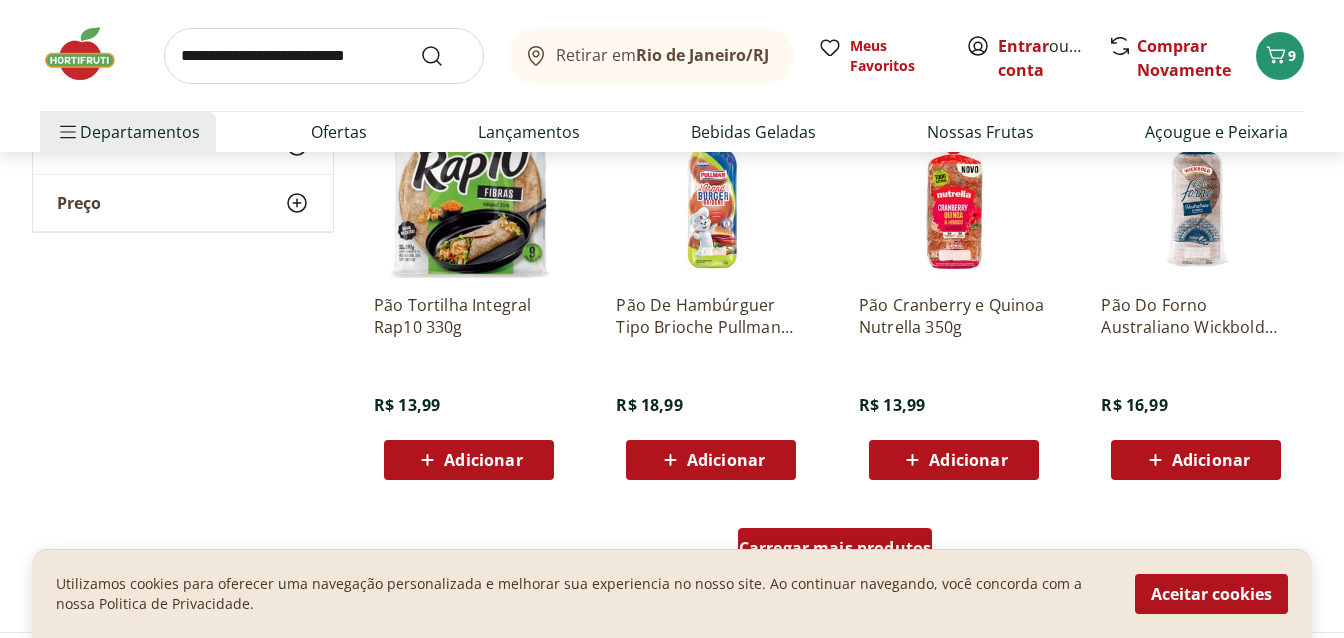 click on "Carregar mais produtos" at bounding box center [835, 548] 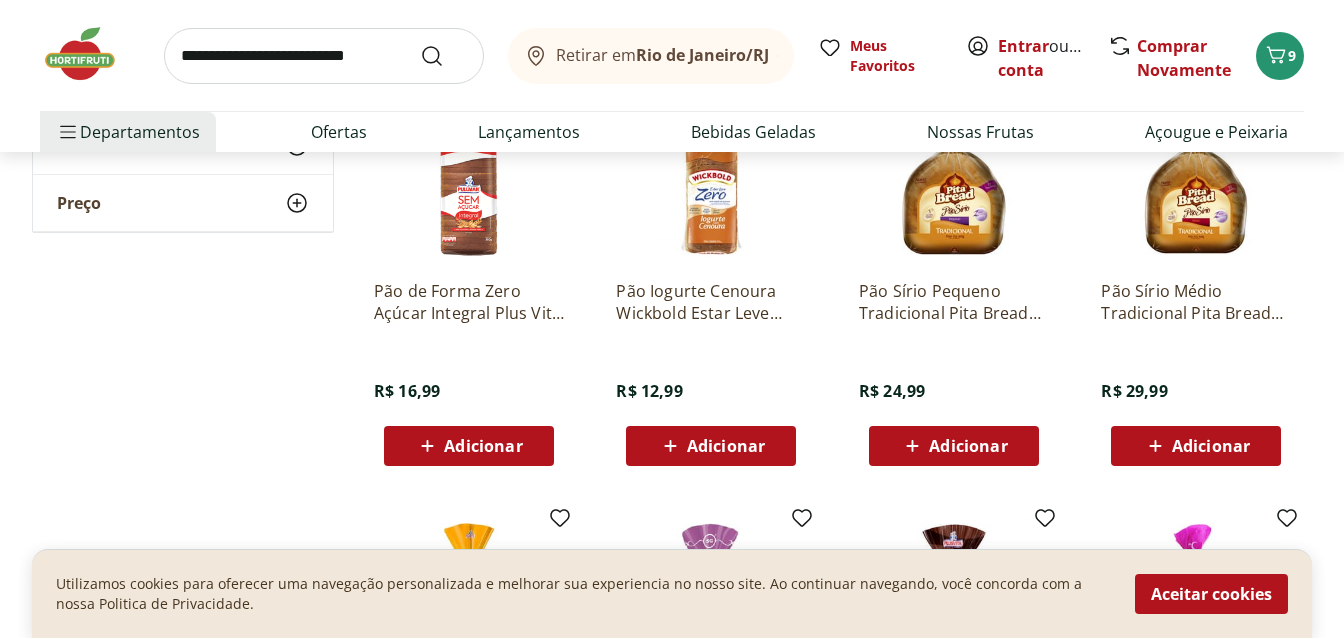 scroll, scrollTop: 4867, scrollLeft: 0, axis: vertical 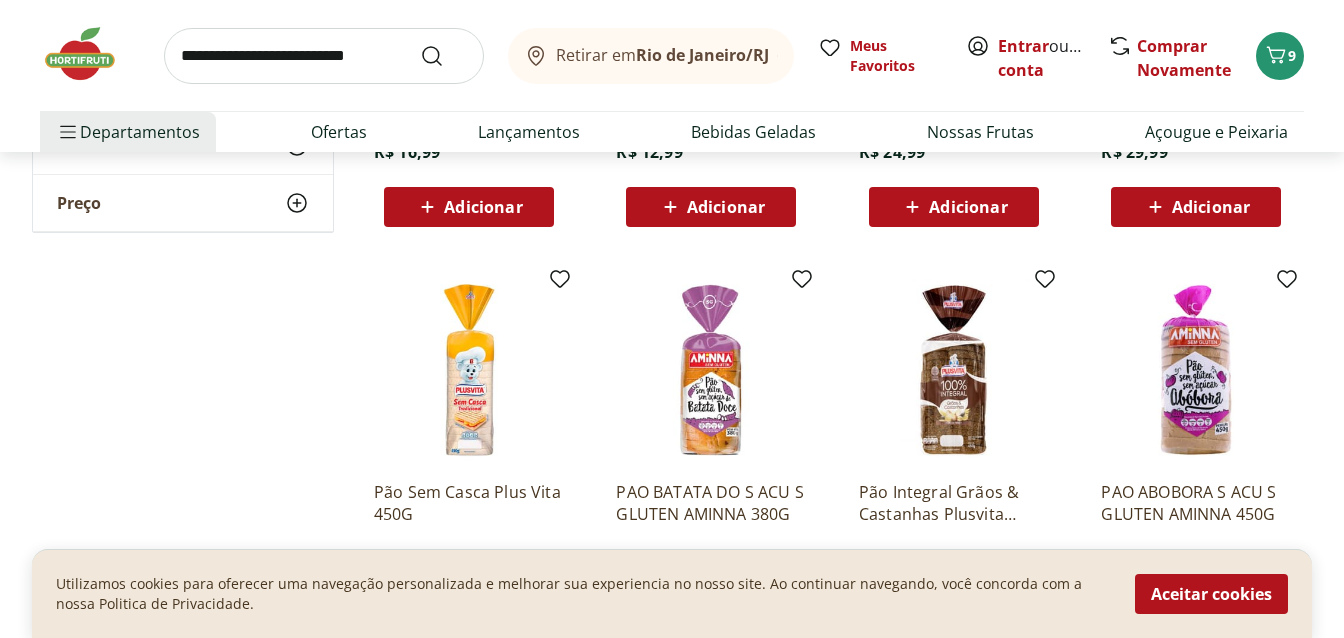 click on "Carregar mais produtos" at bounding box center (835, 735) 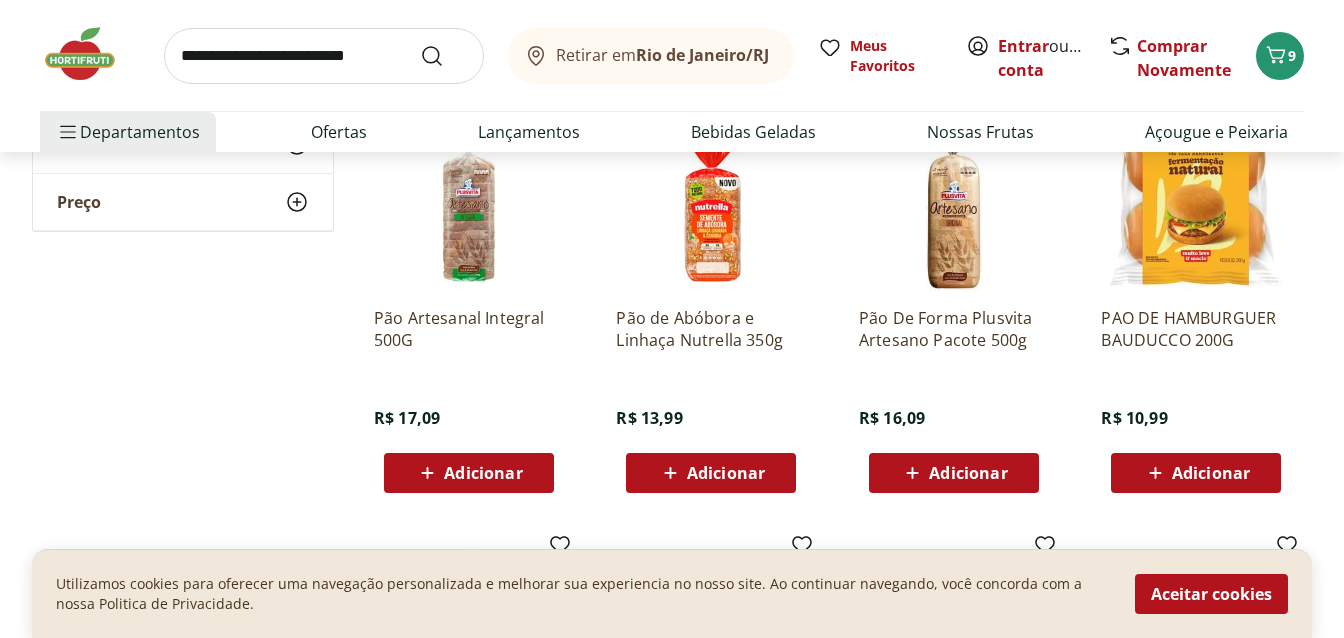 scroll, scrollTop: 4149, scrollLeft: 0, axis: vertical 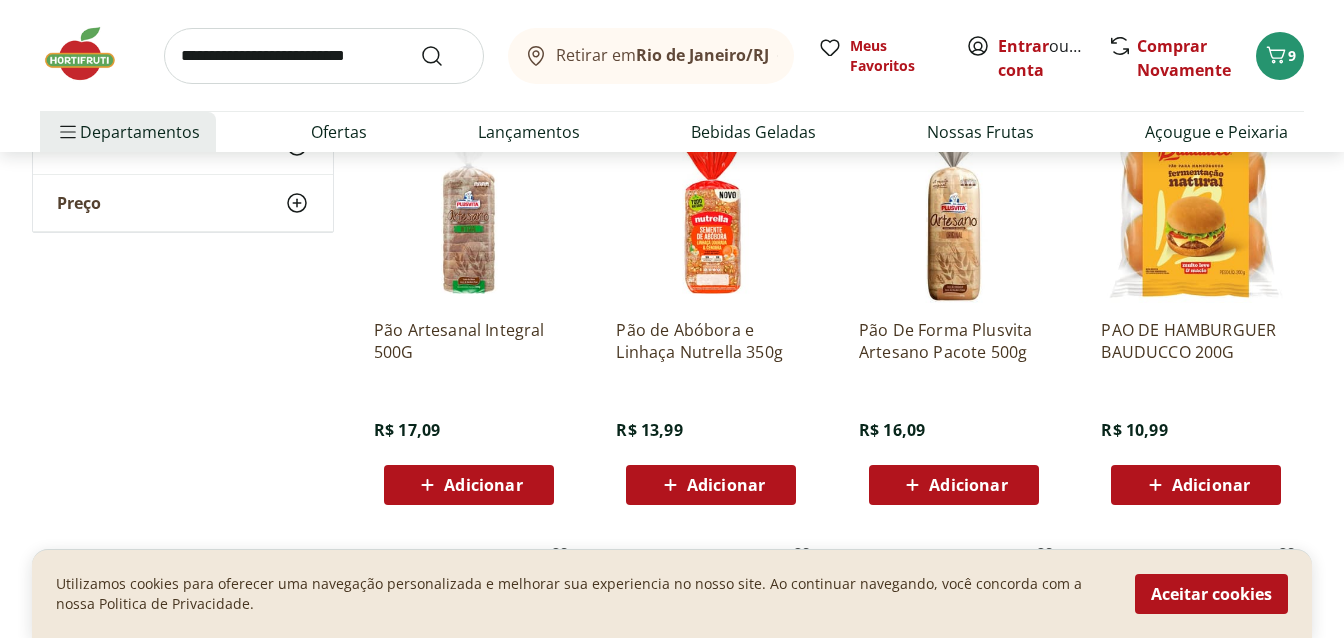 click at bounding box center (711, 648) 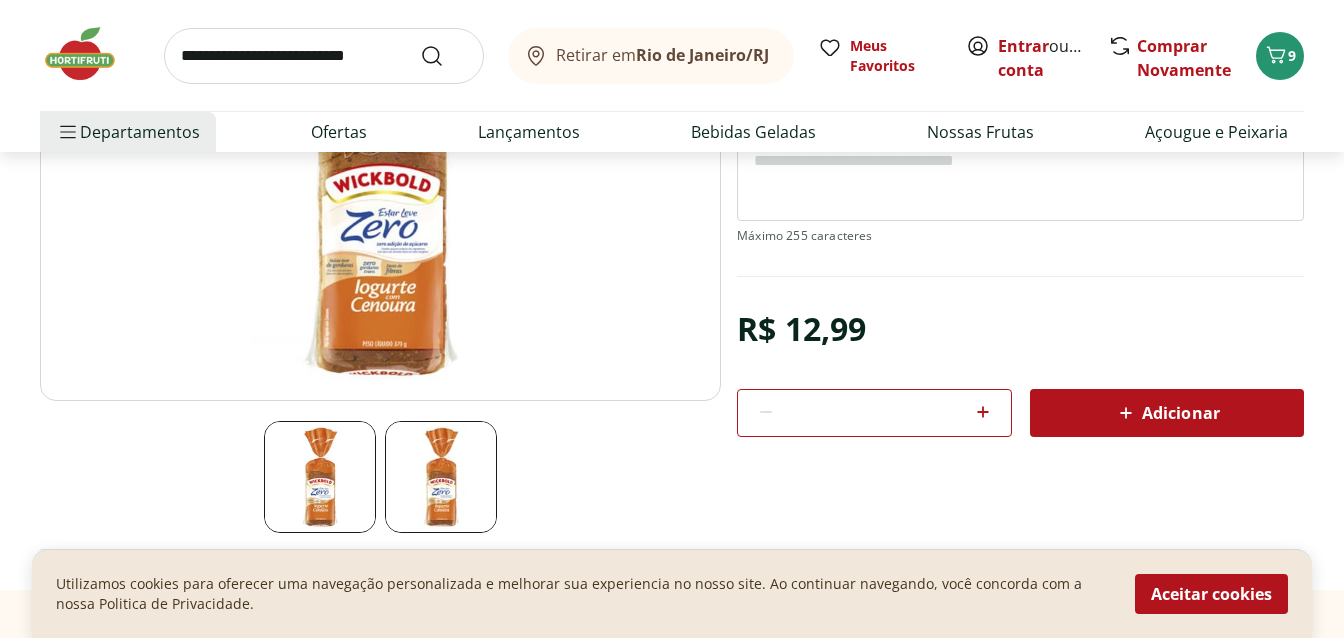 scroll, scrollTop: 291, scrollLeft: 0, axis: vertical 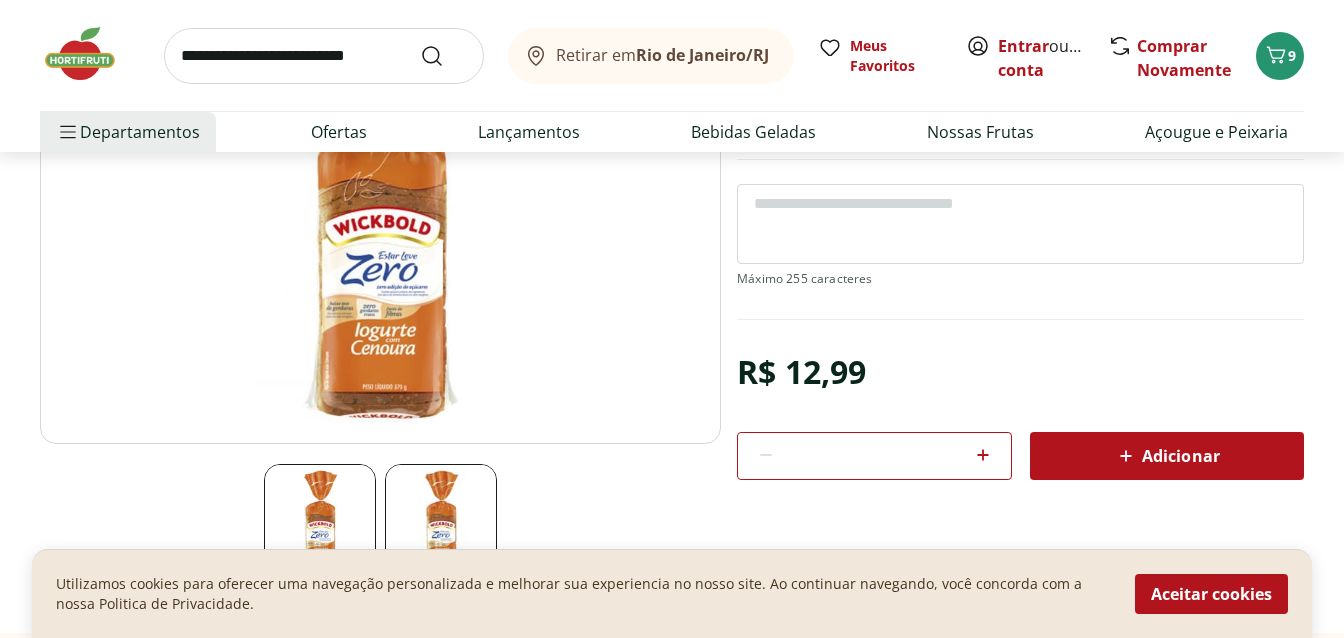click at bounding box center (441, 520) 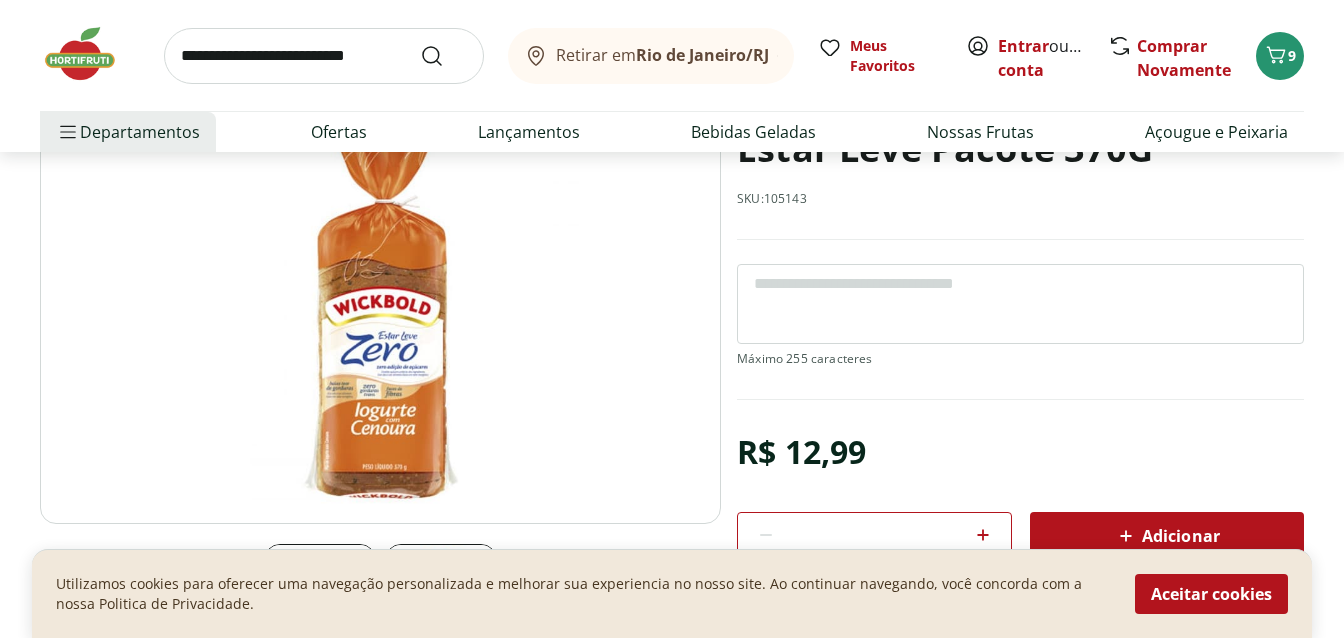 scroll, scrollTop: 0, scrollLeft: 0, axis: both 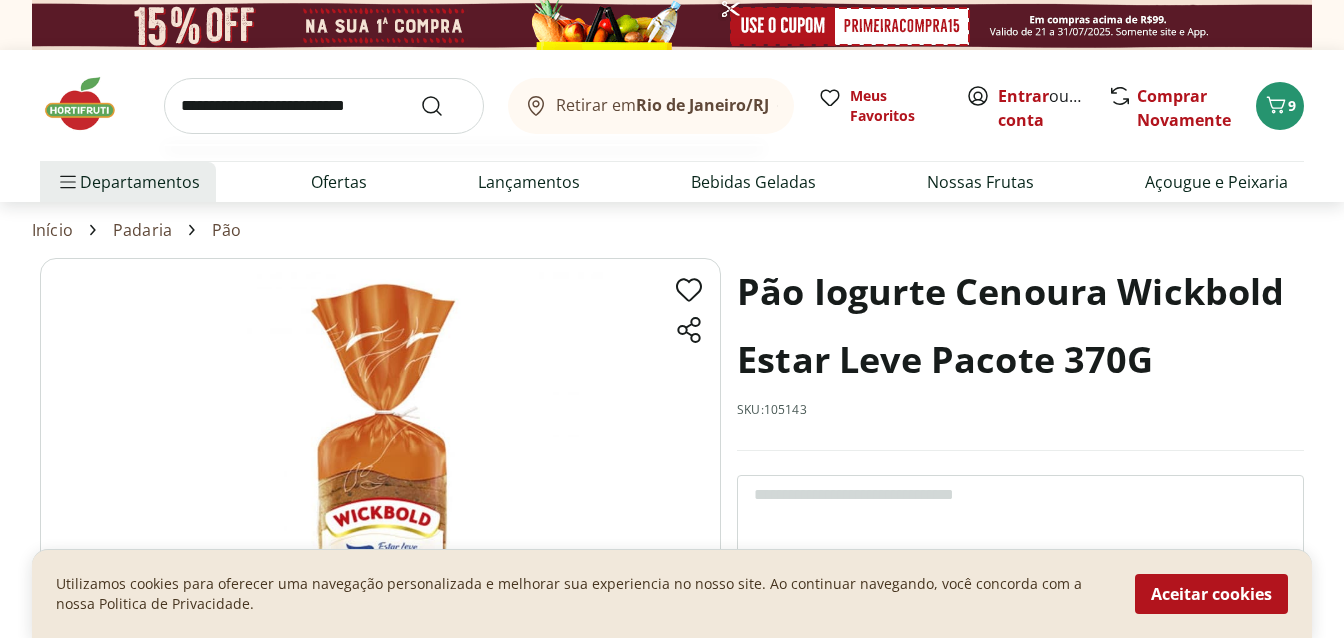 click at bounding box center (324, 106) 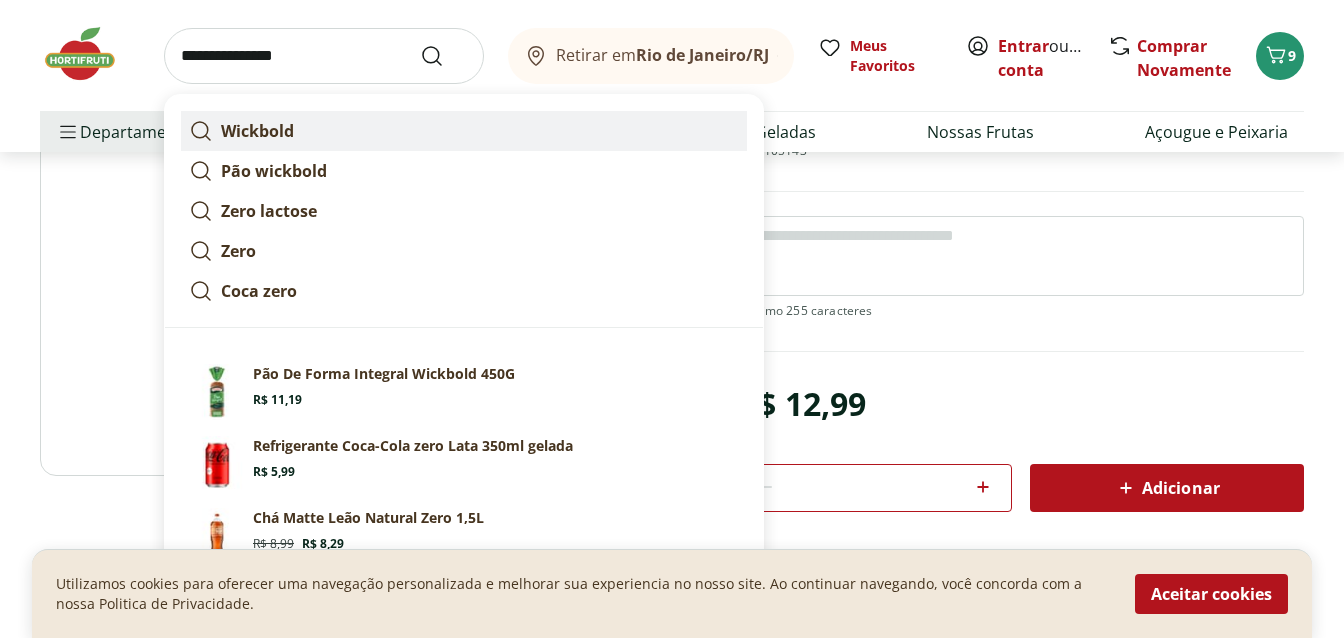 scroll, scrollTop: 239, scrollLeft: 0, axis: vertical 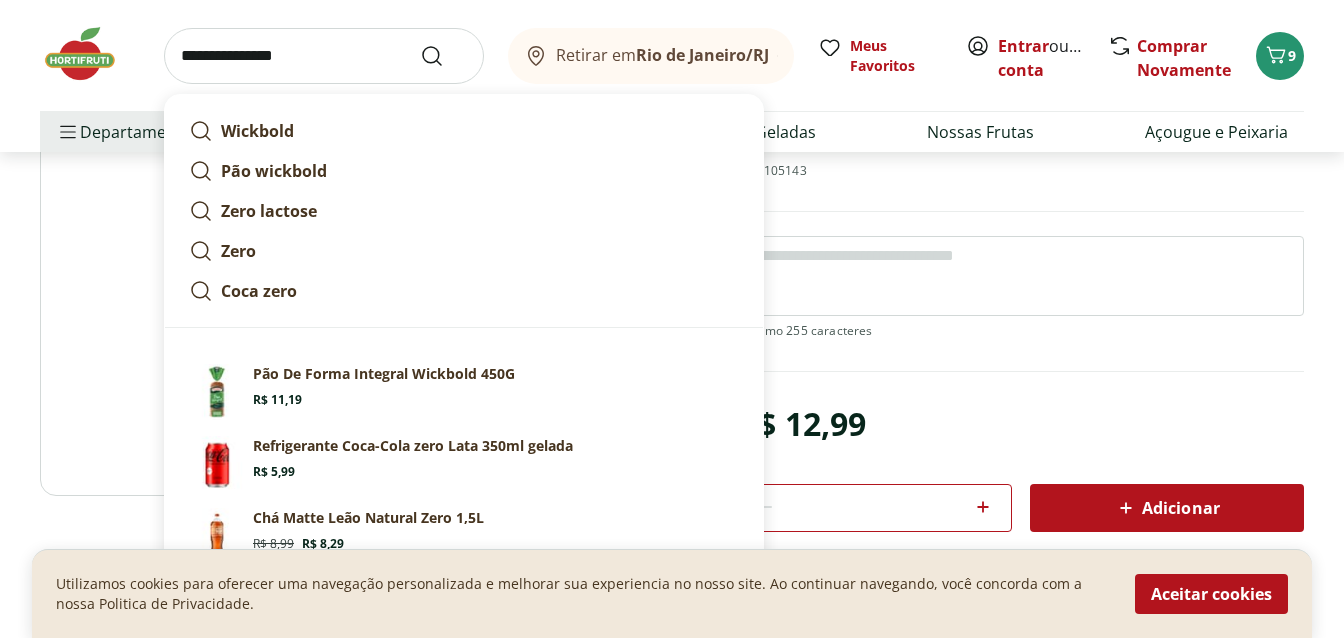 click on "**********" at bounding box center (324, 56) 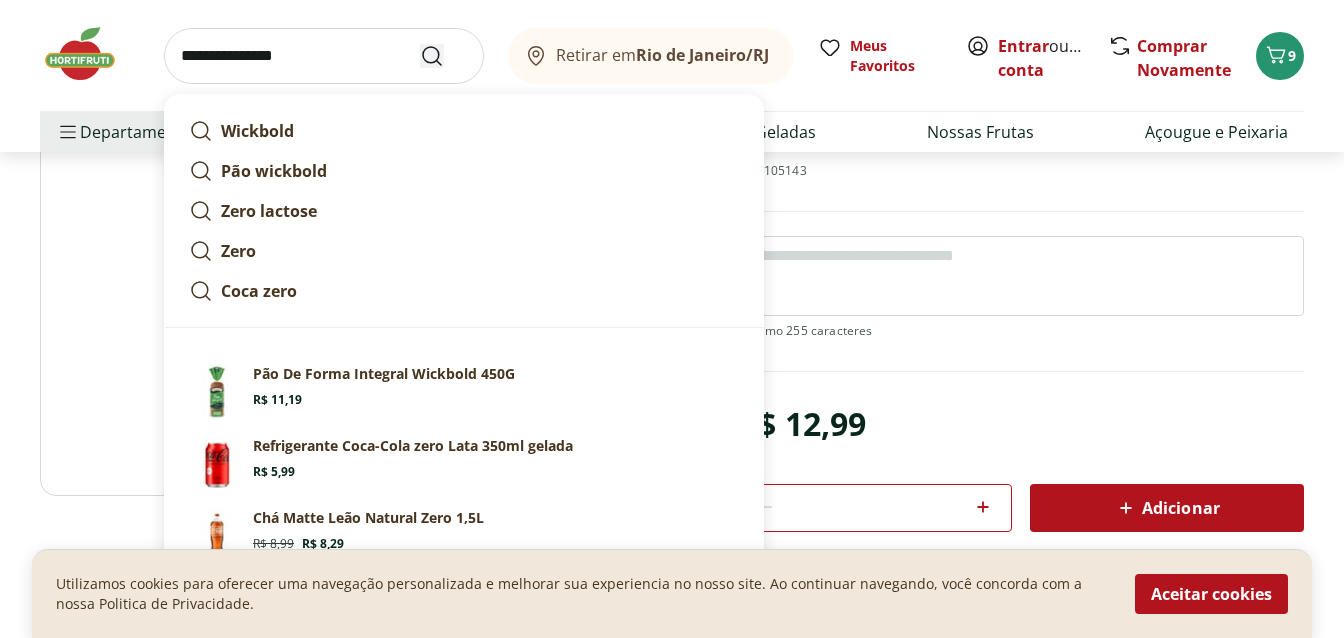 type on "**********" 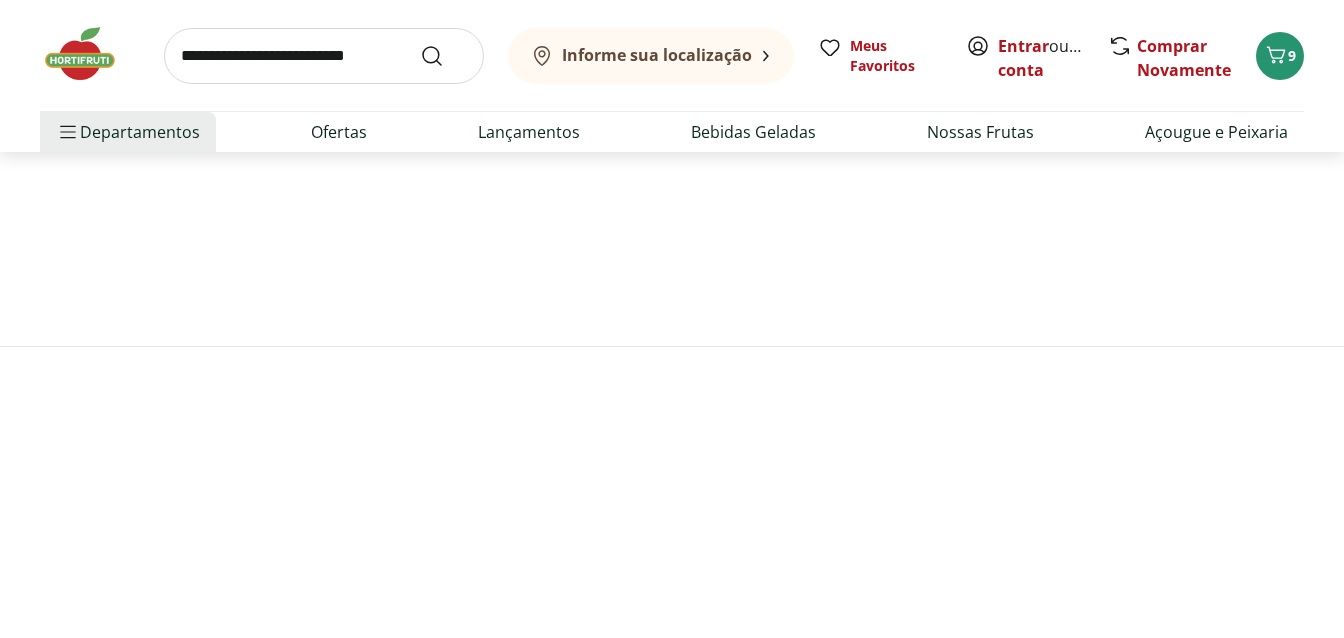 scroll, scrollTop: 0, scrollLeft: 0, axis: both 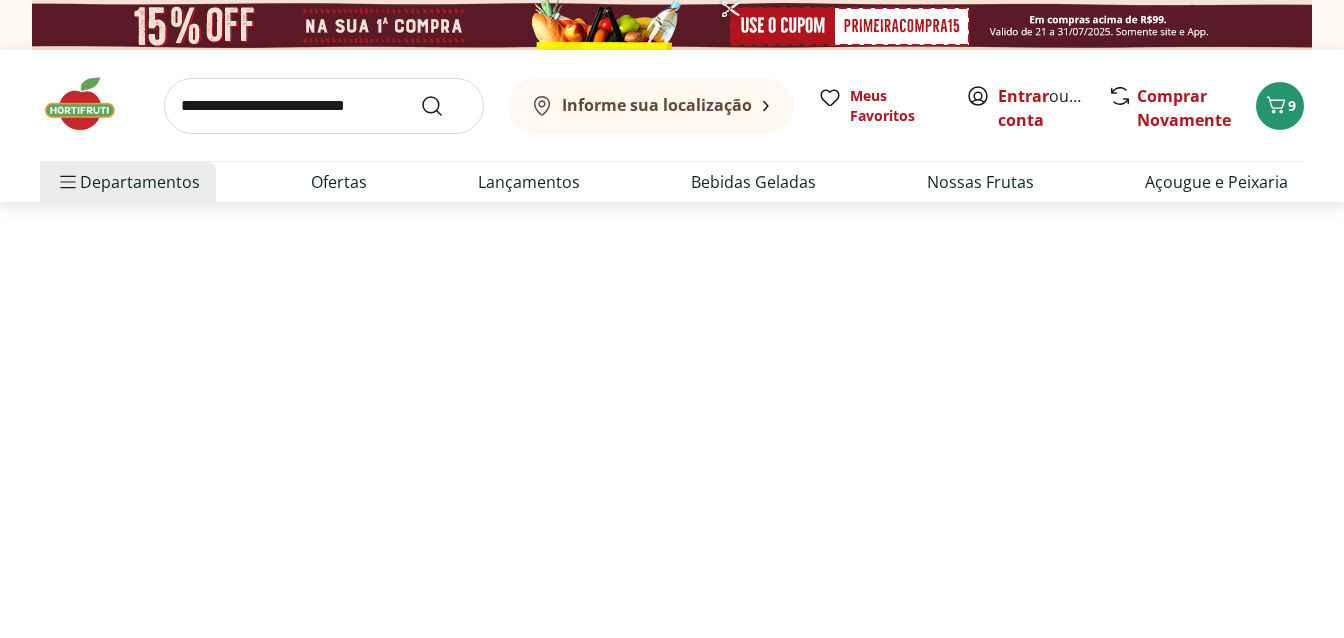 select on "**********" 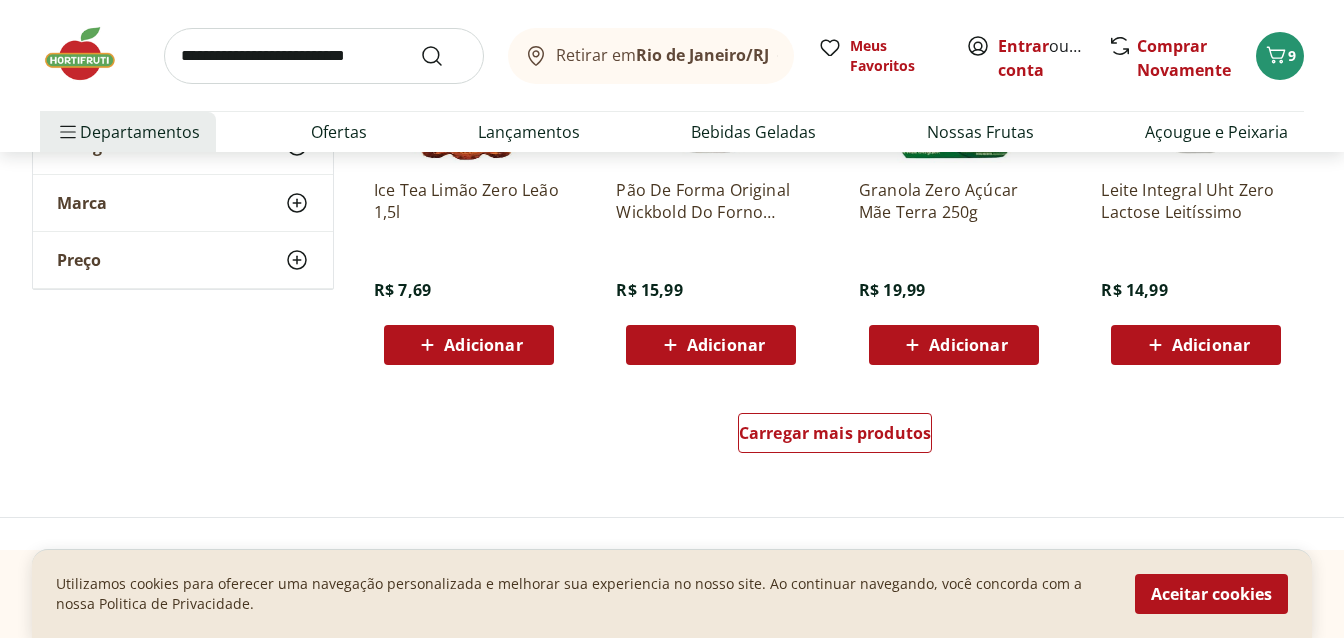 scroll, scrollTop: 1356, scrollLeft: 0, axis: vertical 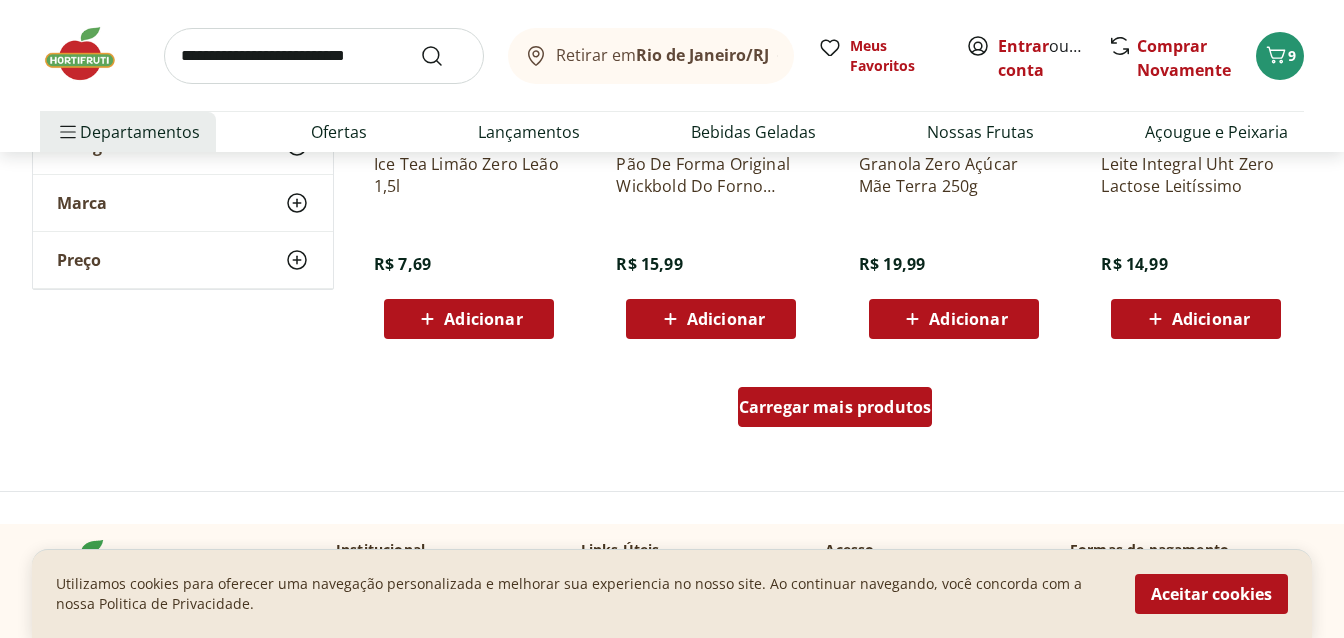 click on "Carregar mais produtos" at bounding box center [835, 407] 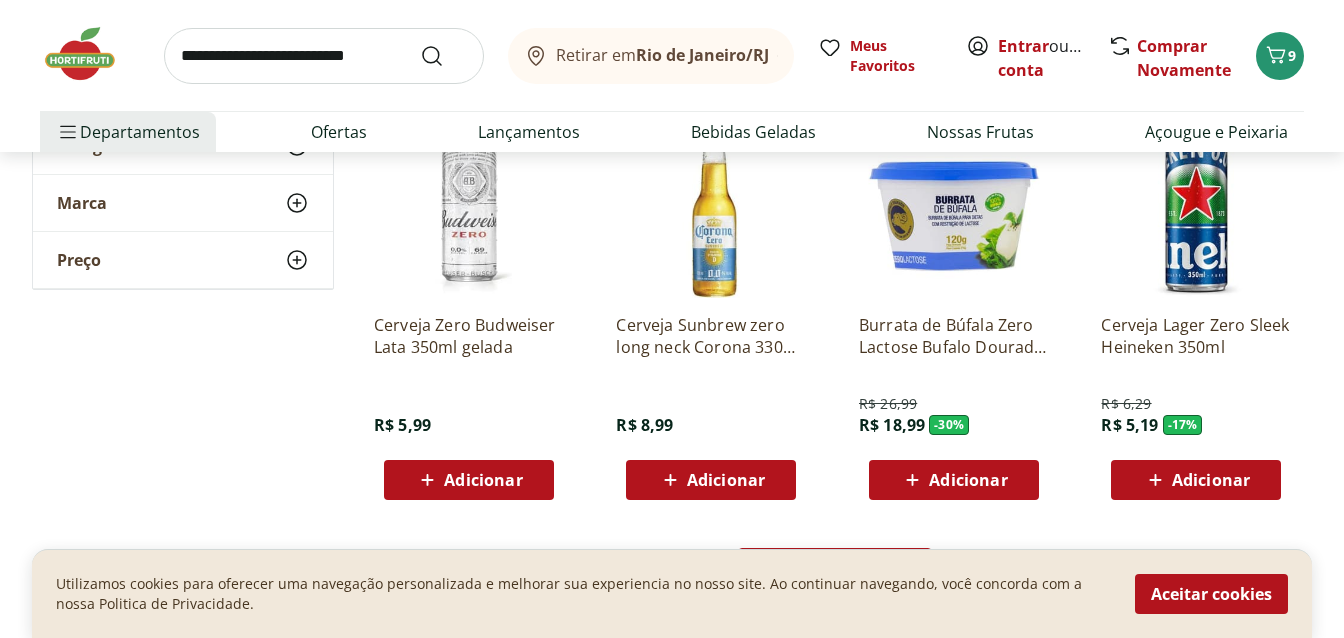 scroll, scrollTop: 2633, scrollLeft: 0, axis: vertical 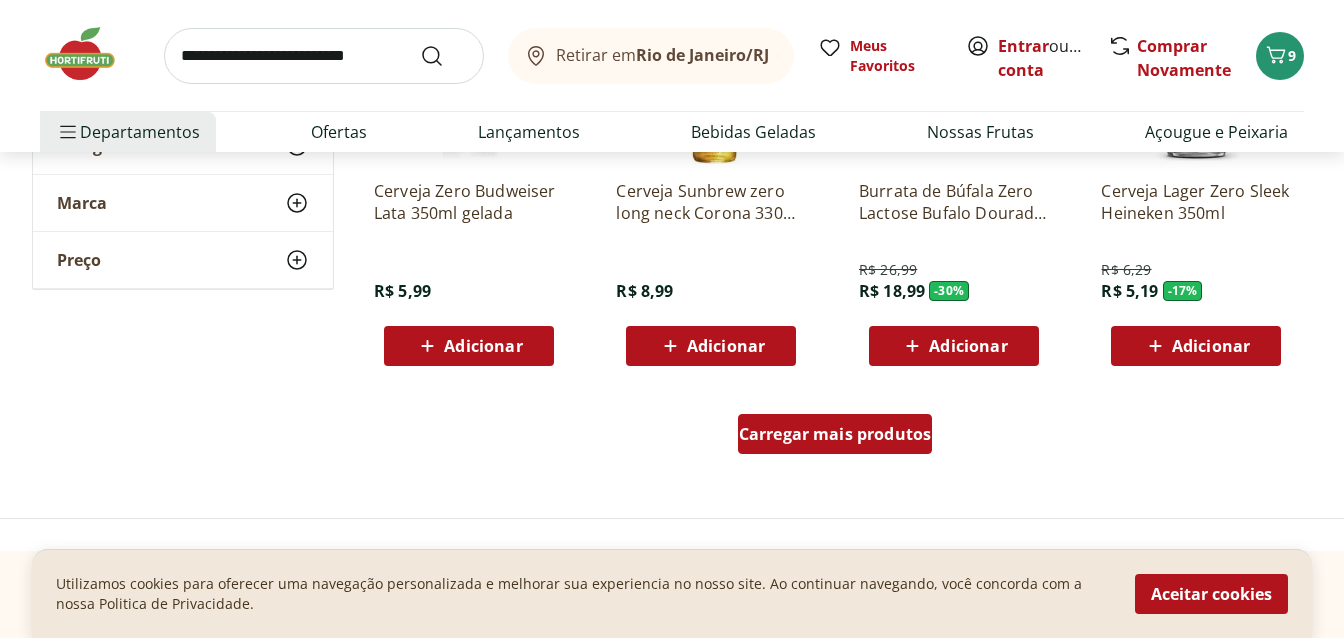 click on "Carregar mais produtos" at bounding box center [835, 434] 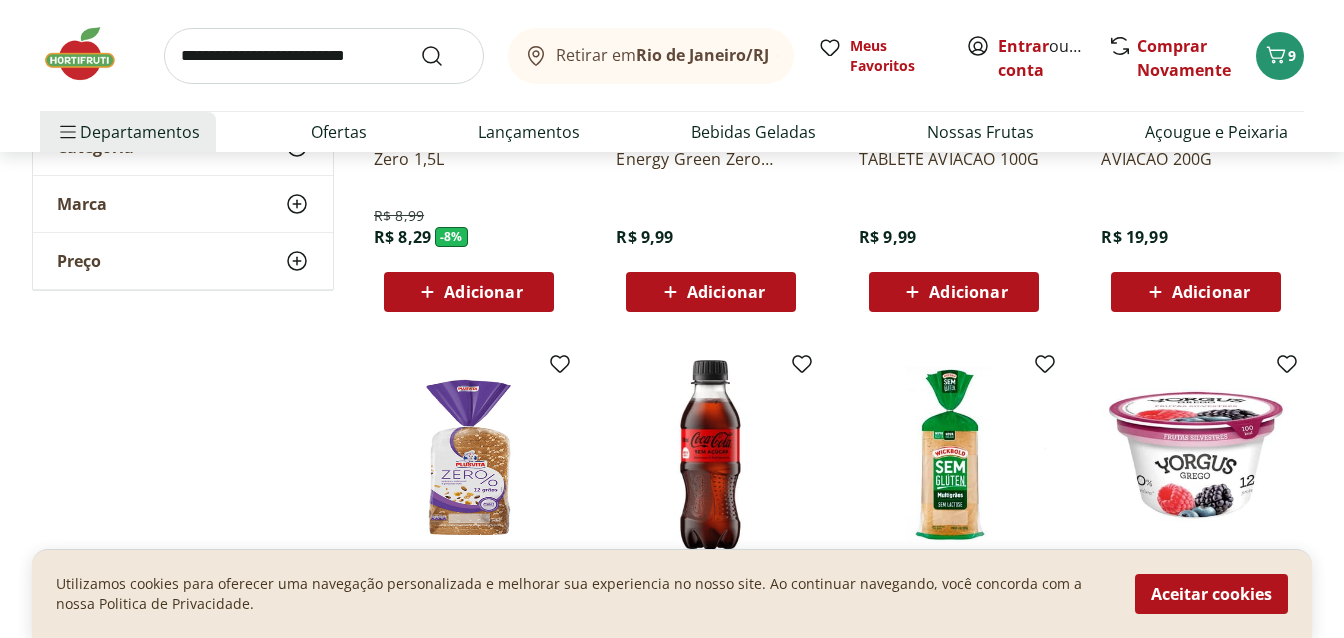 scroll, scrollTop: 3112, scrollLeft: 0, axis: vertical 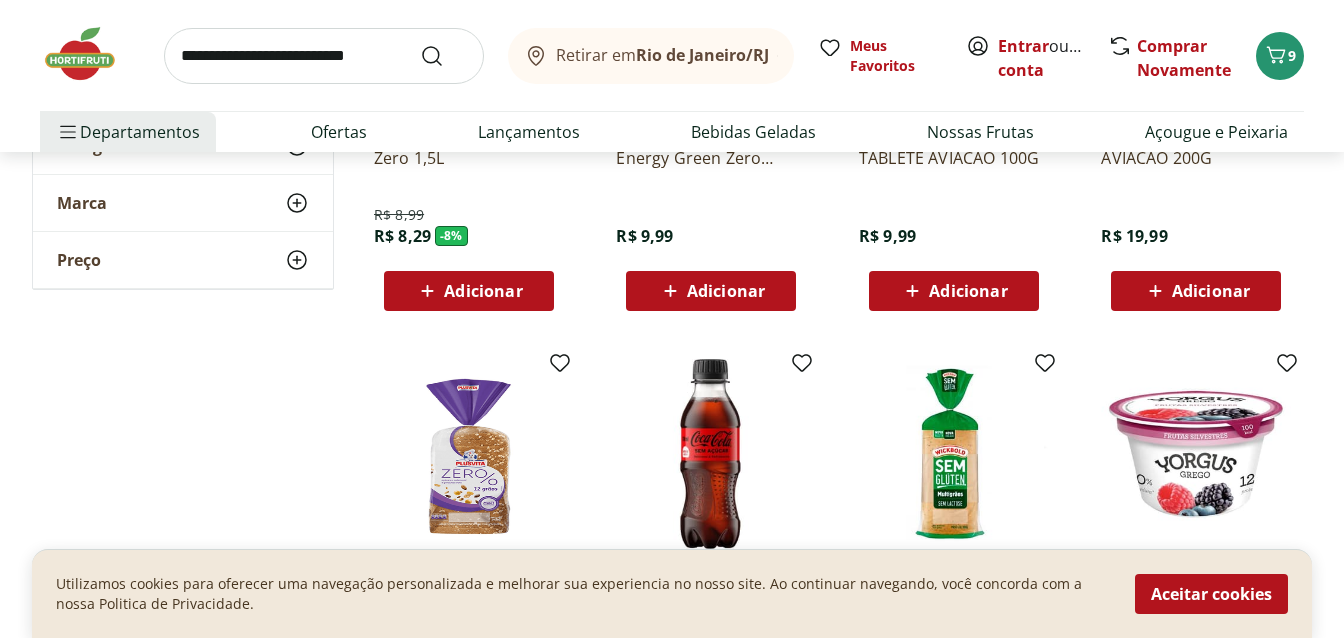 click on "Adicionar" at bounding box center [1211, 731] 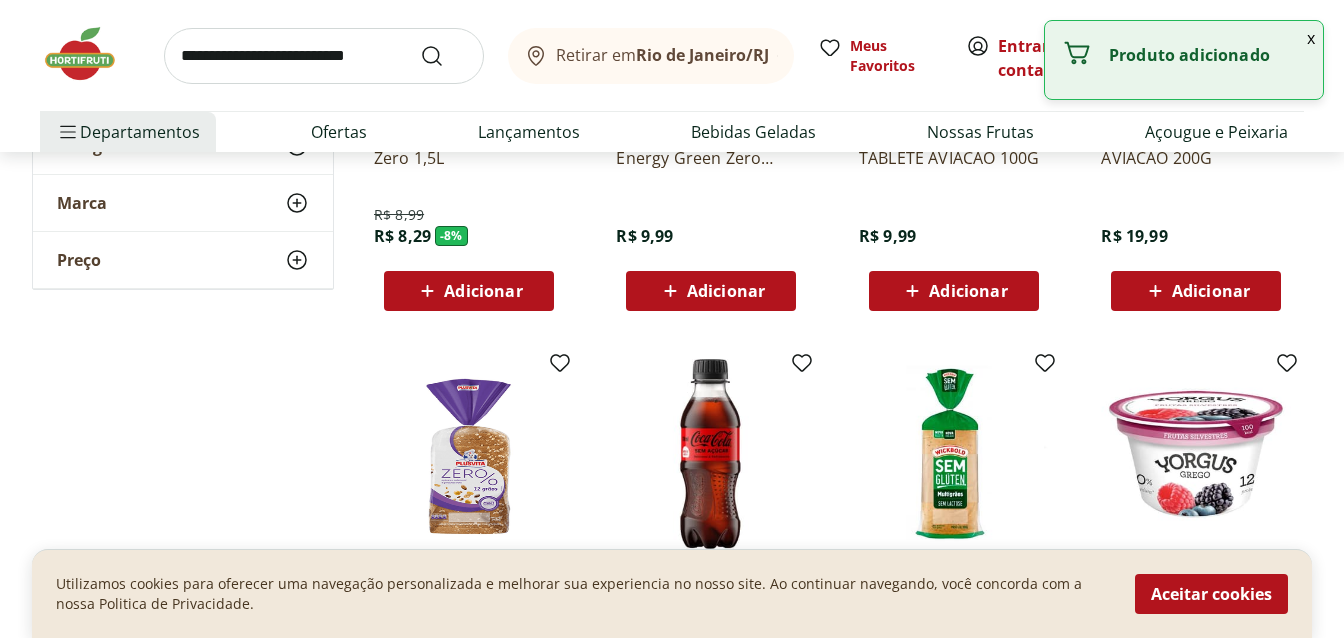 click on "Adicionar" at bounding box center (1196, 731) 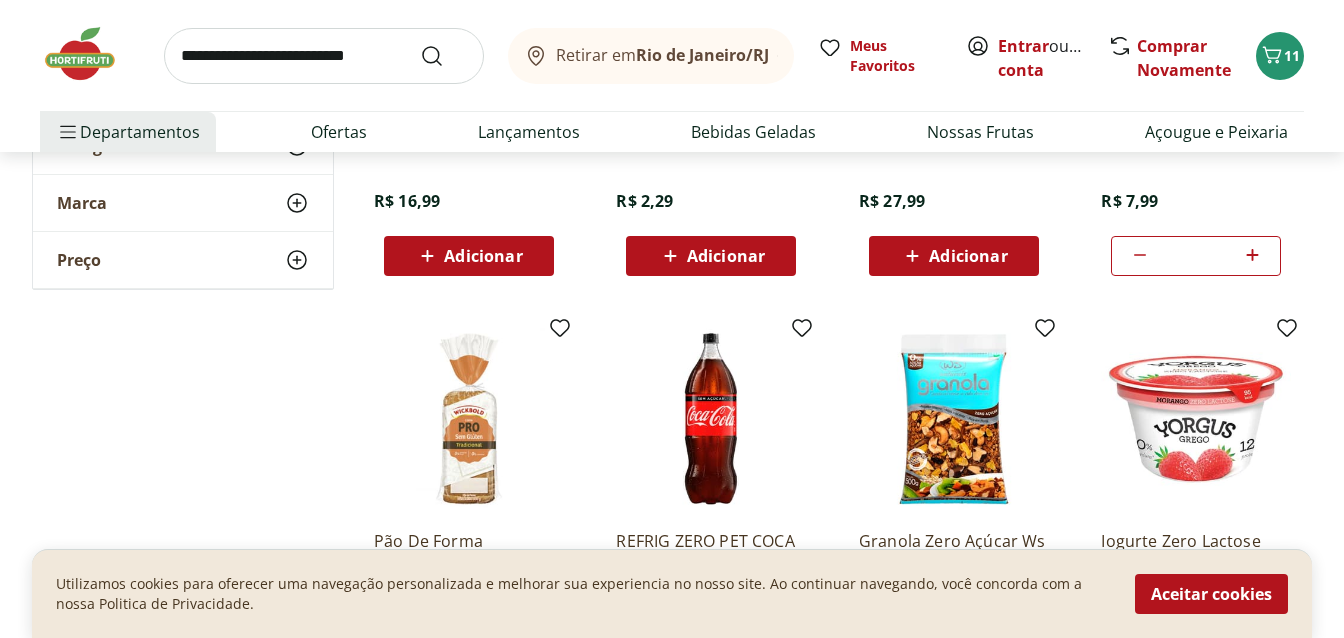 scroll, scrollTop: 3591, scrollLeft: 0, axis: vertical 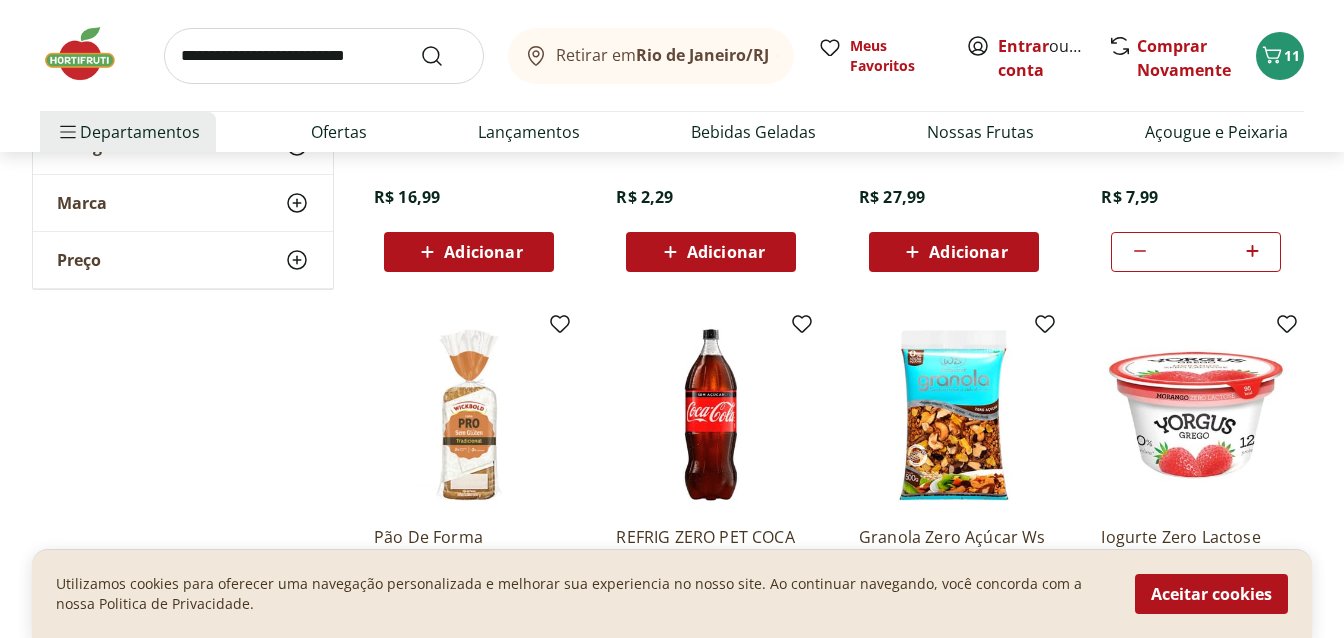 click on "Adicionar" at bounding box center (1196, 692) 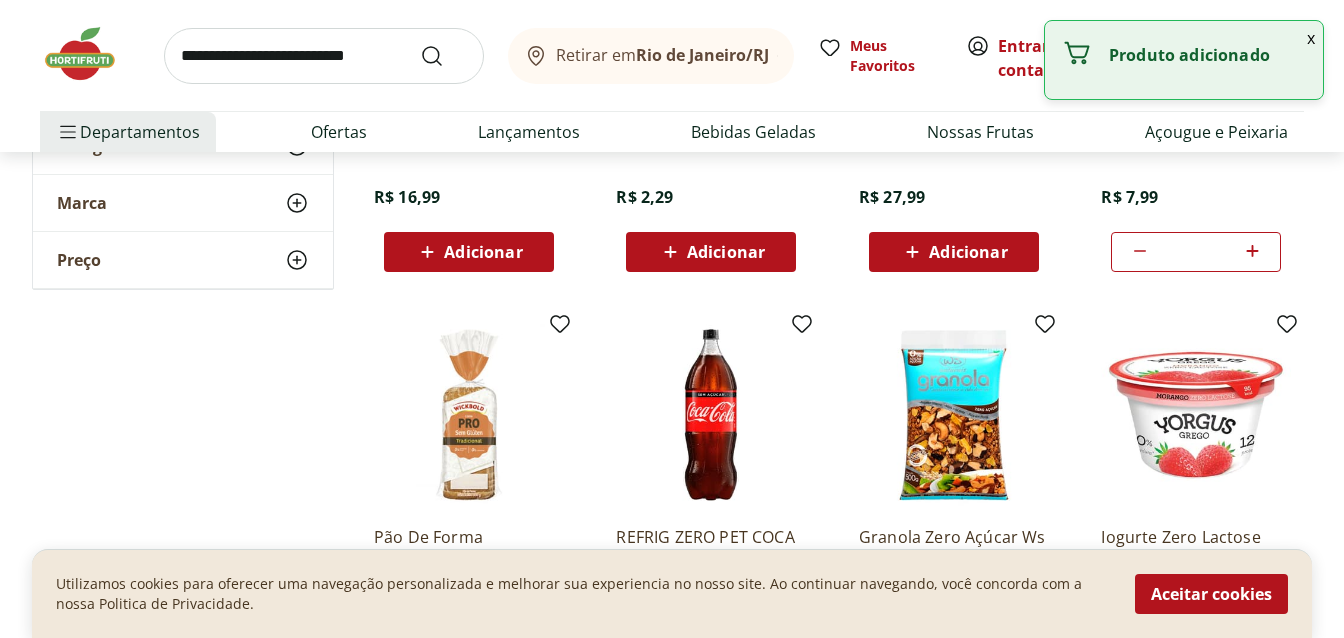 click 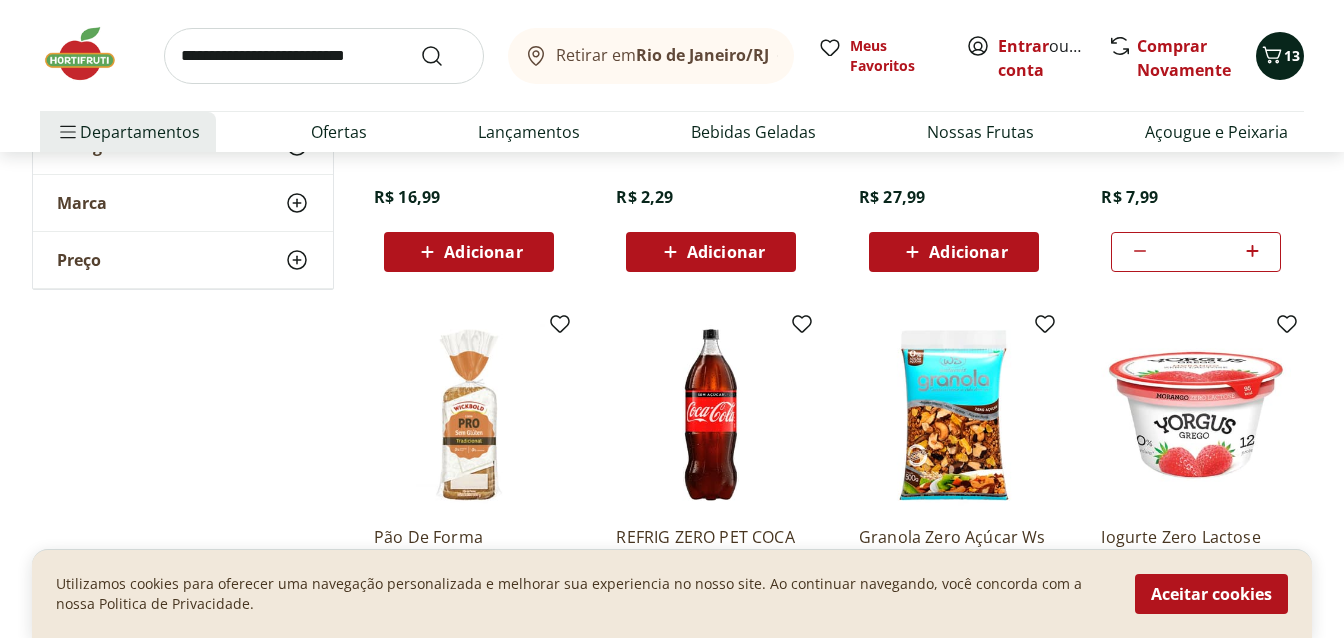 click 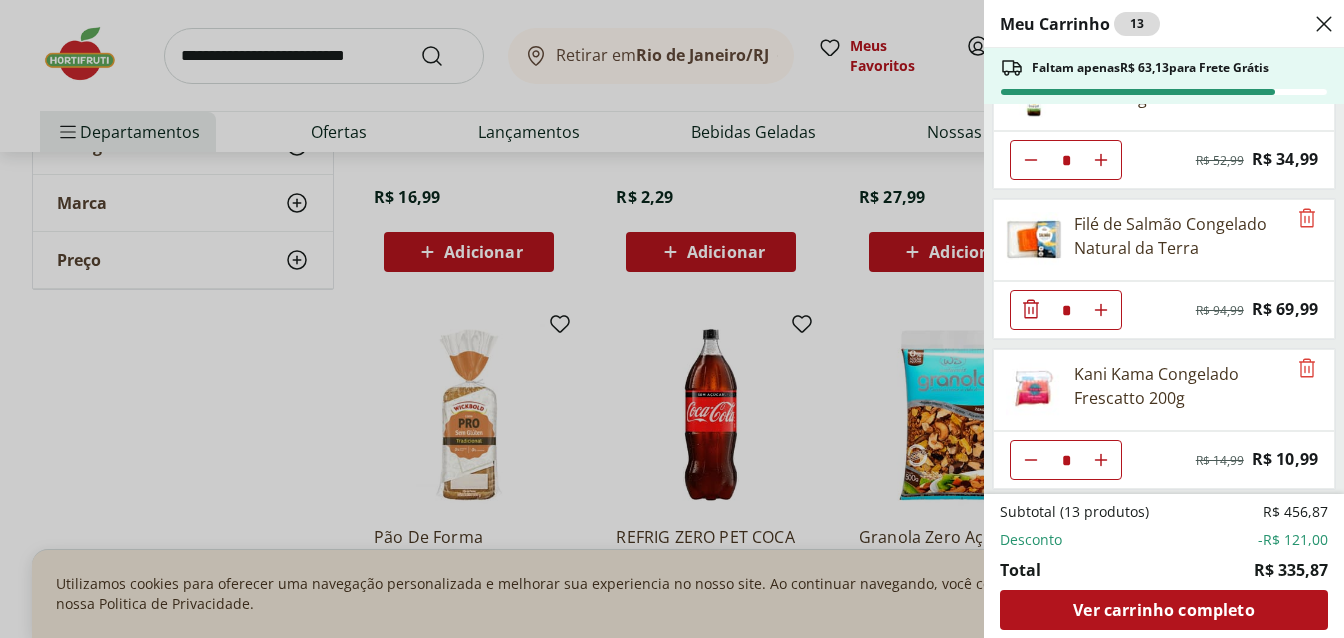scroll, scrollTop: 19, scrollLeft: 0, axis: vertical 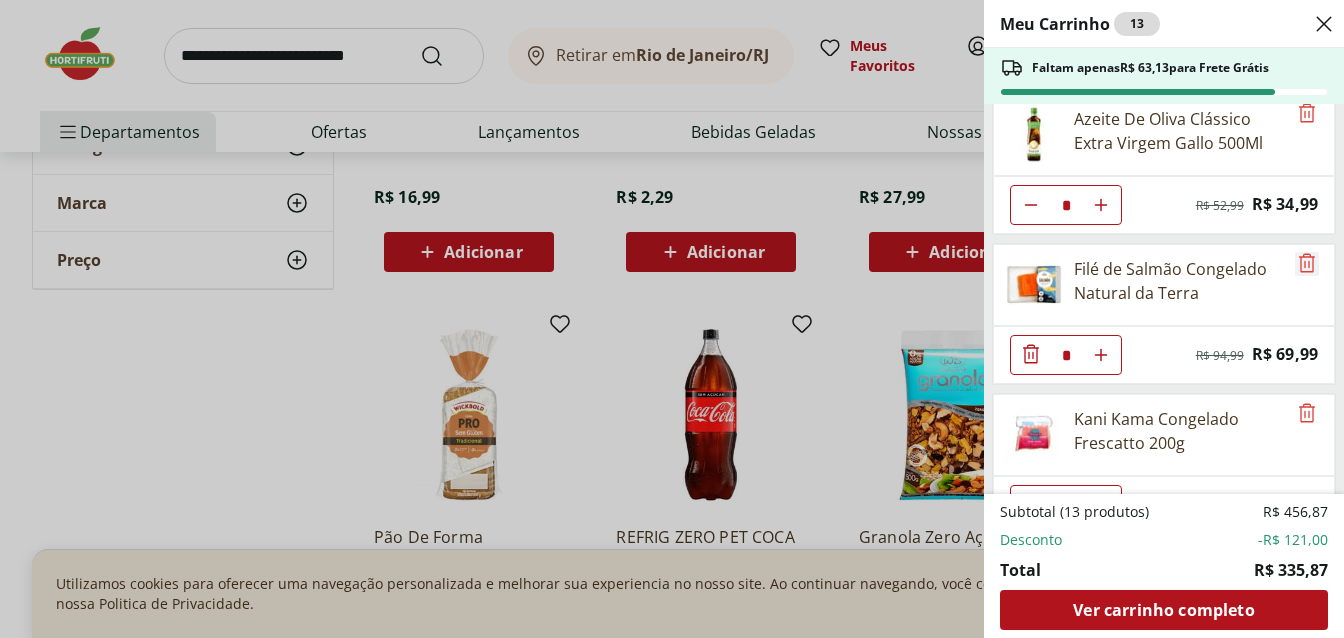 click 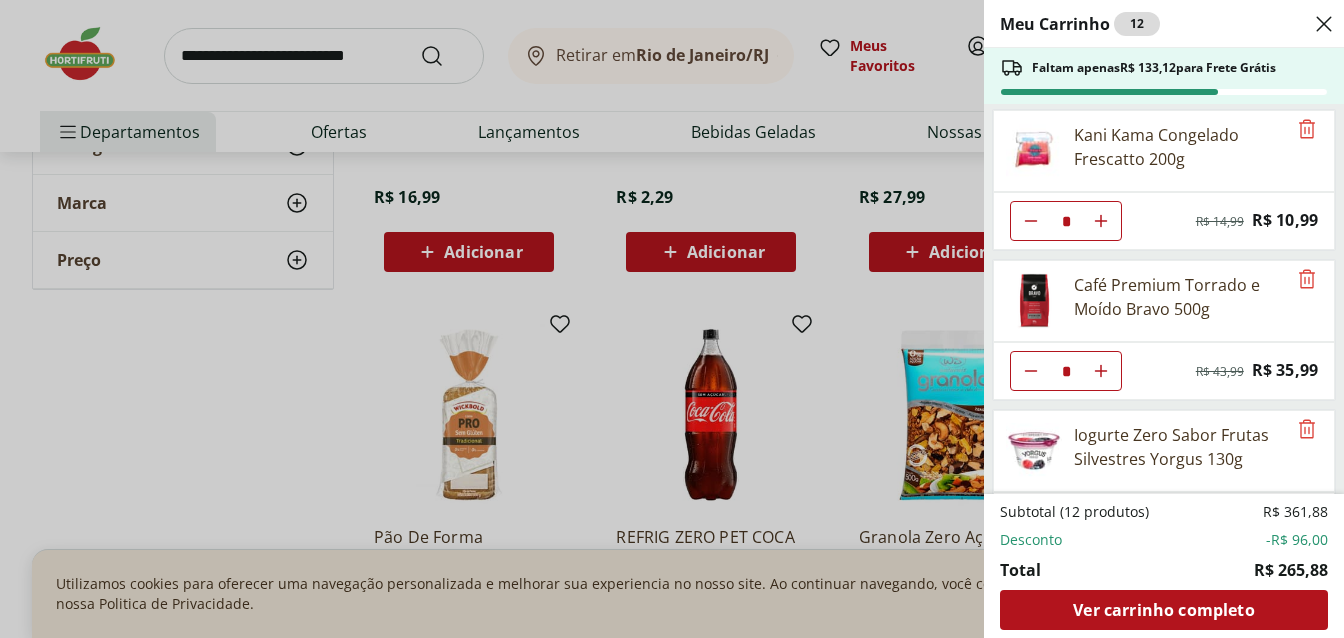 scroll, scrollTop: 161, scrollLeft: 0, axis: vertical 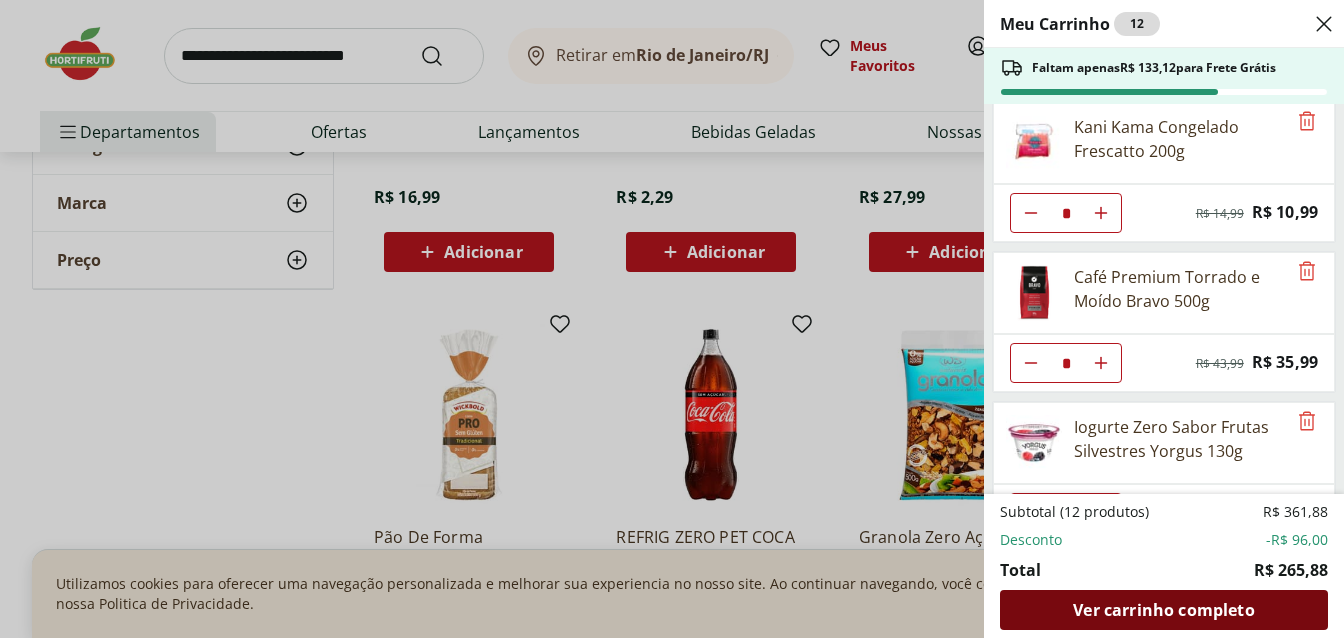 click on "Ver carrinho completo" at bounding box center (1163, 610) 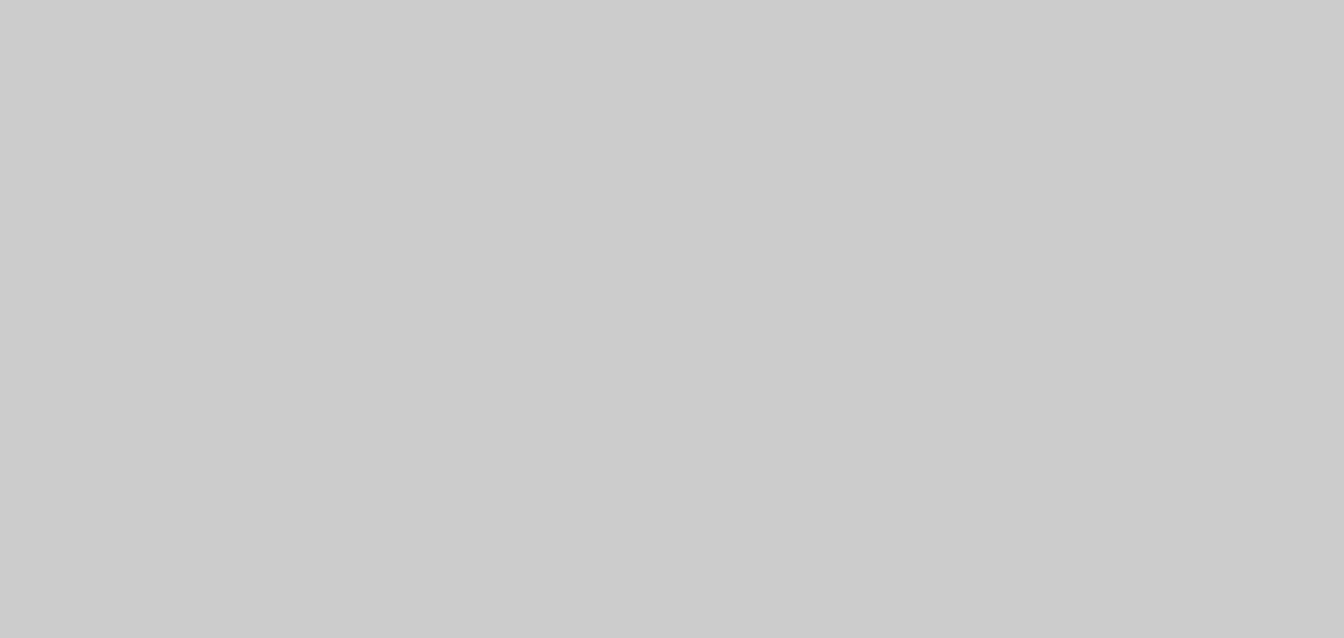 scroll, scrollTop: 238, scrollLeft: 0, axis: vertical 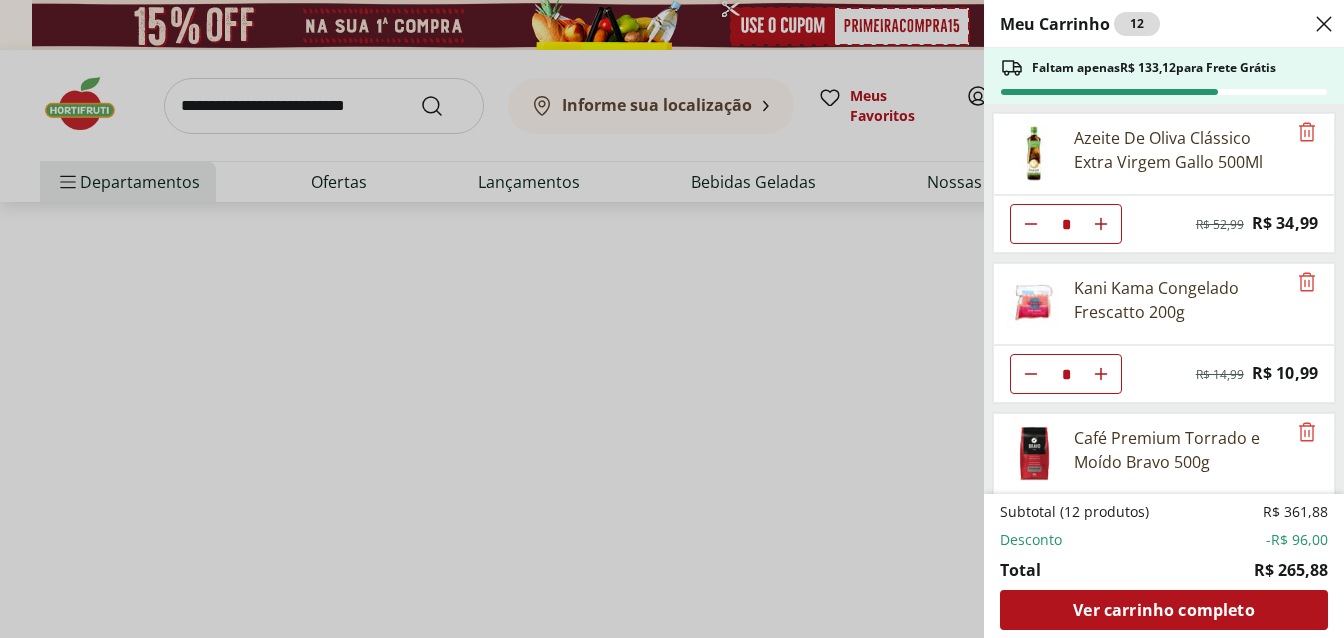 select on "**********" 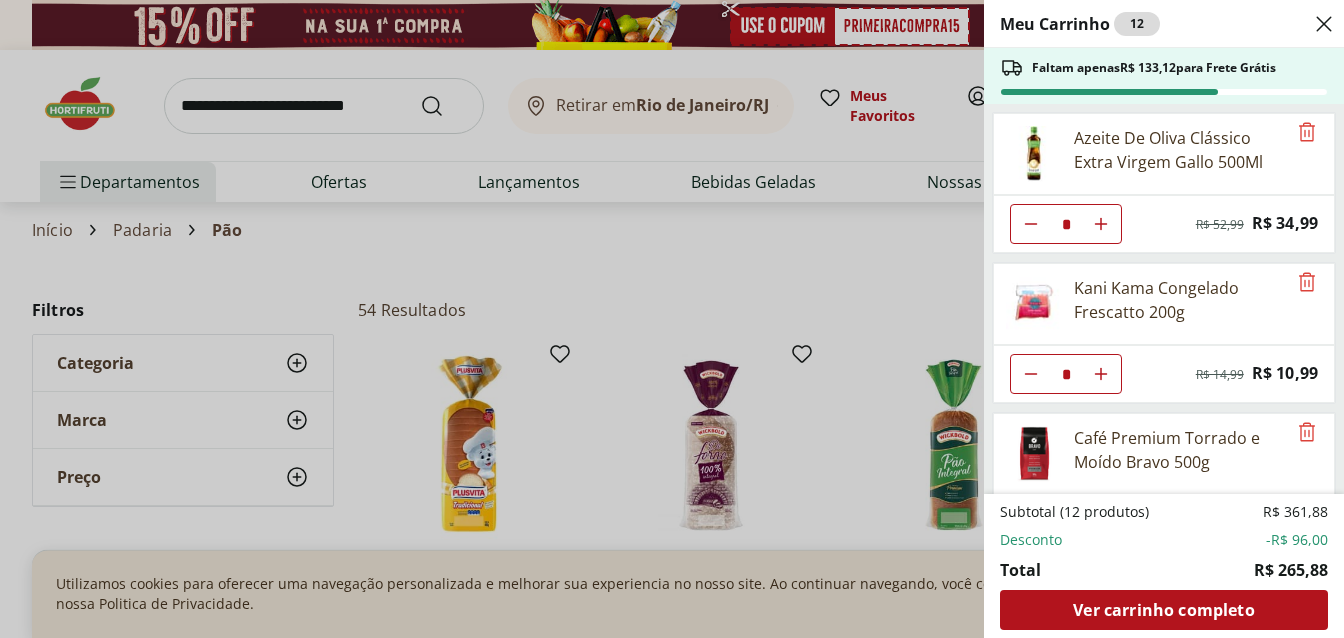 click 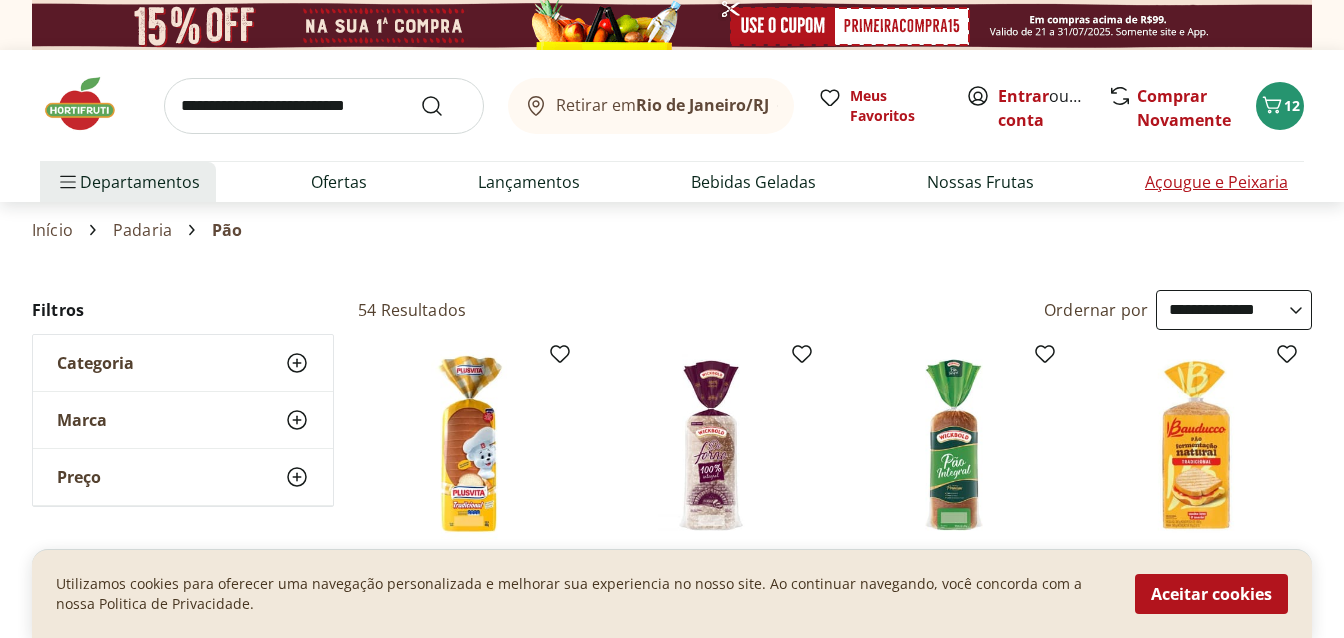 click on "Açougue e Peixaria" at bounding box center (1216, 182) 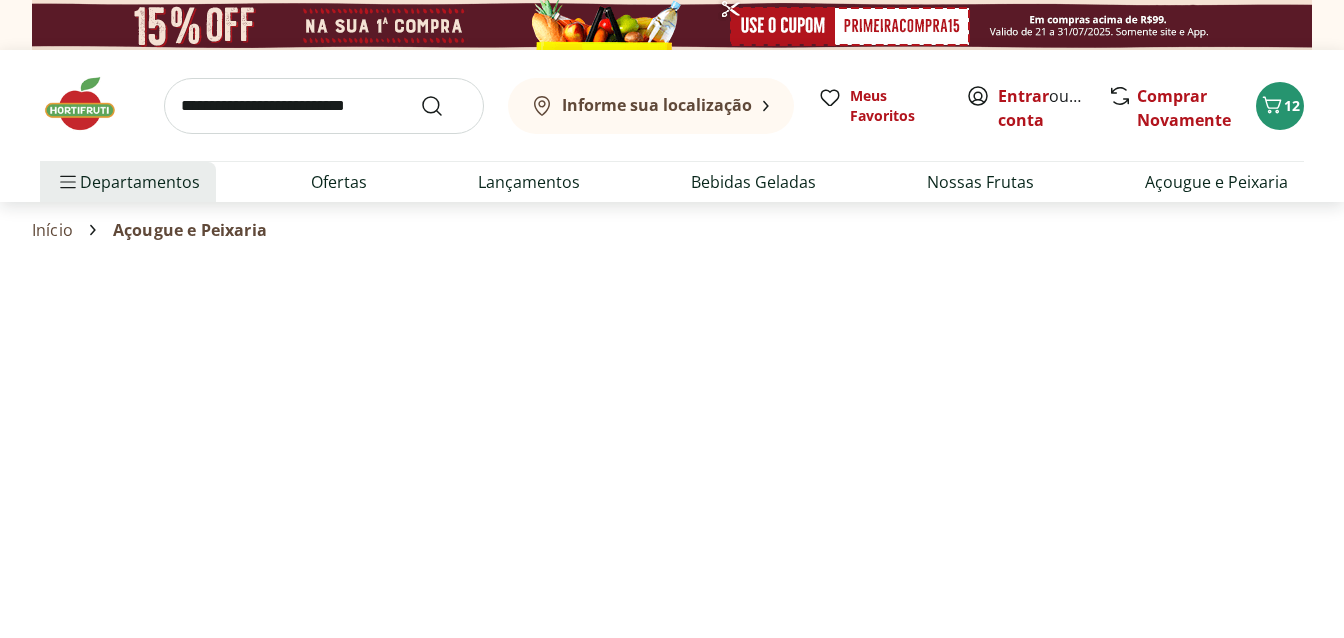 select on "**********" 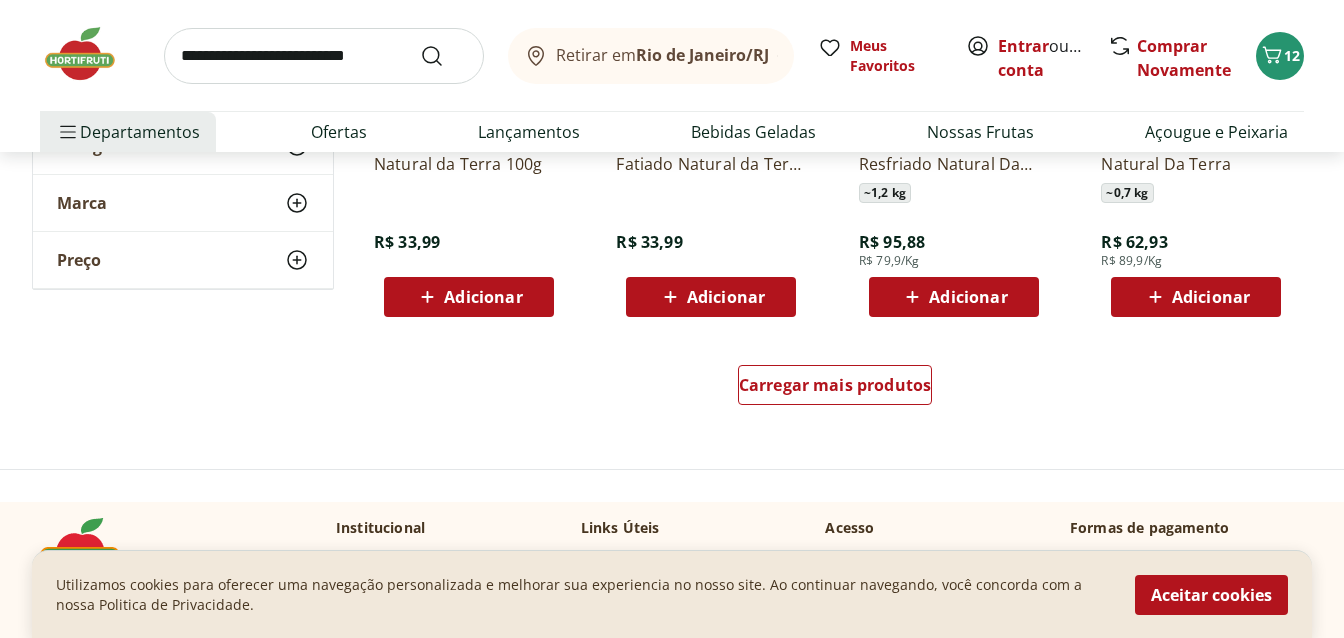 scroll, scrollTop: 1276, scrollLeft: 0, axis: vertical 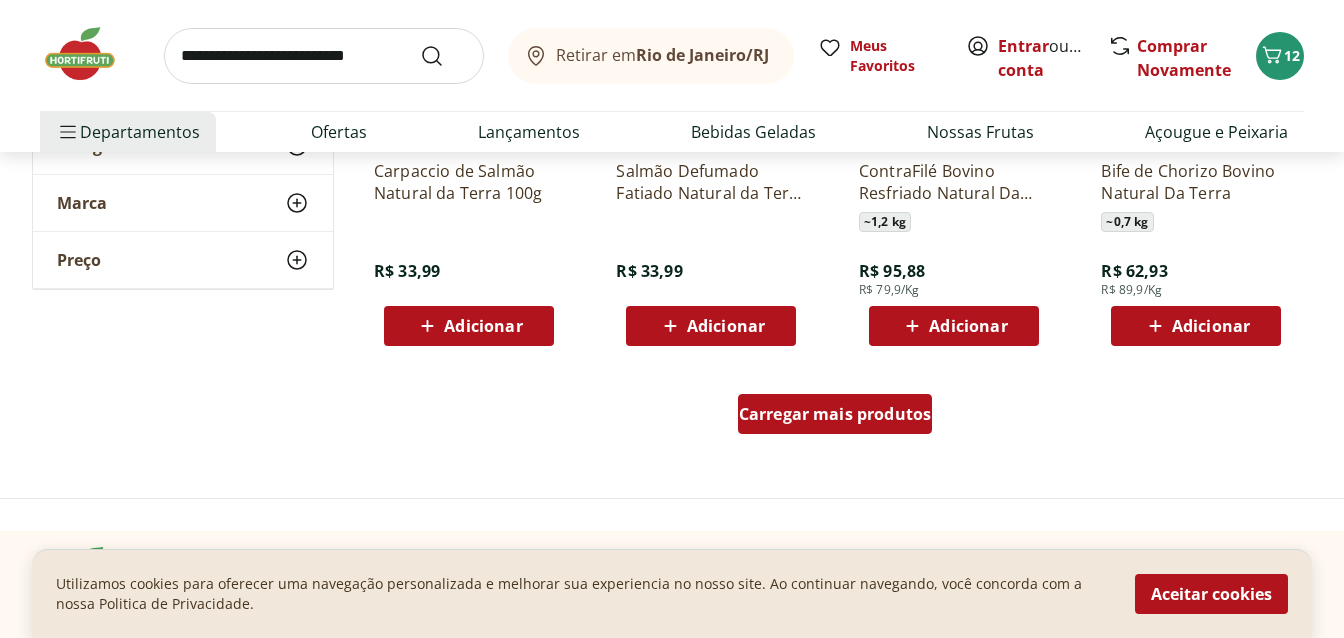 click on "Carregar mais produtos" at bounding box center (835, 414) 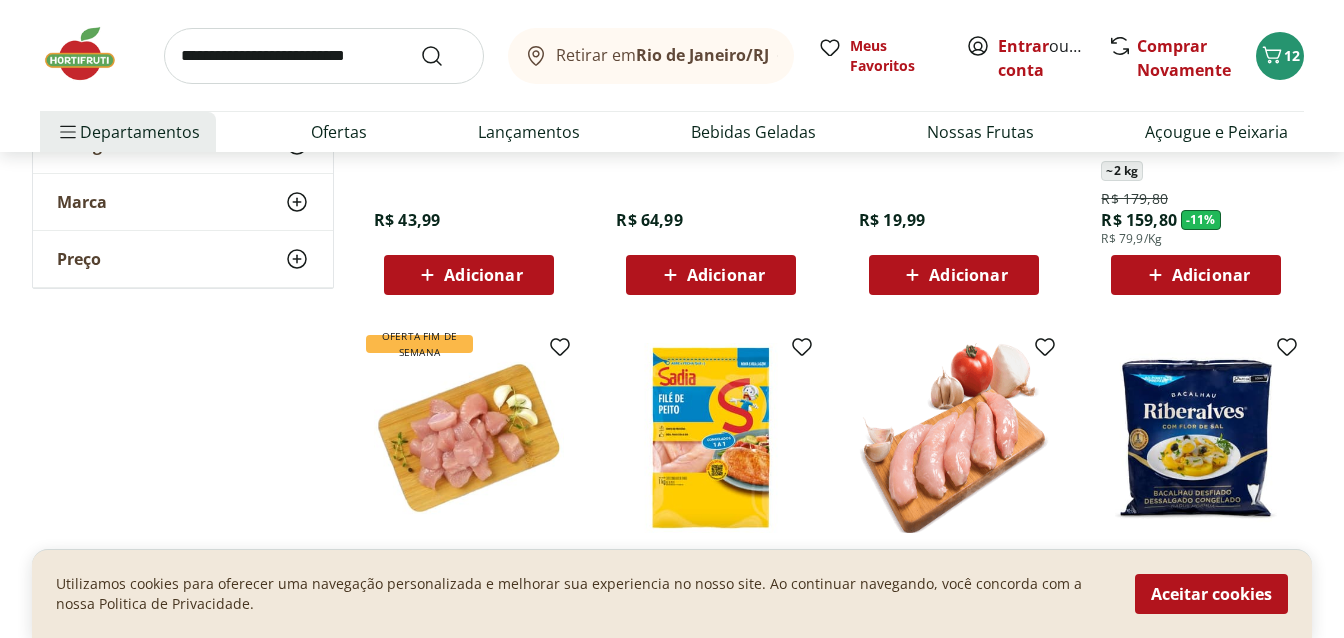 scroll, scrollTop: 2154, scrollLeft: 0, axis: vertical 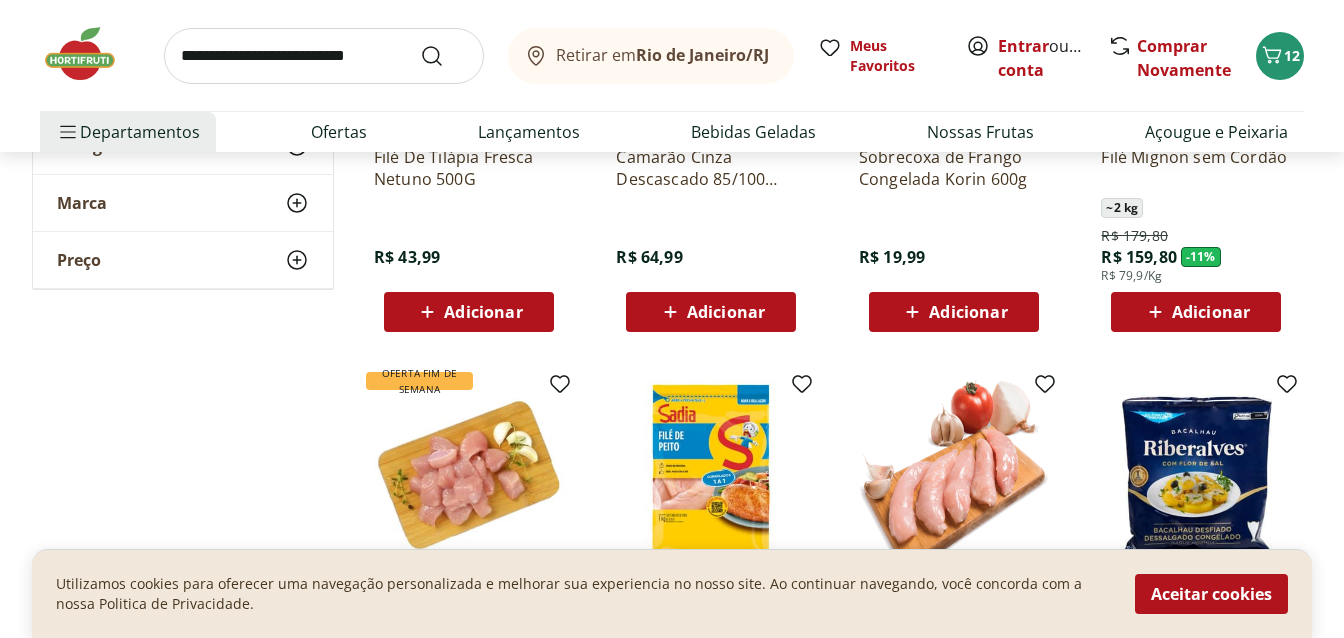 click at bounding box center [1196, 475] 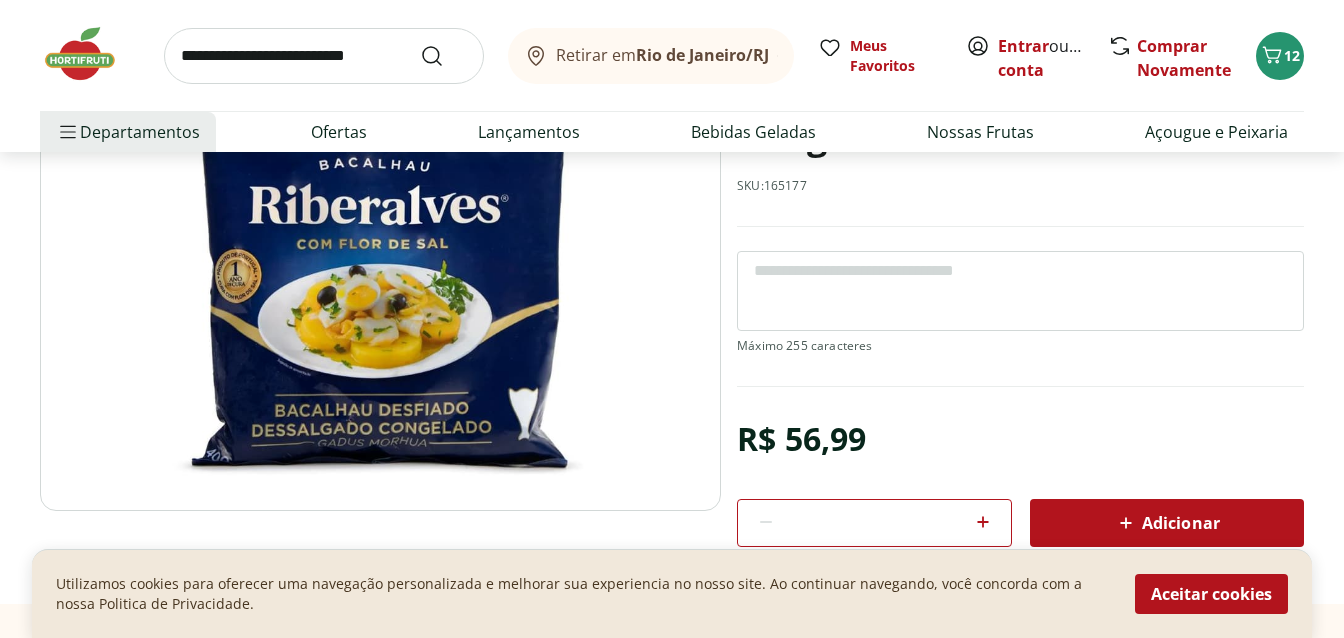 scroll, scrollTop: 239, scrollLeft: 0, axis: vertical 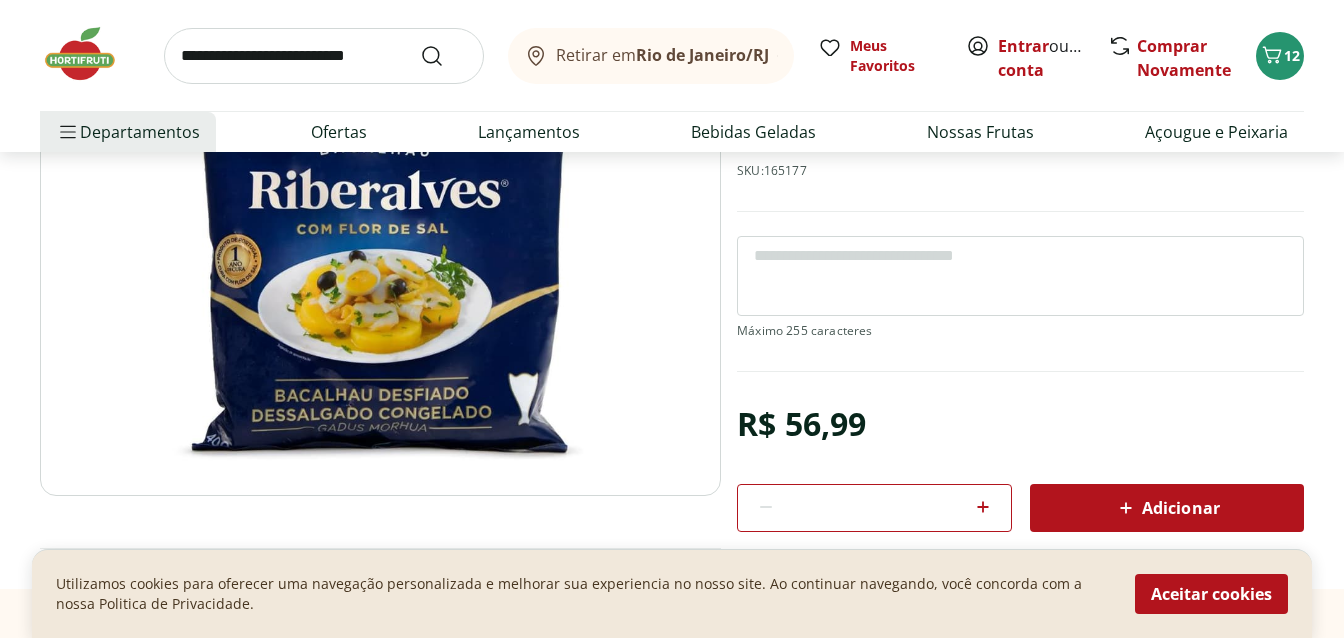 click on "Adicionar" at bounding box center [1167, 508] 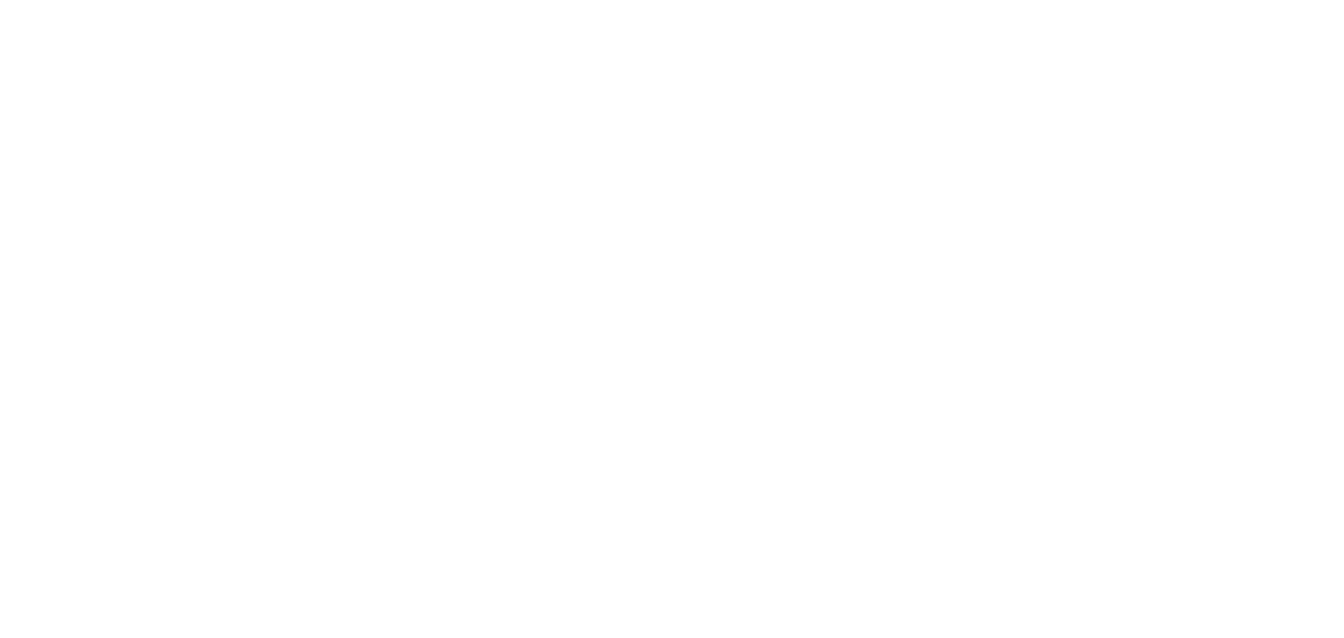 scroll, scrollTop: 0, scrollLeft: 0, axis: both 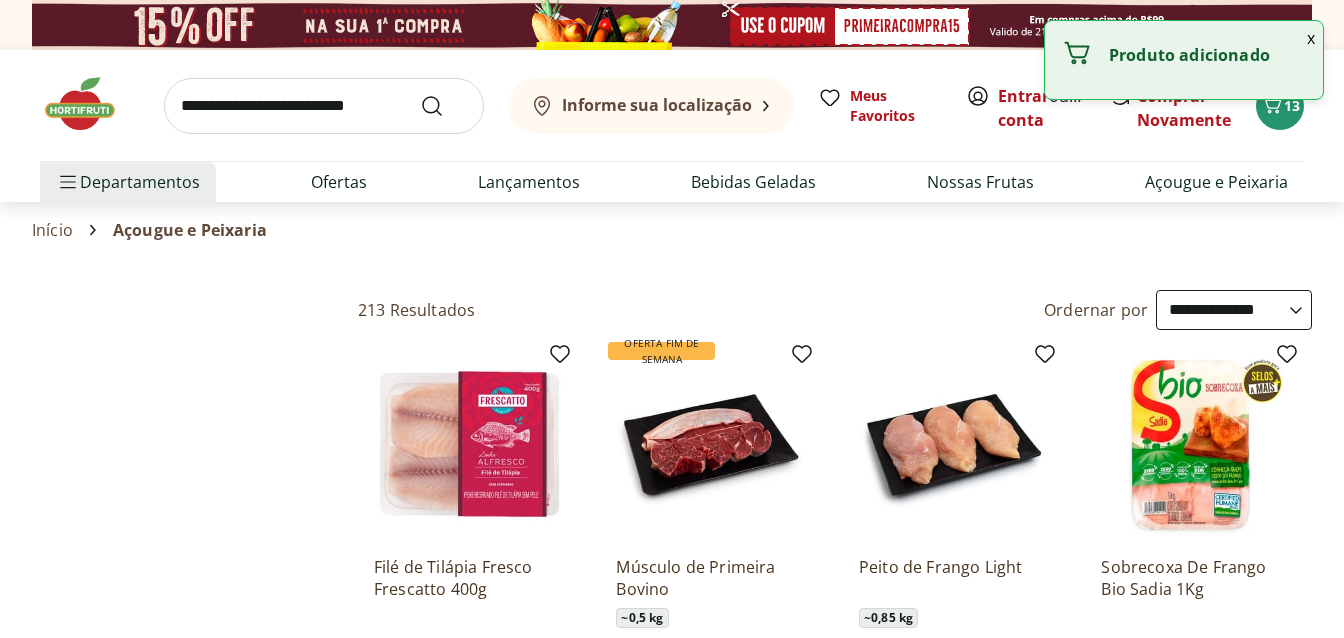 type on "*" 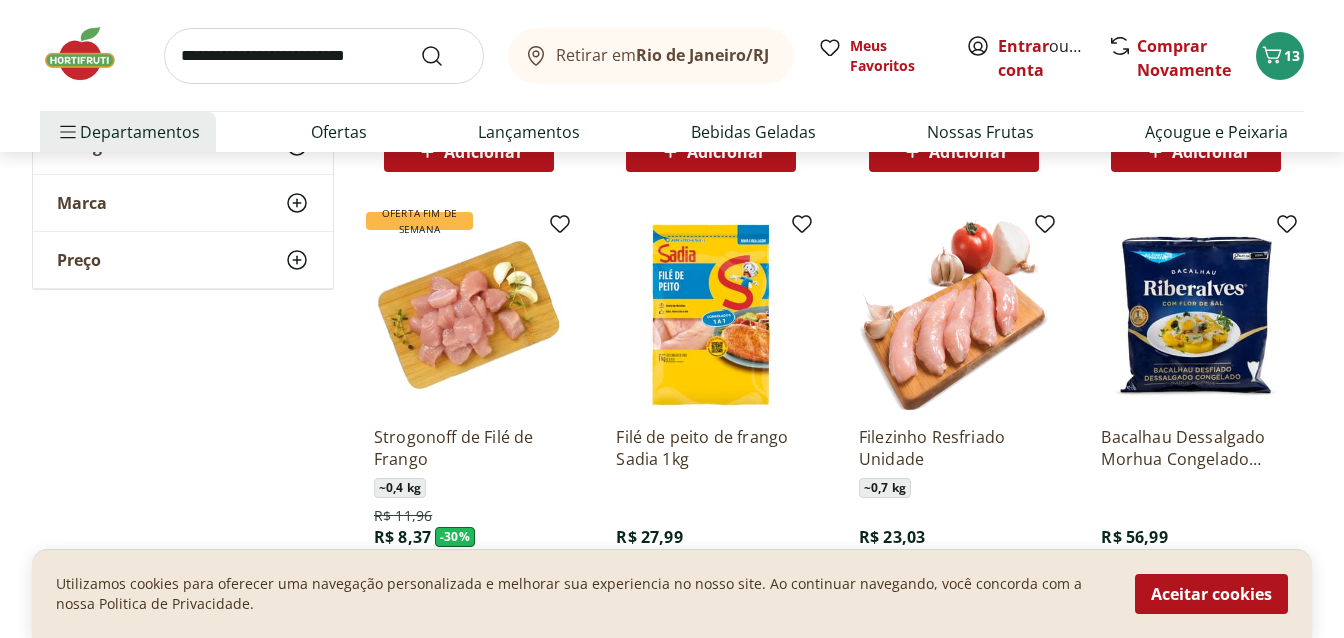 scroll, scrollTop: 2633, scrollLeft: 0, axis: vertical 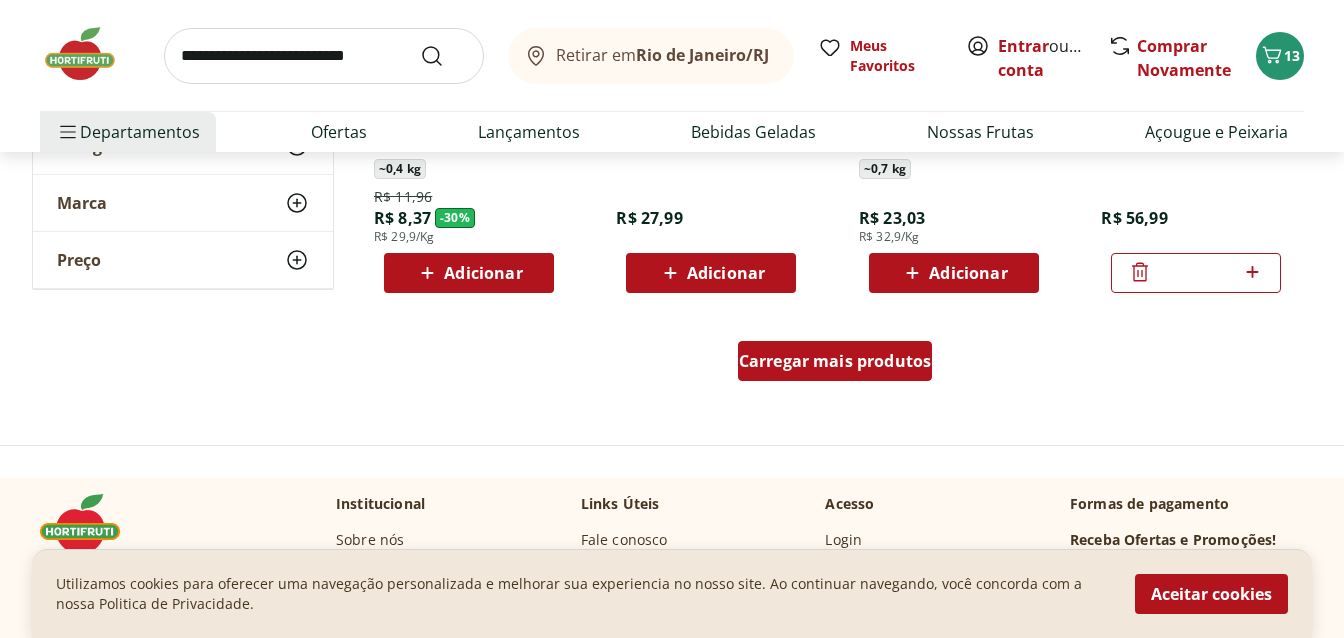 click on "Carregar mais produtos" at bounding box center (835, 361) 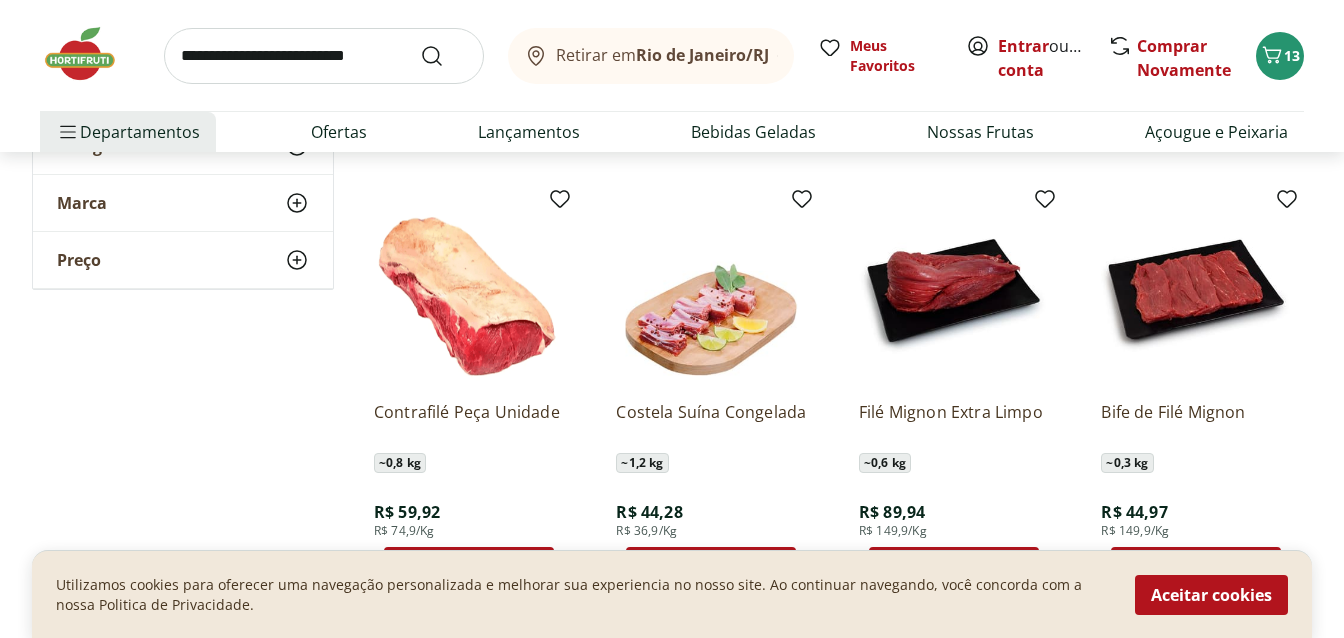 scroll, scrollTop: 3670, scrollLeft: 0, axis: vertical 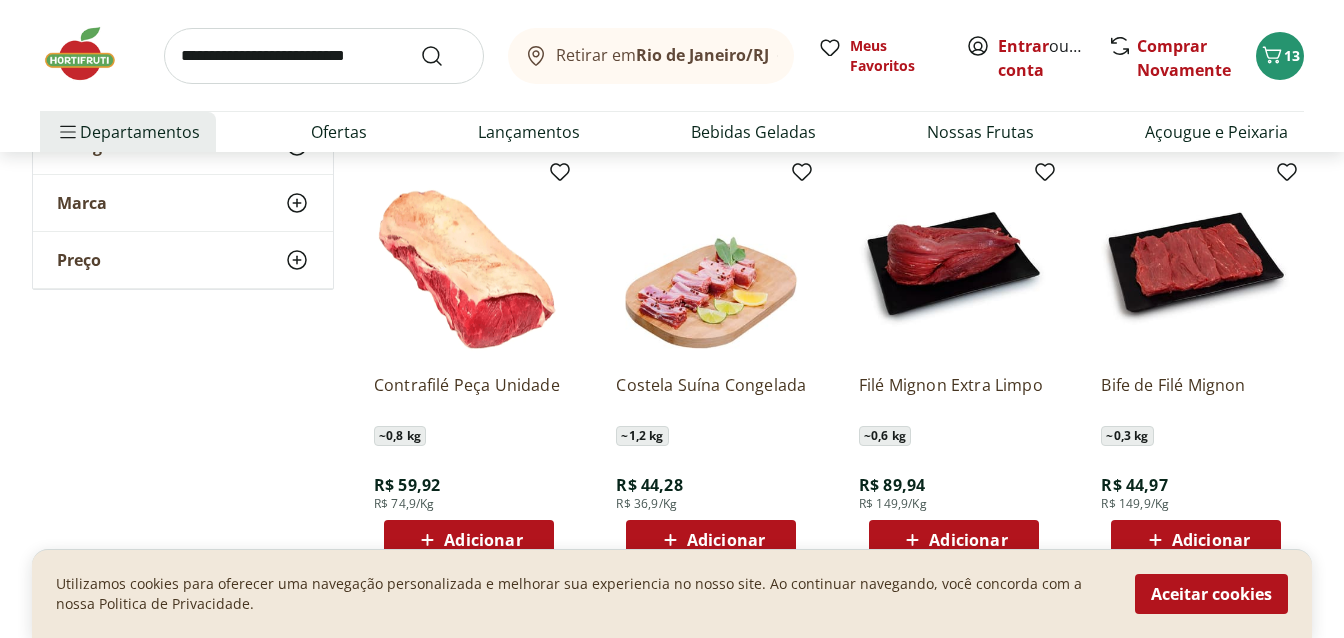 click on "Carregar mais produtos" at bounding box center (835, 628) 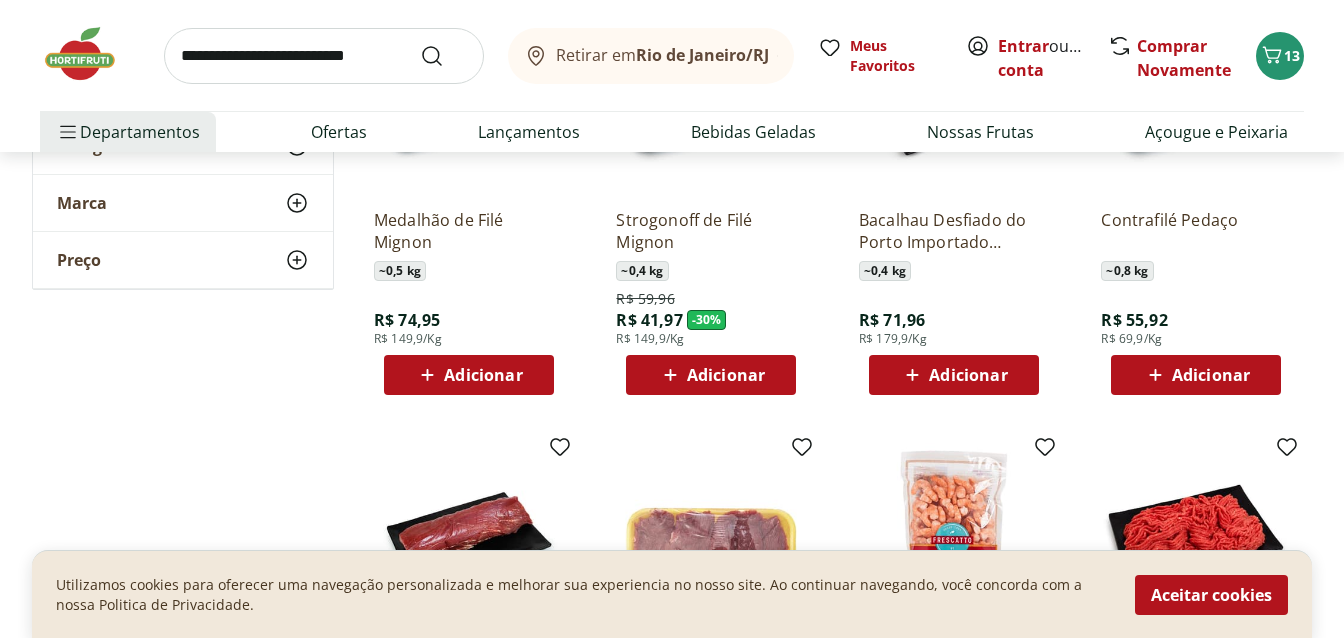 scroll, scrollTop: 4309, scrollLeft: 0, axis: vertical 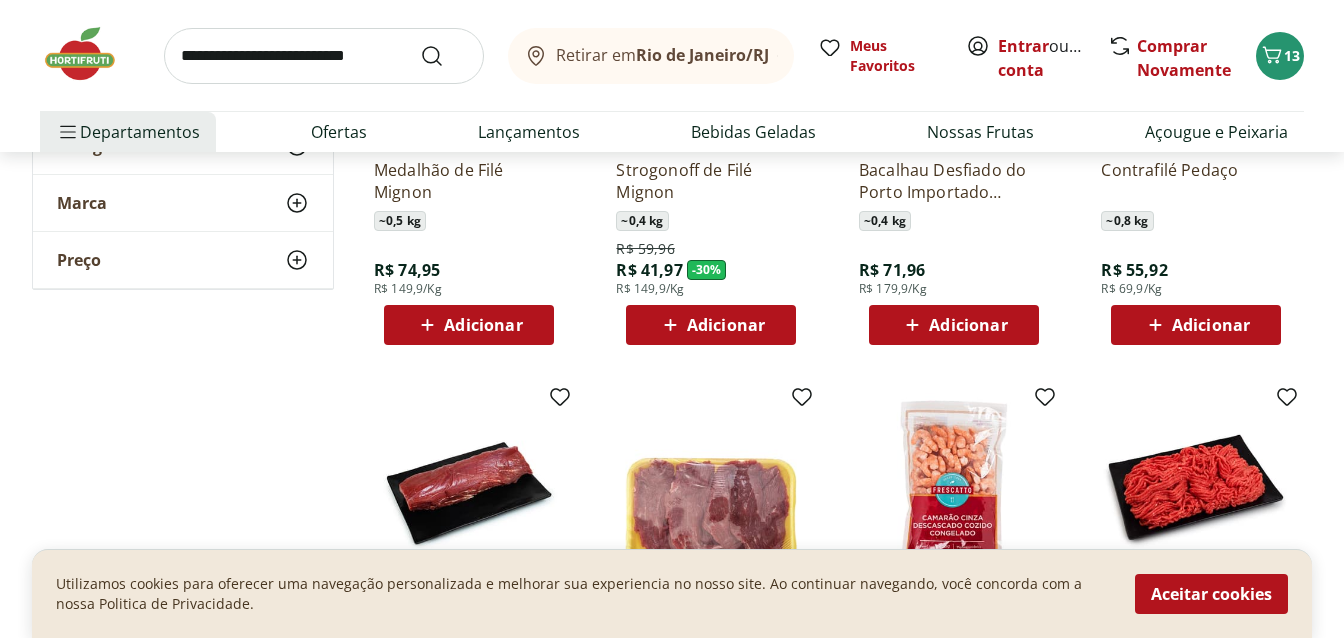 click 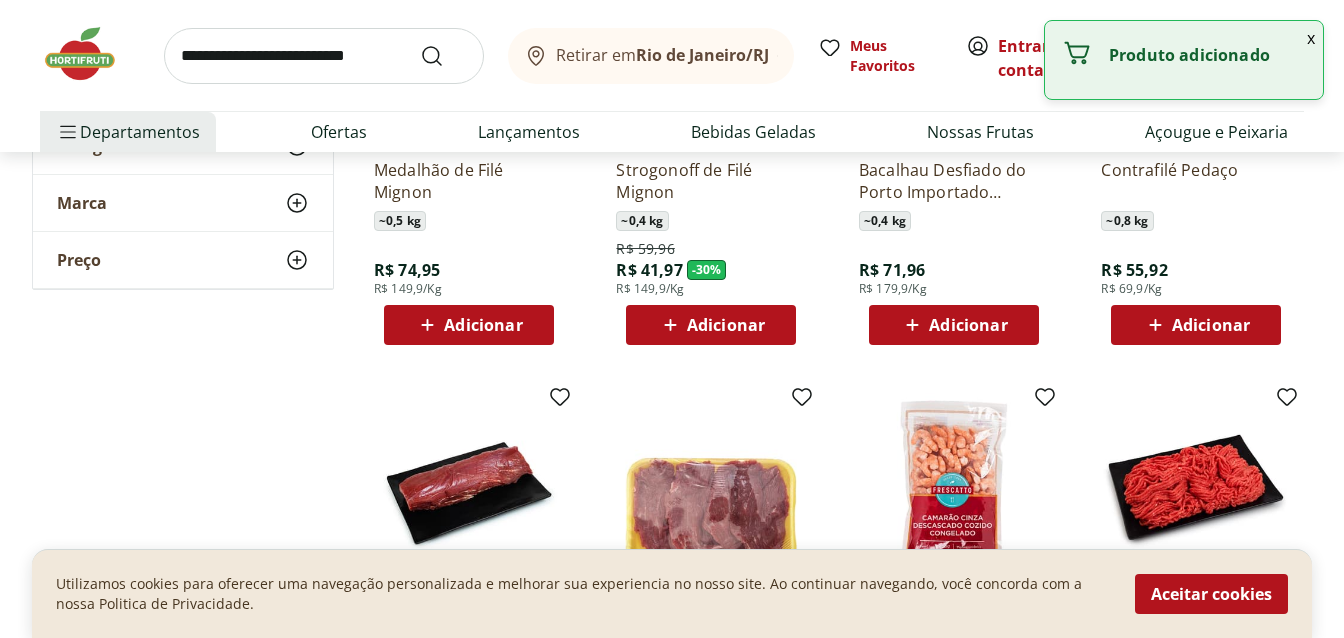 click 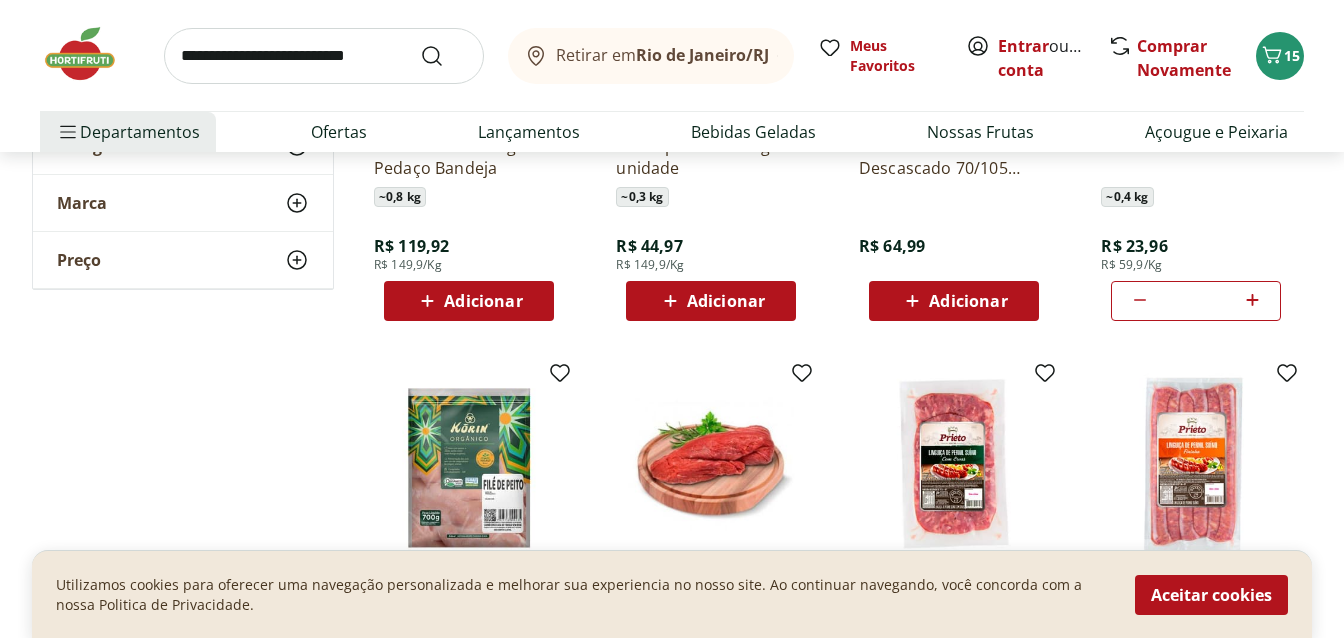 scroll, scrollTop: 4788, scrollLeft: 0, axis: vertical 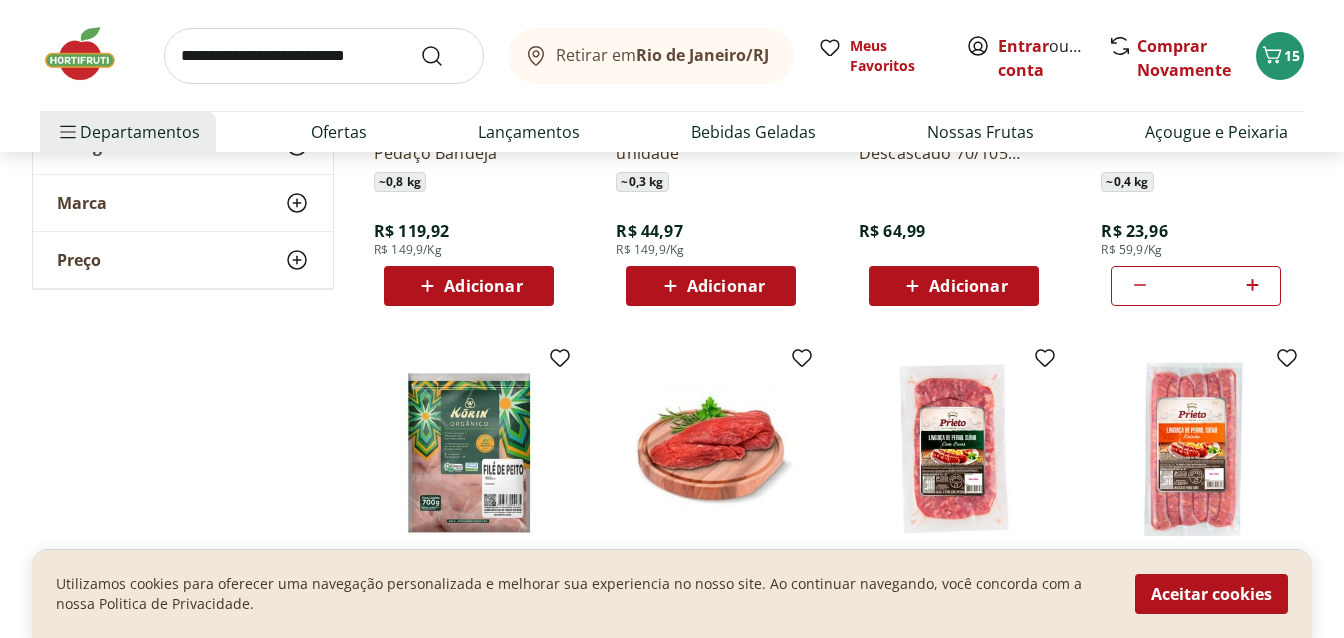click on "Carregar mais produtos" at bounding box center [835, 814] 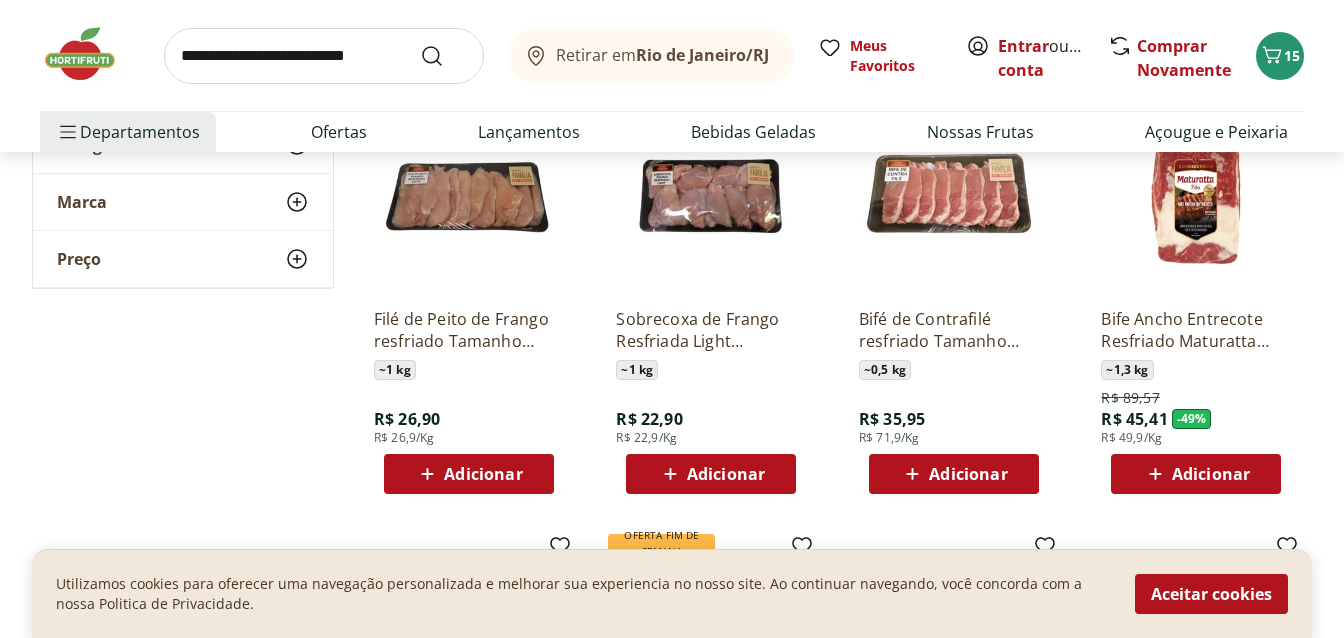 scroll, scrollTop: 5506, scrollLeft: 0, axis: vertical 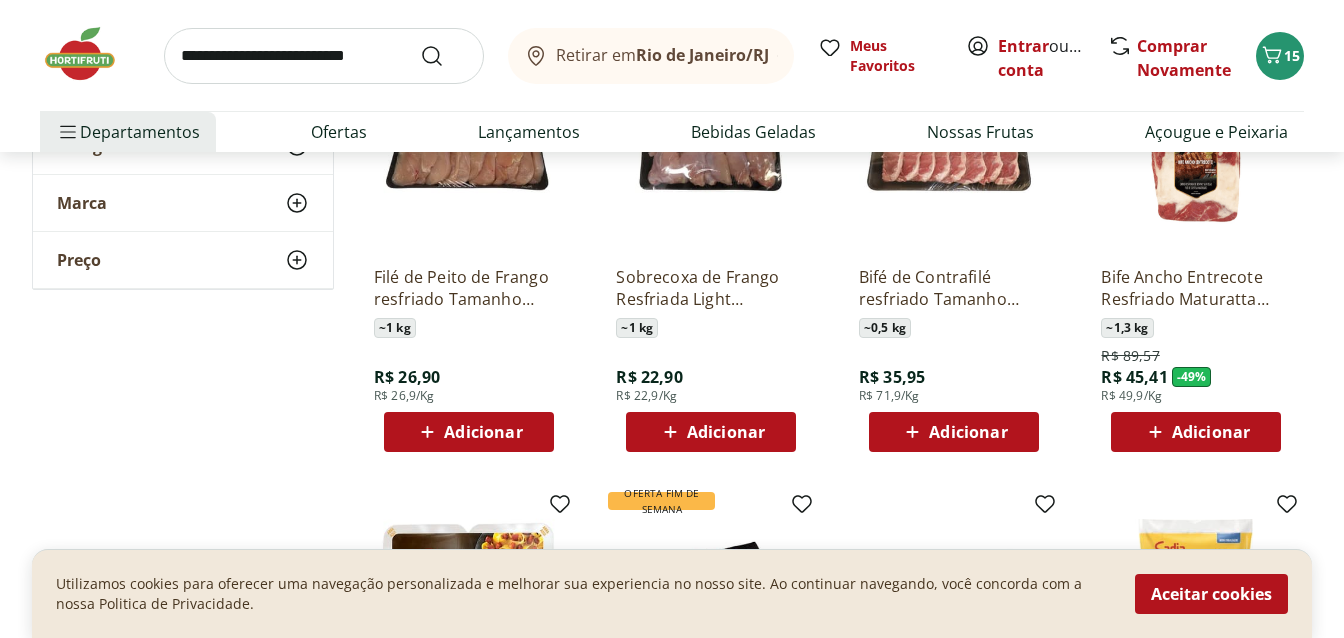 click on "Adicionar" at bounding box center [726, 872] 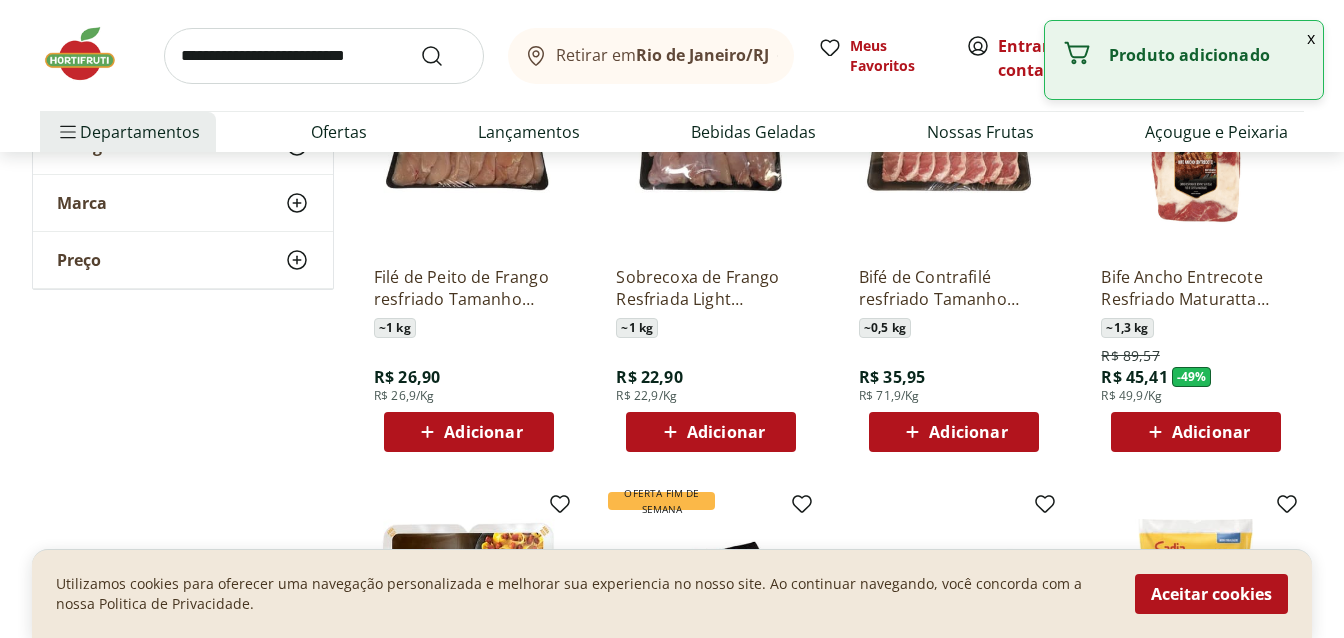 click 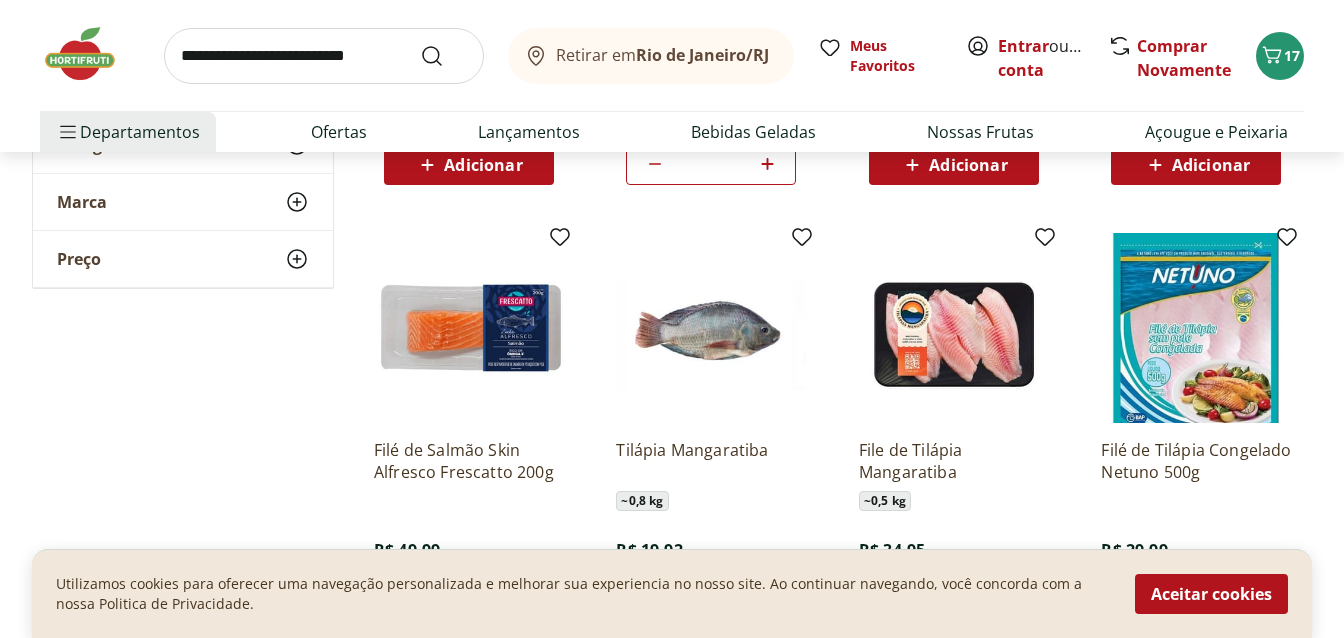scroll, scrollTop: 6224, scrollLeft: 0, axis: vertical 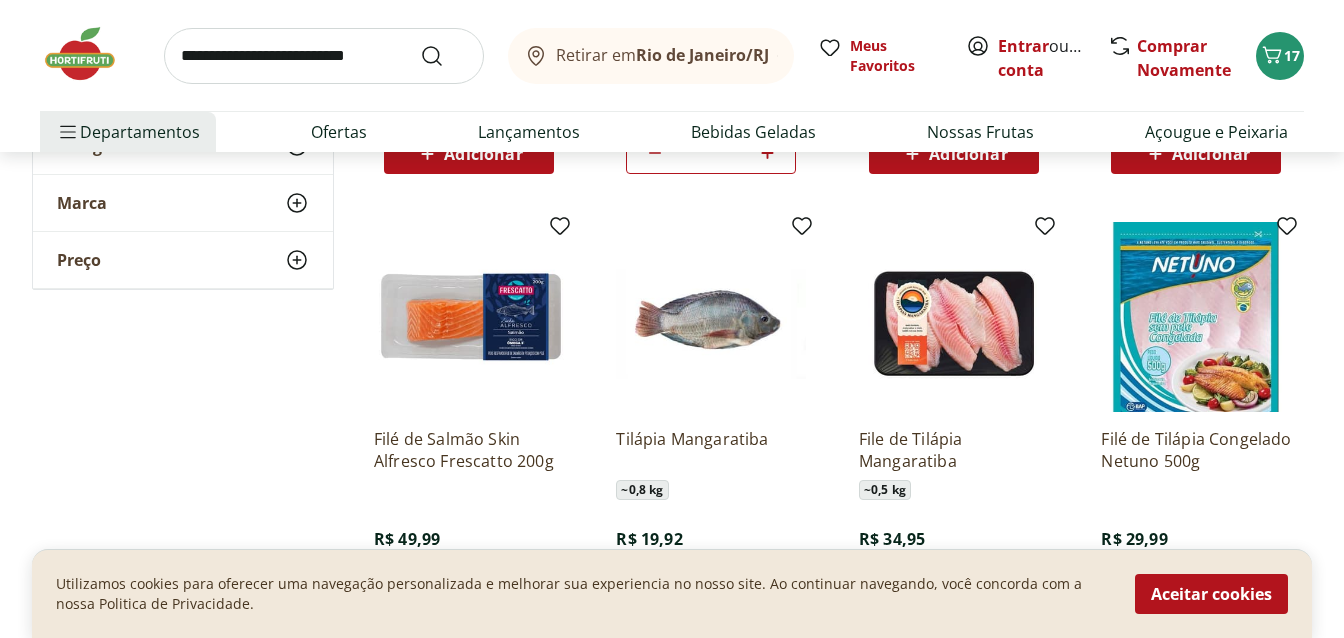 click on "Carregar mais produtos" at bounding box center (835, 682) 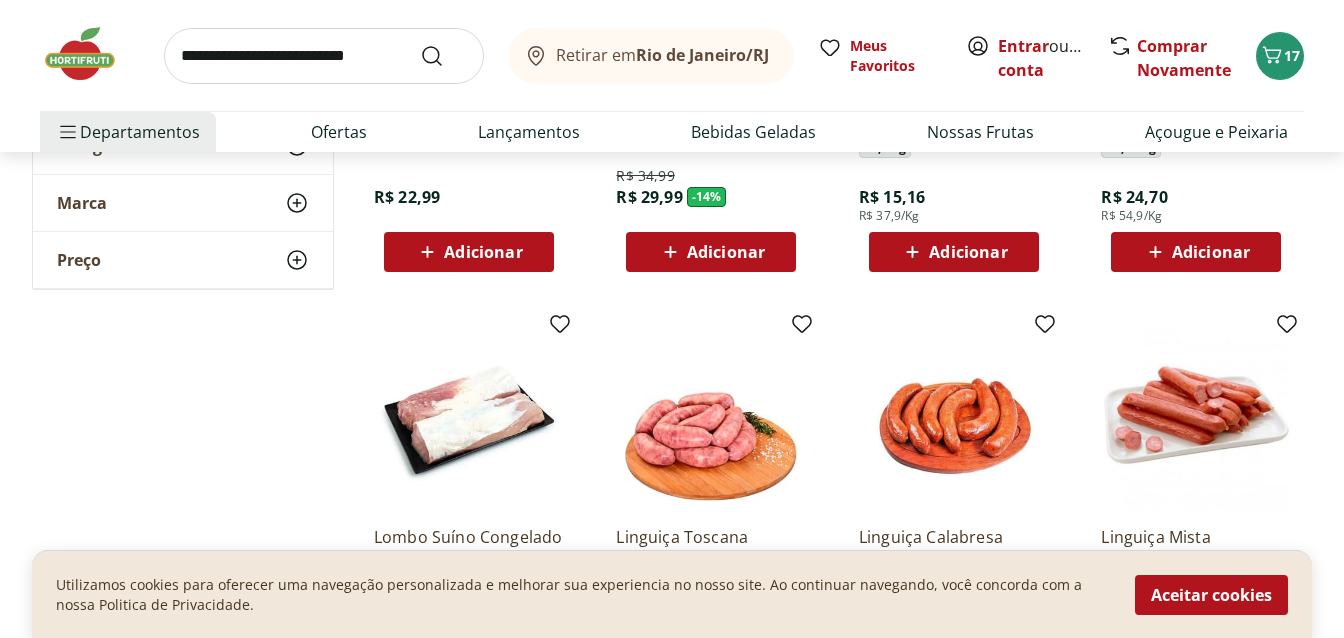scroll, scrollTop: 7501, scrollLeft: 0, axis: vertical 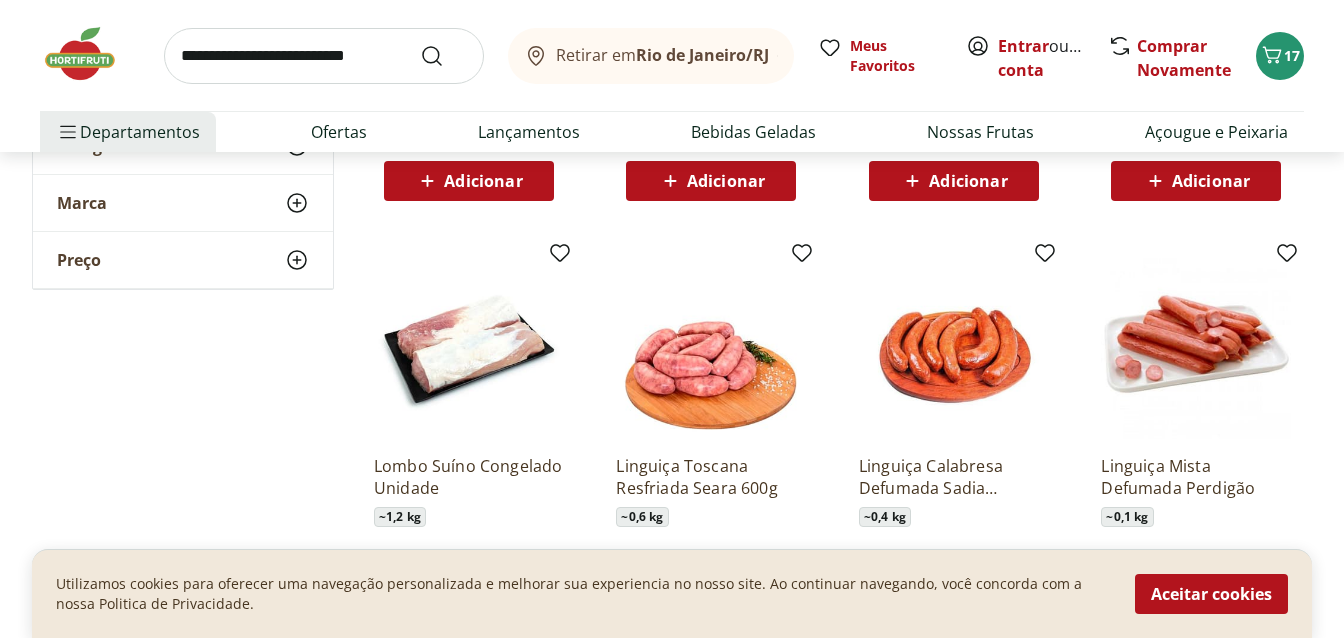 click on "Carregar mais produtos" at bounding box center (835, 709) 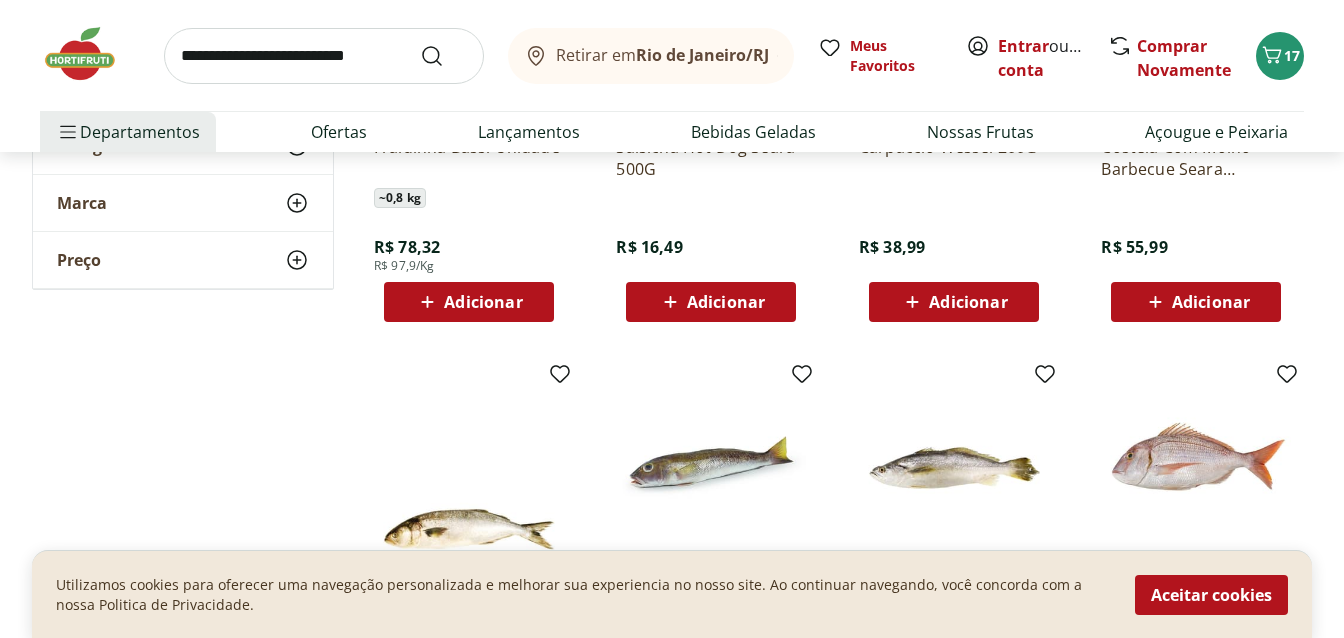 scroll, scrollTop: 8698, scrollLeft: 0, axis: vertical 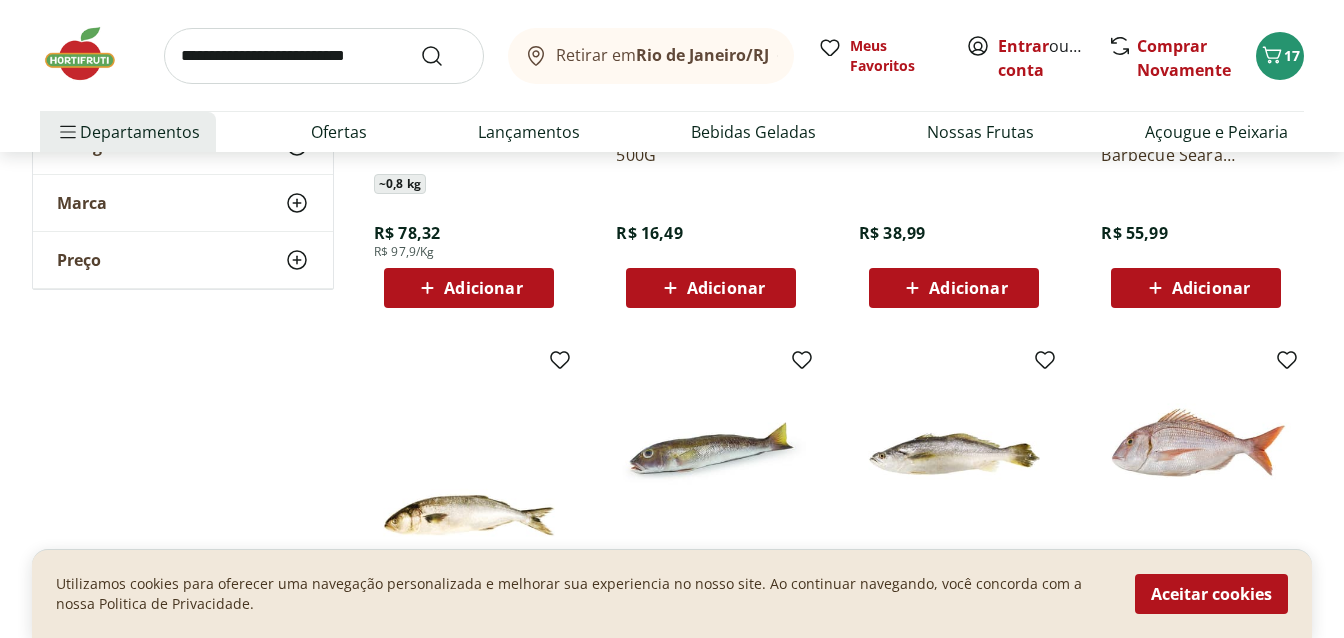 click on "Carregar mais produtos" at bounding box center (835, 816) 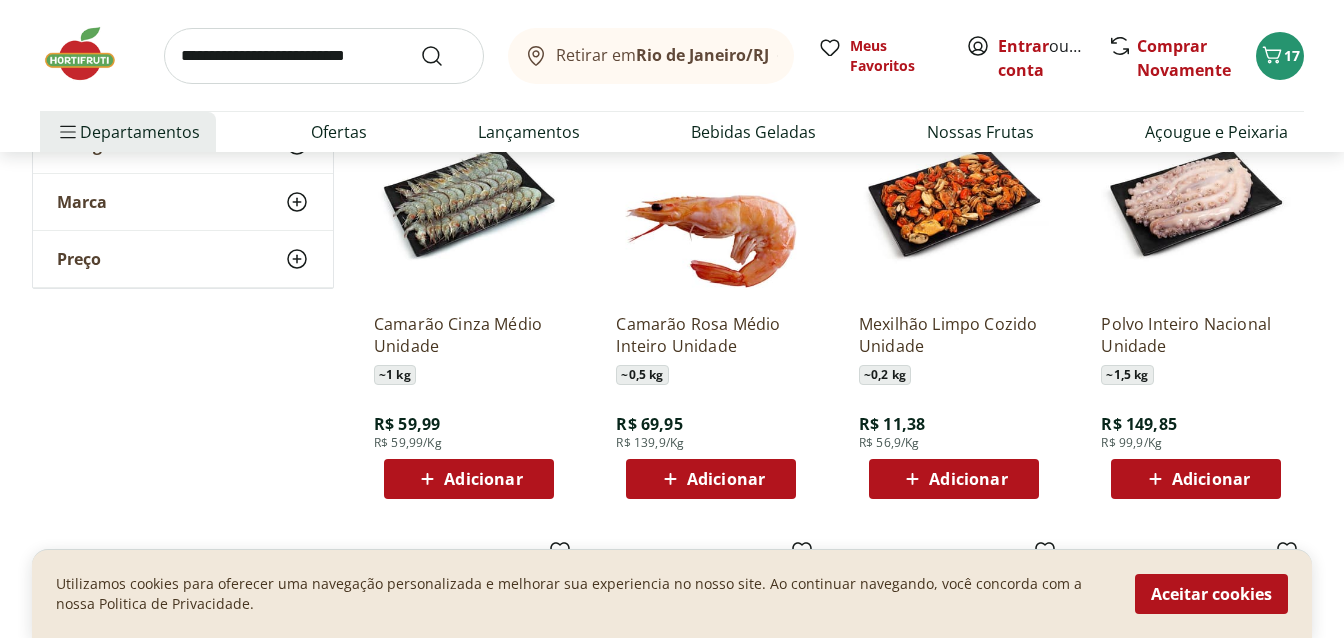 scroll, scrollTop: 9895, scrollLeft: 0, axis: vertical 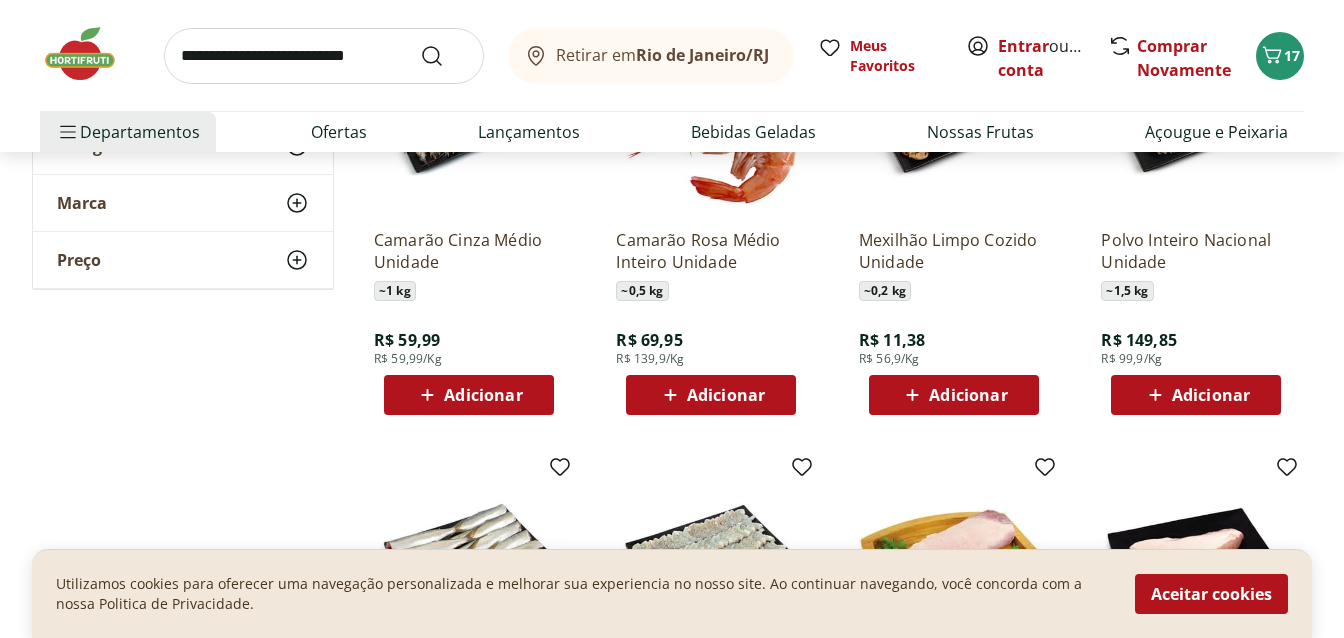click on "Carregar mais produtos" at bounding box center (835, 923) 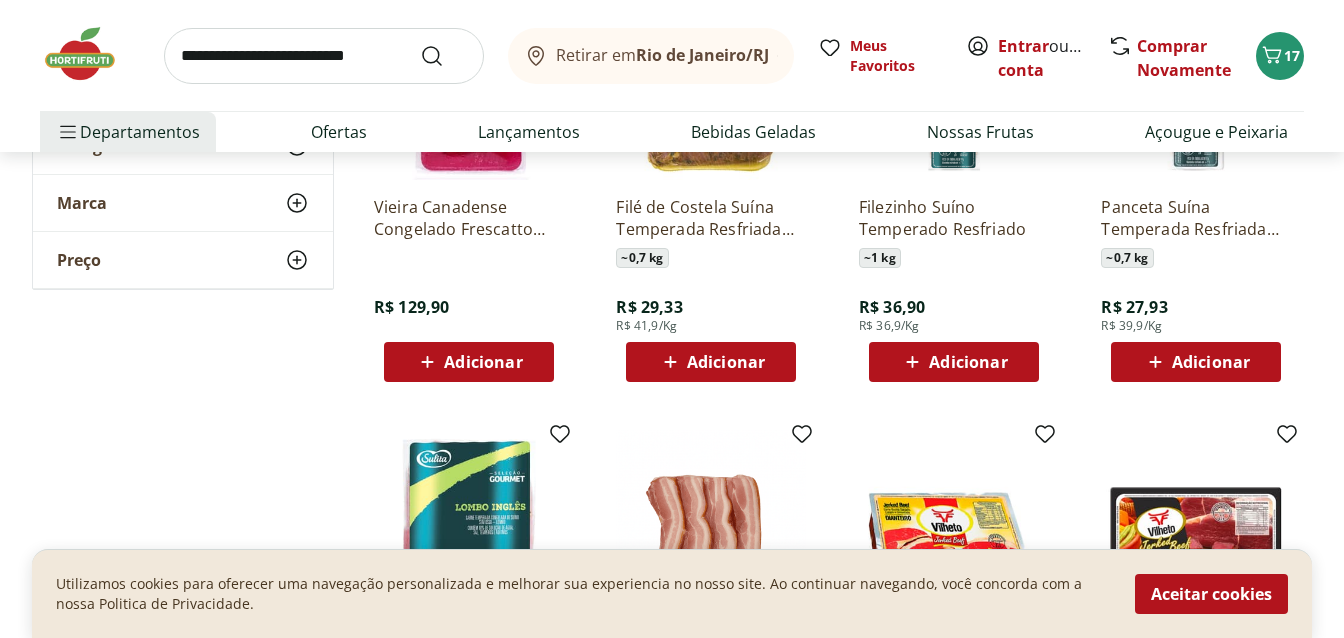 scroll, scrollTop: 11251, scrollLeft: 0, axis: vertical 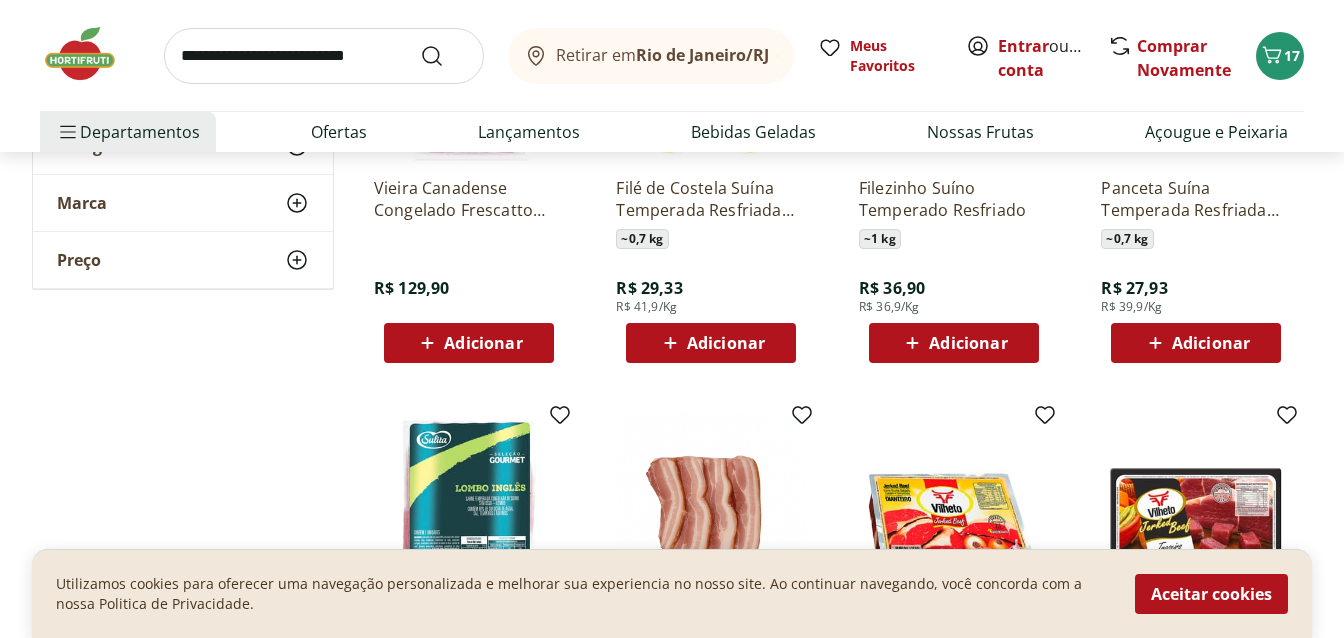 click on "Carregar mais produtos" at bounding box center (835, 871) 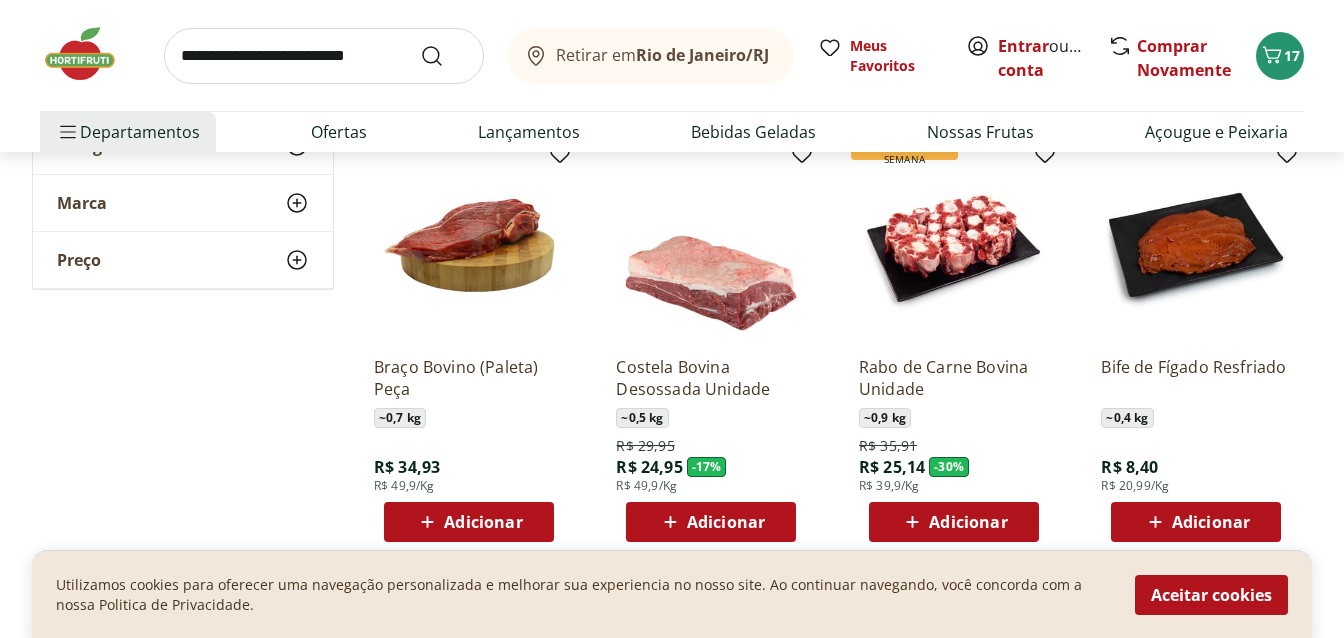 scroll, scrollTop: 12448, scrollLeft: 0, axis: vertical 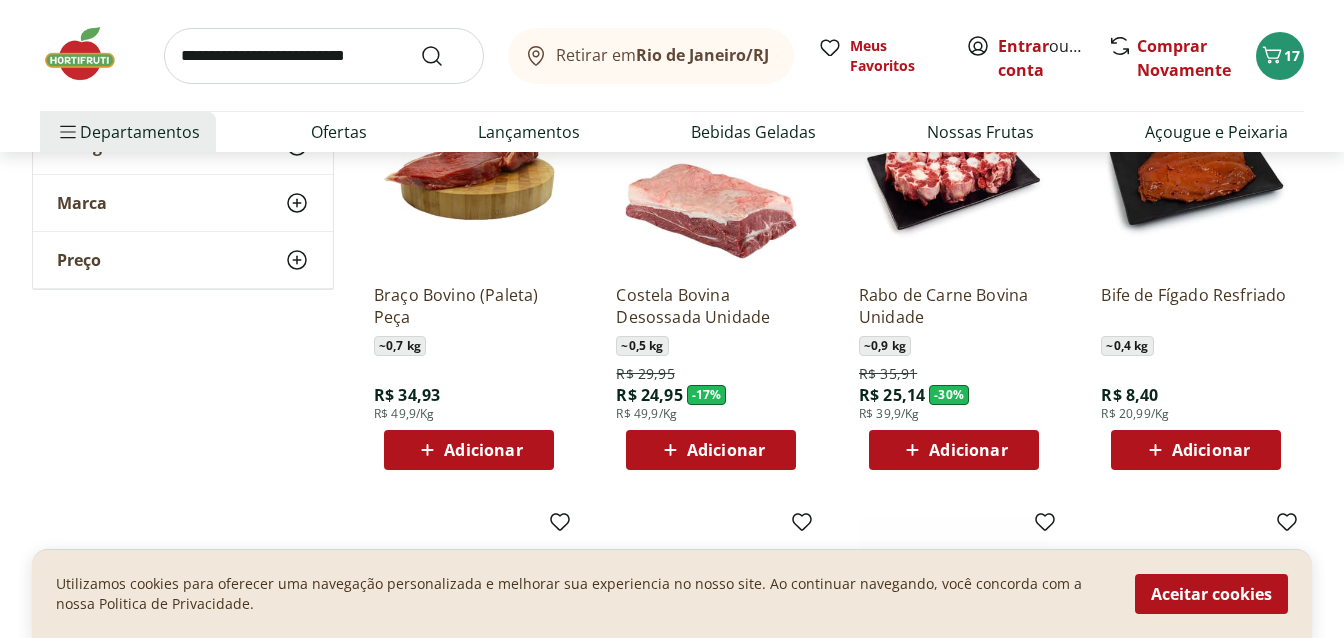 click on "Carregar mais produtos" at bounding box center [835, 978] 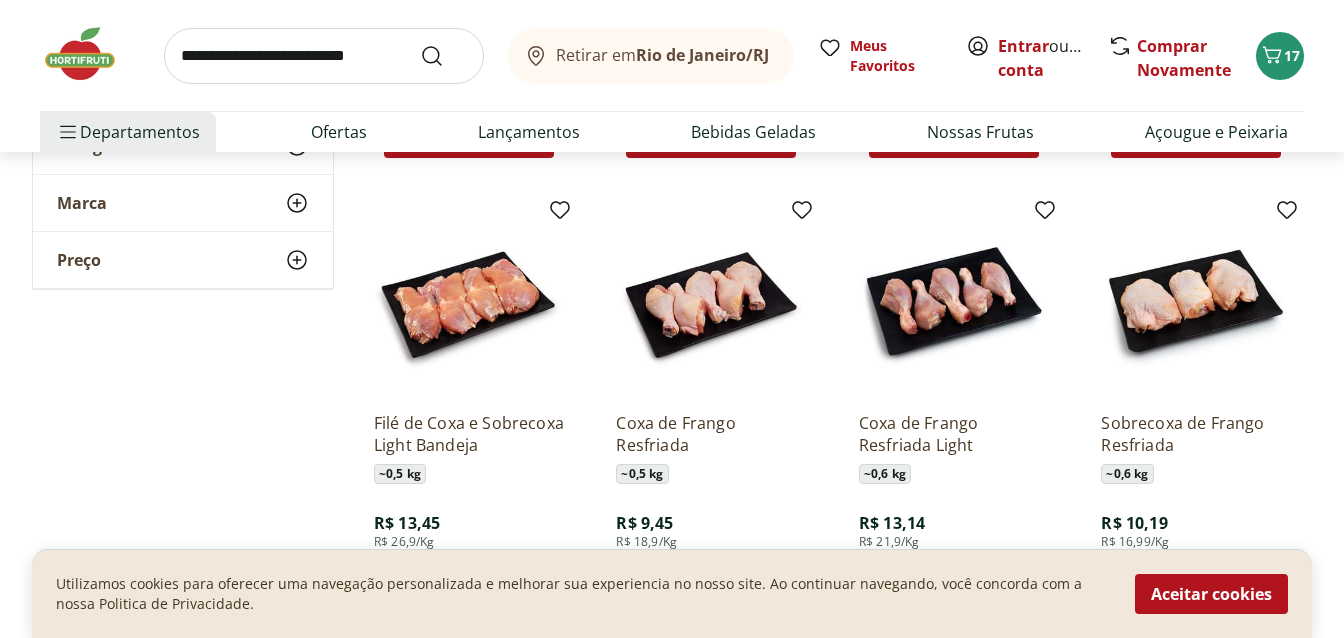 scroll, scrollTop: 13725, scrollLeft: 0, axis: vertical 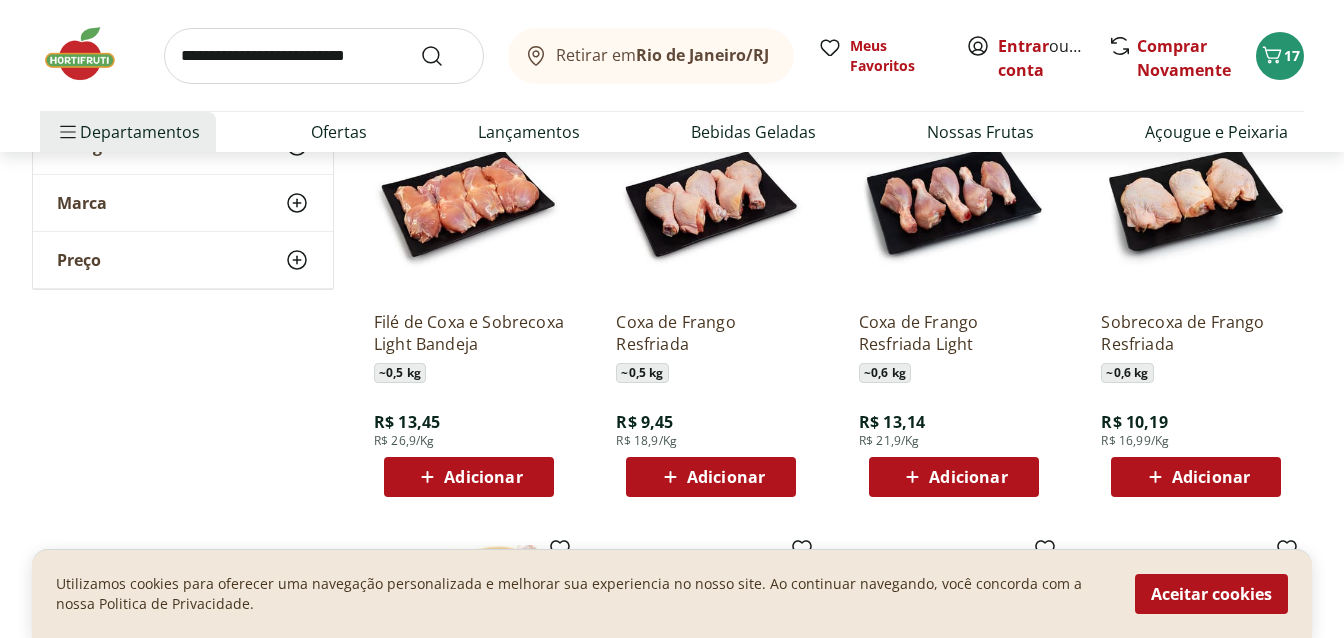 click on "Carregar mais produtos" at bounding box center (835, 1005) 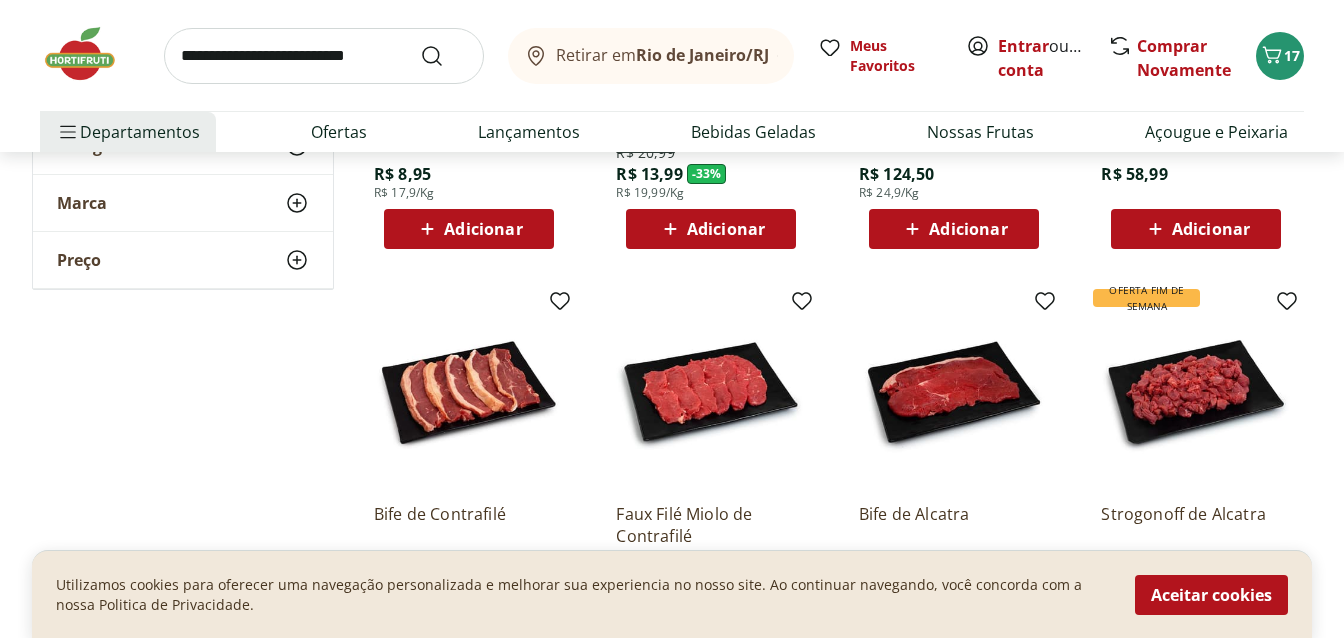 scroll, scrollTop: 14842, scrollLeft: 0, axis: vertical 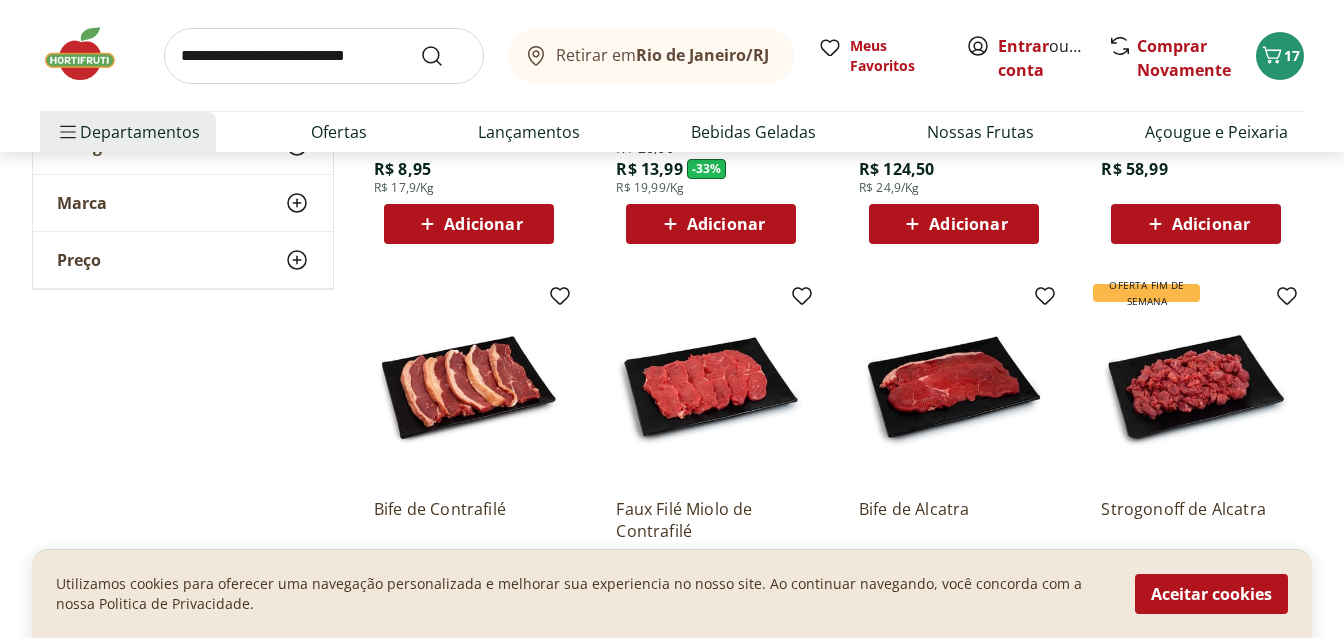 click on "Carregar mais produtos" at bounding box center (835, 1192) 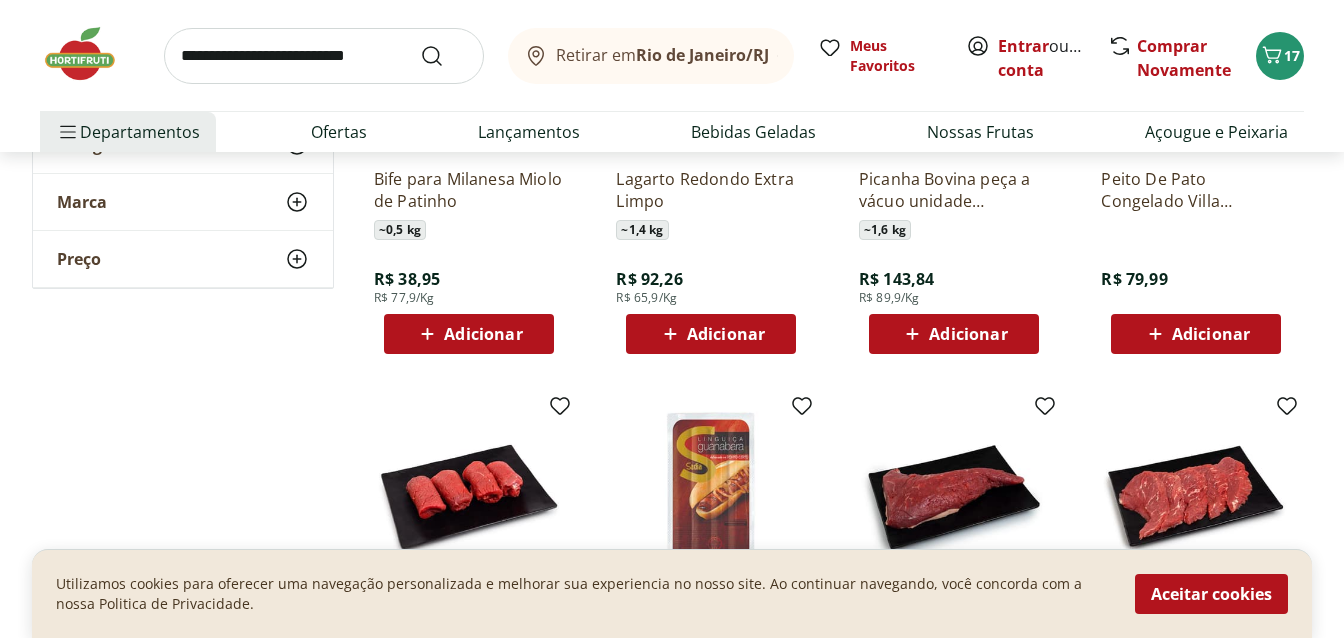 scroll, scrollTop: 16039, scrollLeft: 0, axis: vertical 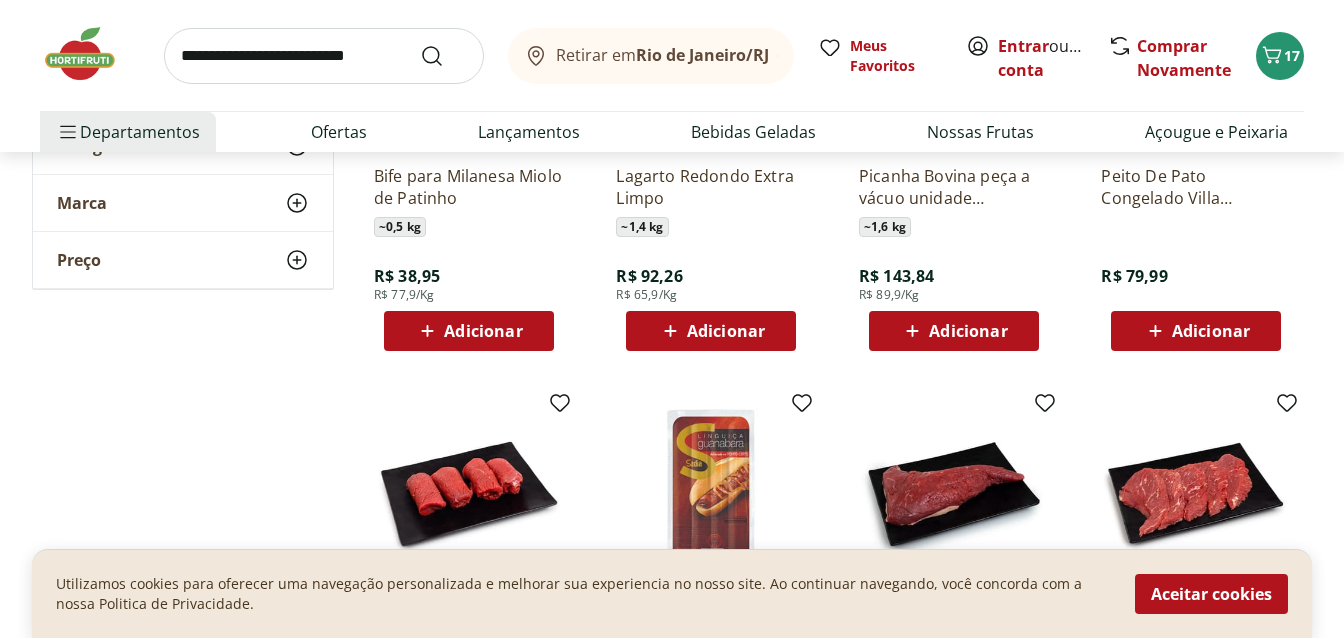 click on "Carregar mais produtos" at bounding box center (835, 1299) 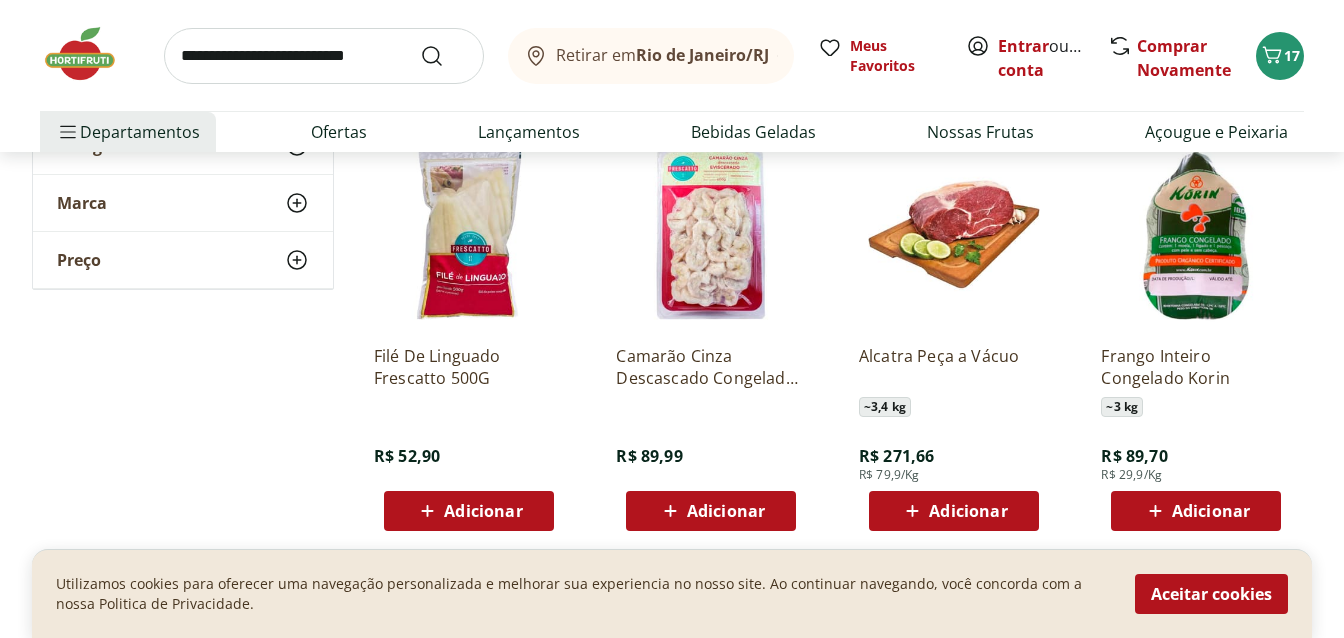 scroll, scrollTop: 17316, scrollLeft: 0, axis: vertical 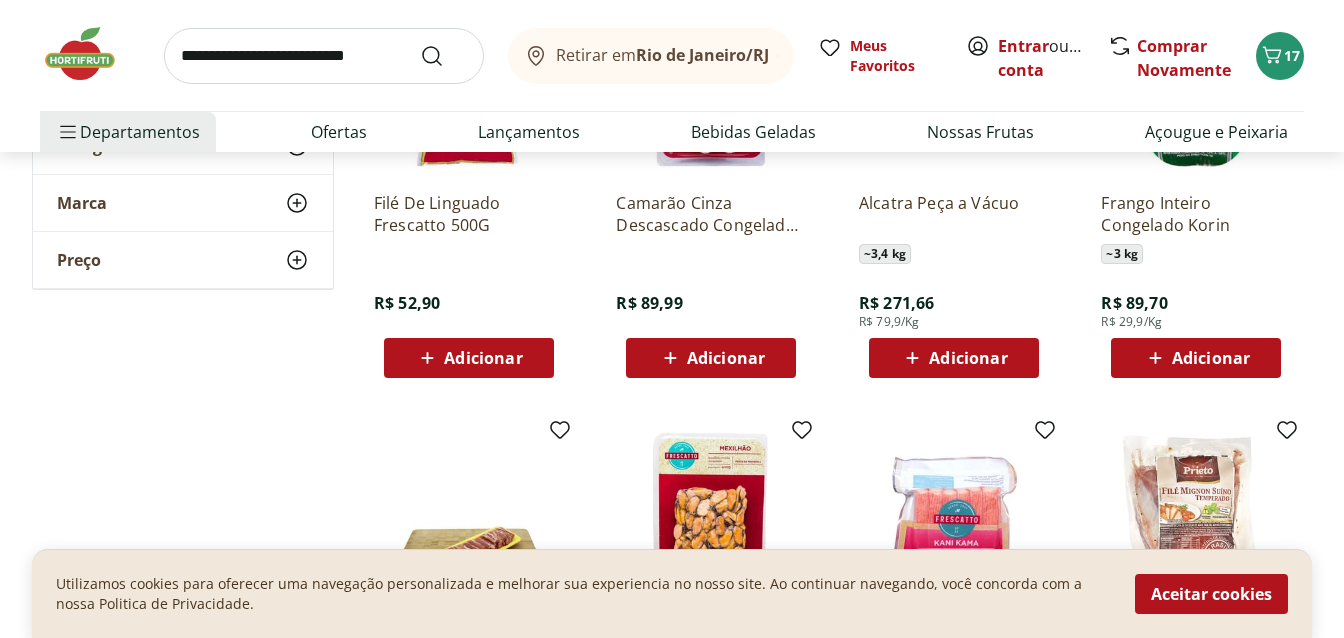 click on "Carregar mais produtos" at bounding box center (835, 1326) 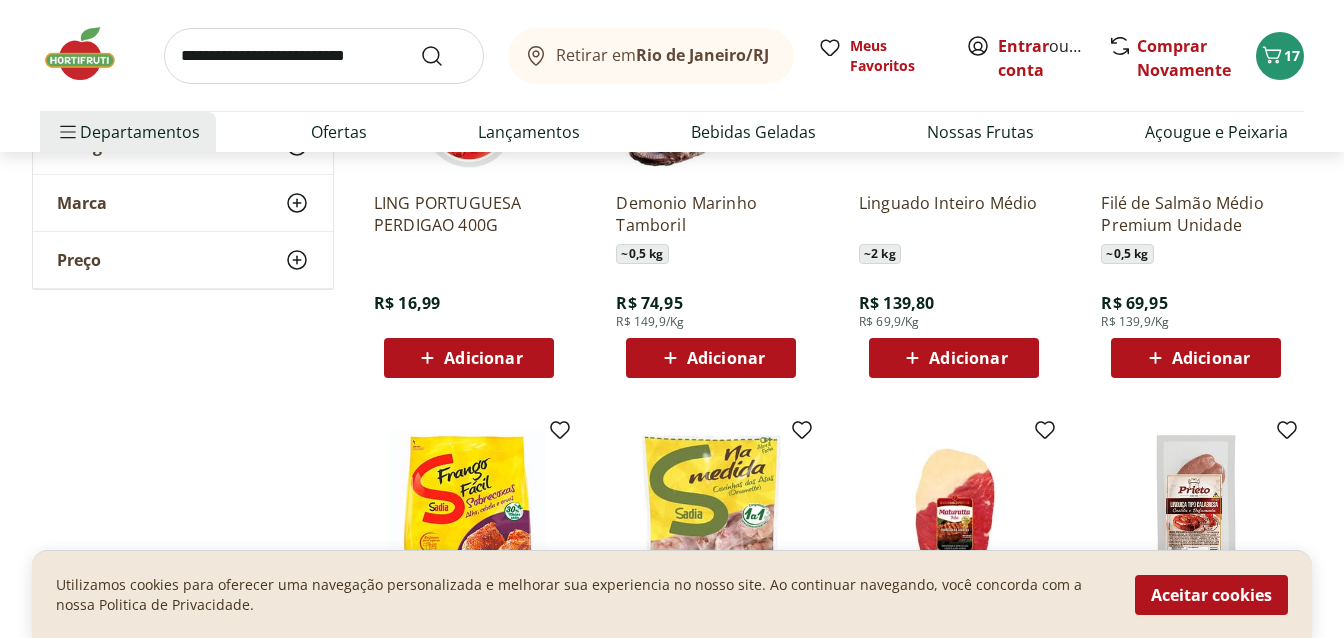 scroll, scrollTop: 18673, scrollLeft: 0, axis: vertical 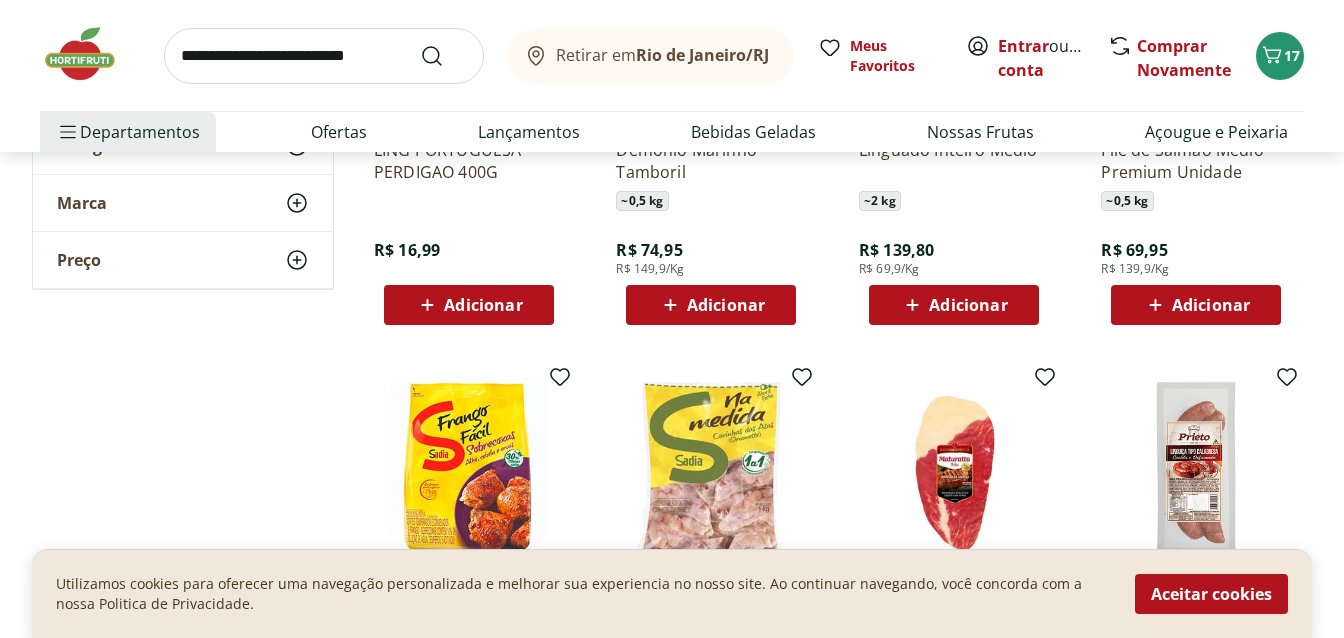 click on "Carregar mais produtos" at bounding box center (835, 1273) 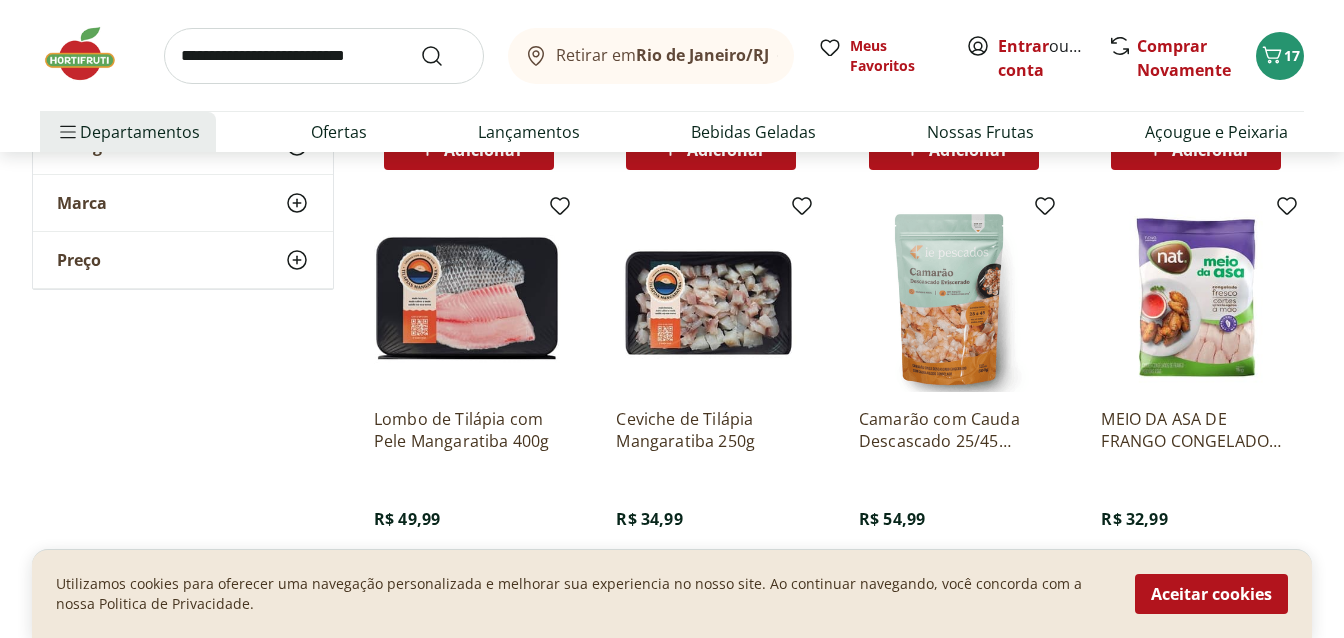 scroll, scrollTop: 19790, scrollLeft: 0, axis: vertical 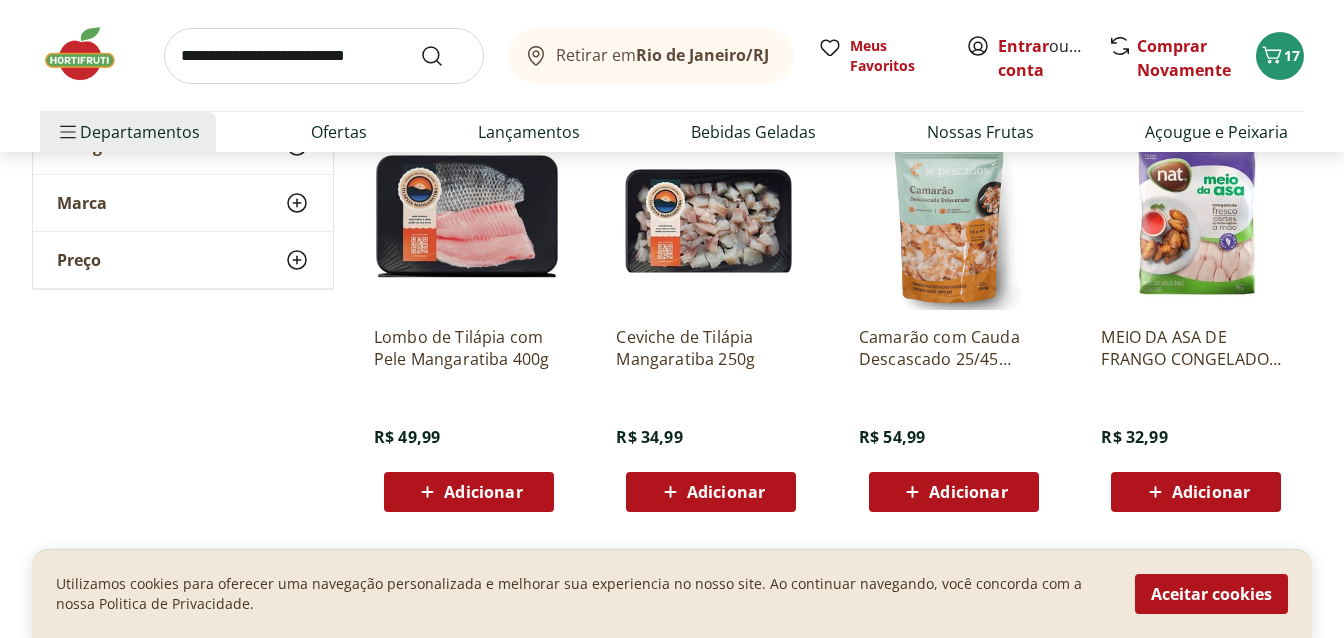 click on "Carregar mais produtos" at bounding box center (835, 1460) 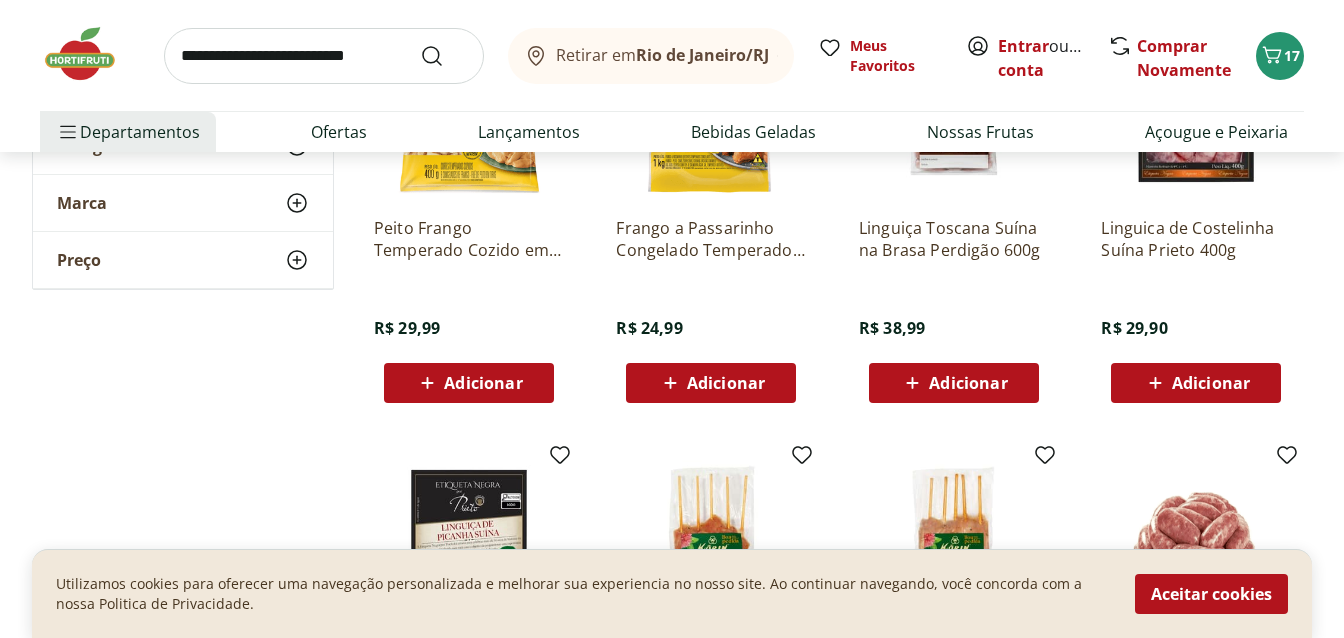 scroll, scrollTop: 21226, scrollLeft: 0, axis: vertical 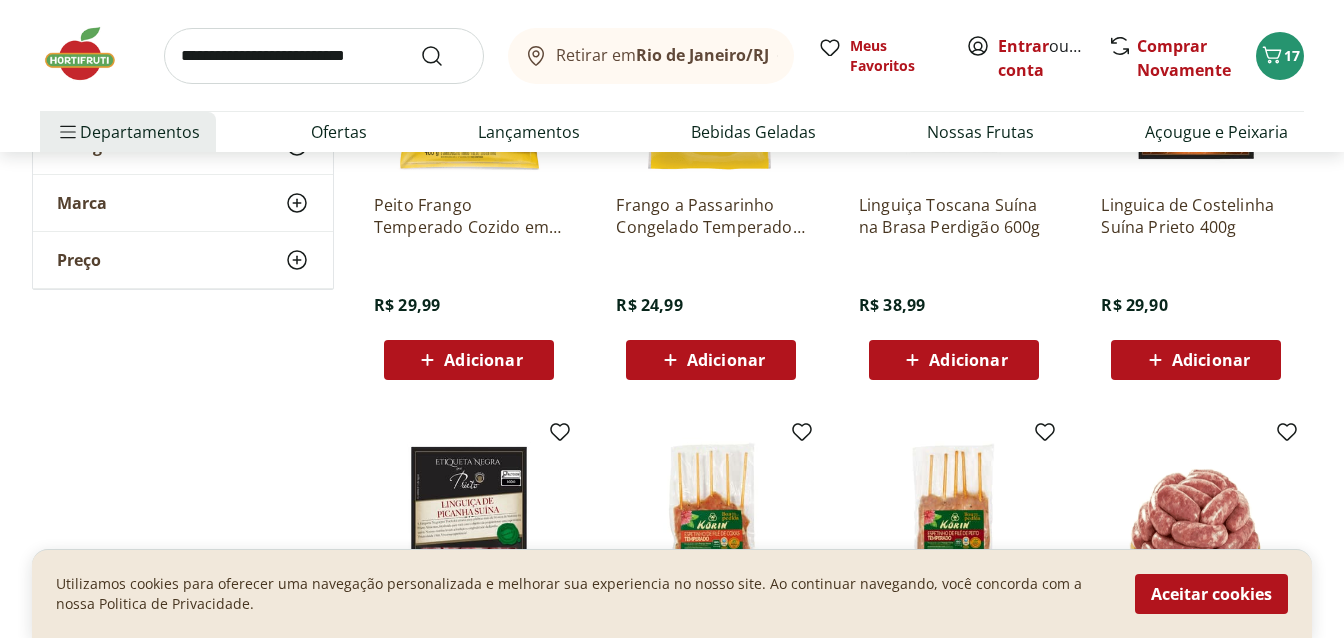 click on "Institucional Sobre nós Canal de Denúncias Código de Ética Leve Natural Nossas Lojas Trabalhe Conosco Governança Corporativa Links Úteis Fale conosco Como comprar Trocas e Devoluções Aviso de Privacidade Acesso Login Criar Conta Esqueci Minha Senha Meus Pedidos Carrinho" at bounding box center [695, 1597] 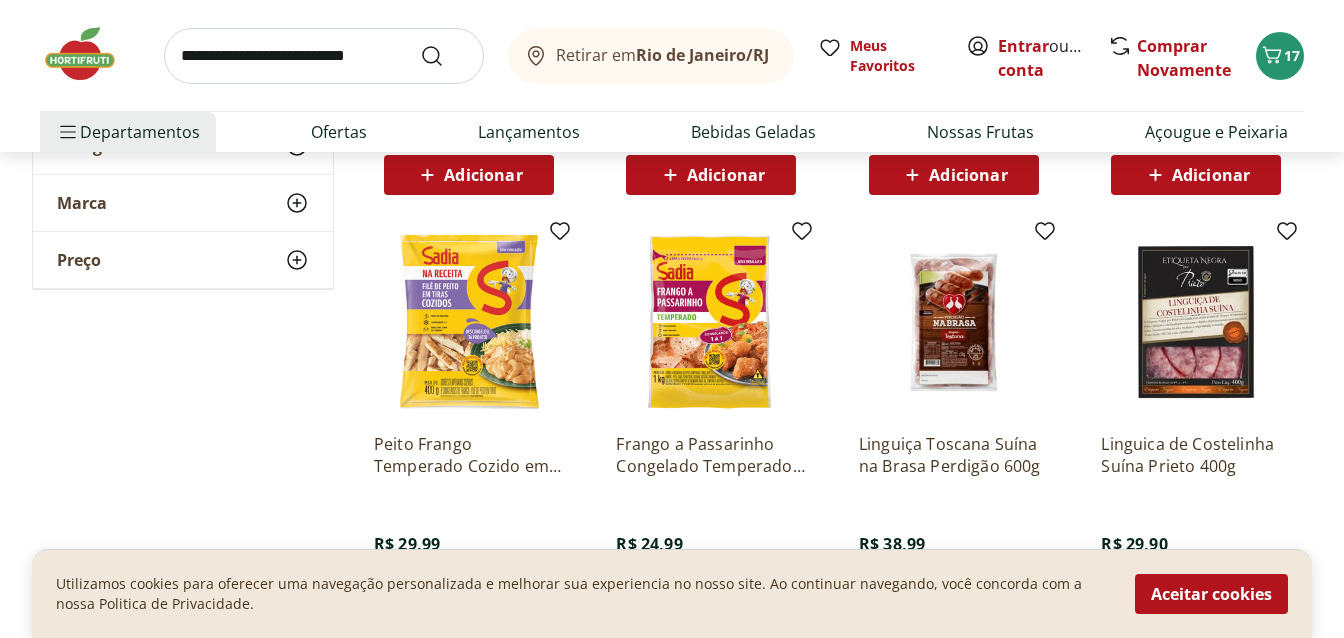 click on "Carregar mais produtos" at bounding box center (835, 1567) 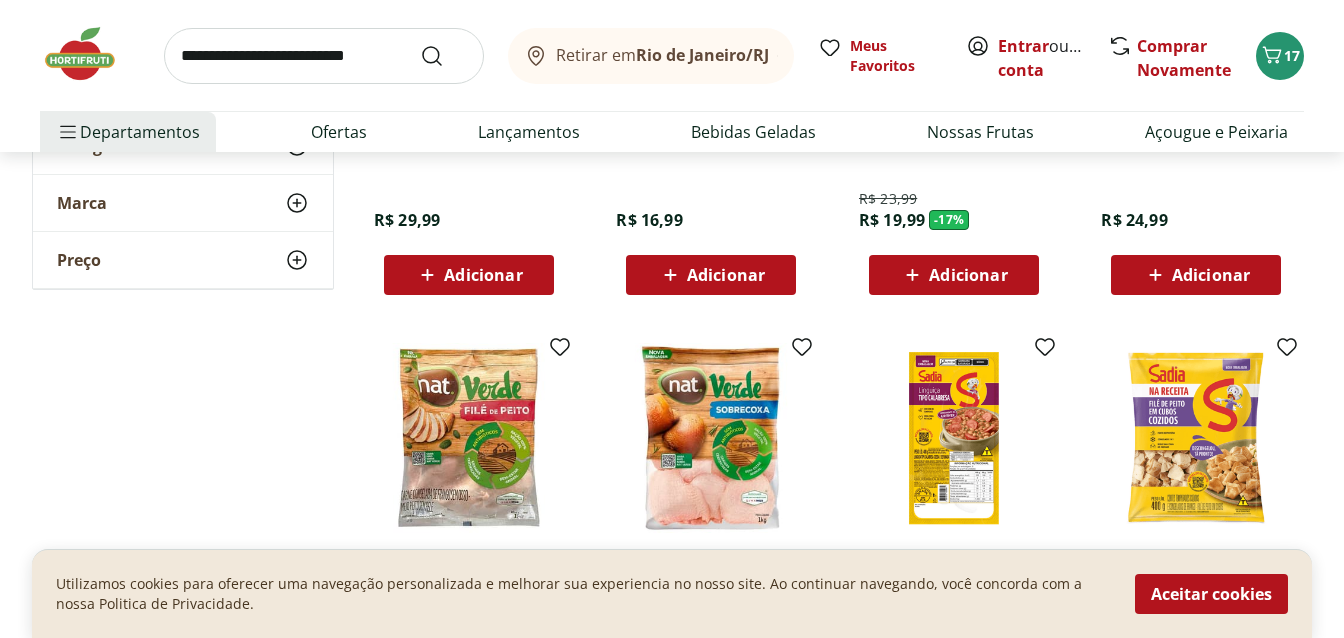 scroll, scrollTop: 20428, scrollLeft: 0, axis: vertical 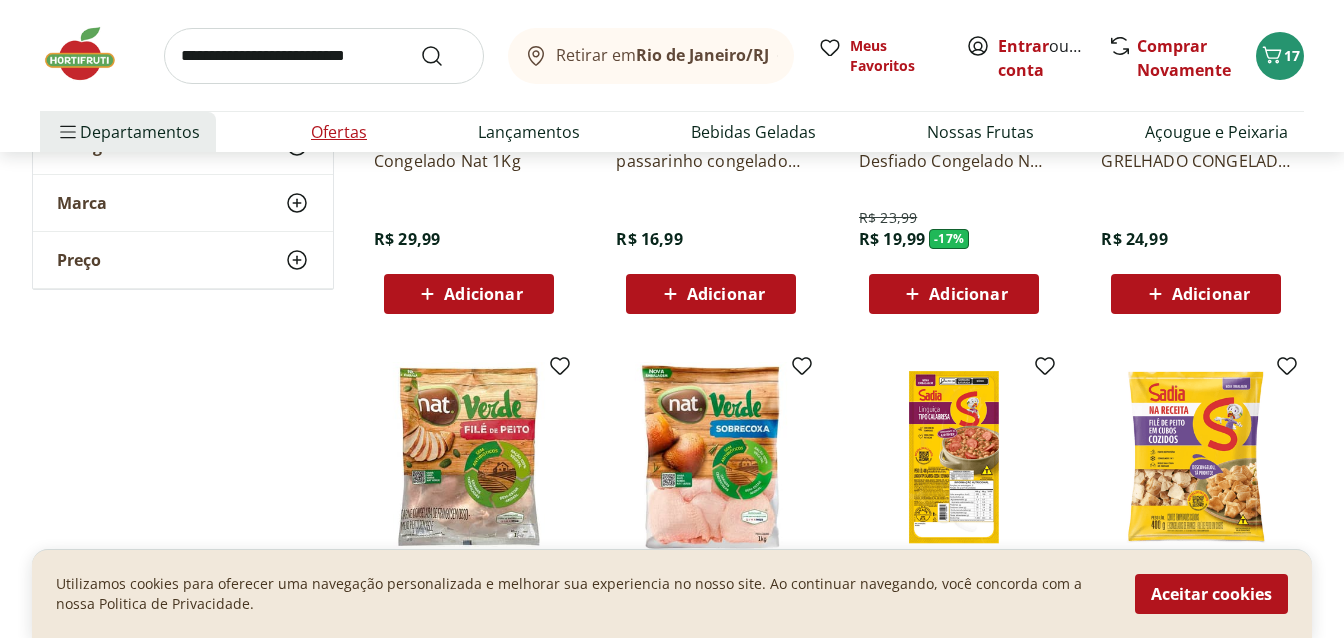 click on "Ofertas" at bounding box center [339, 132] 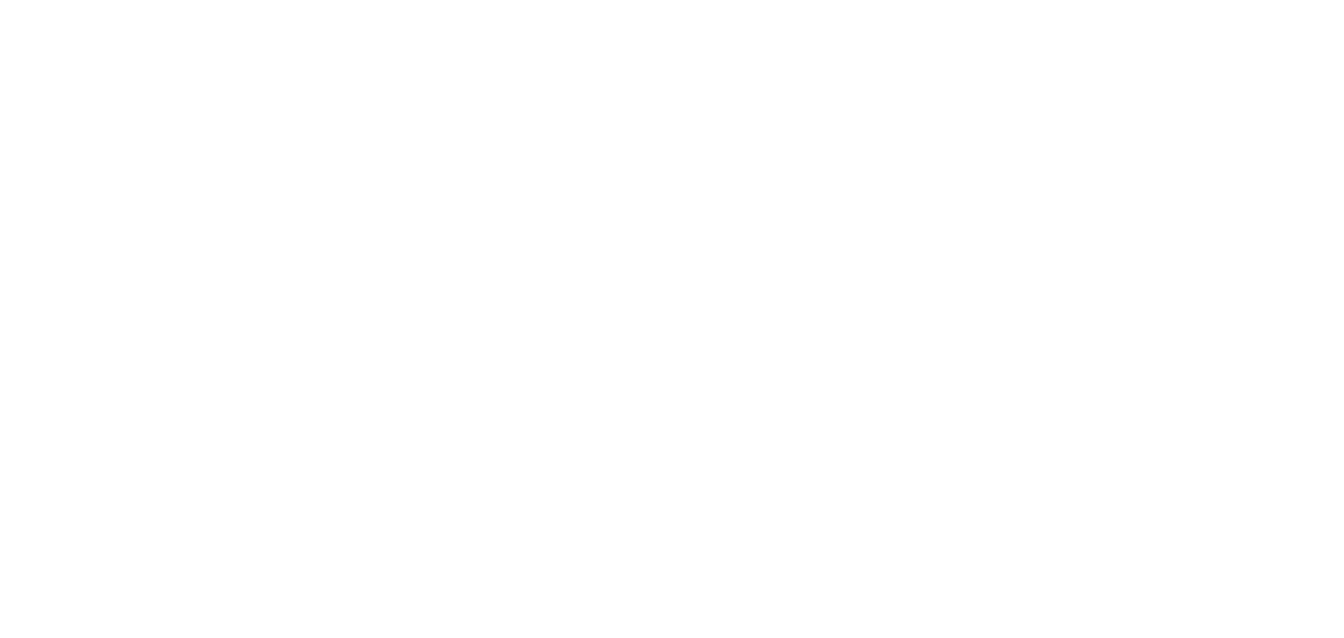 scroll, scrollTop: 0, scrollLeft: 0, axis: both 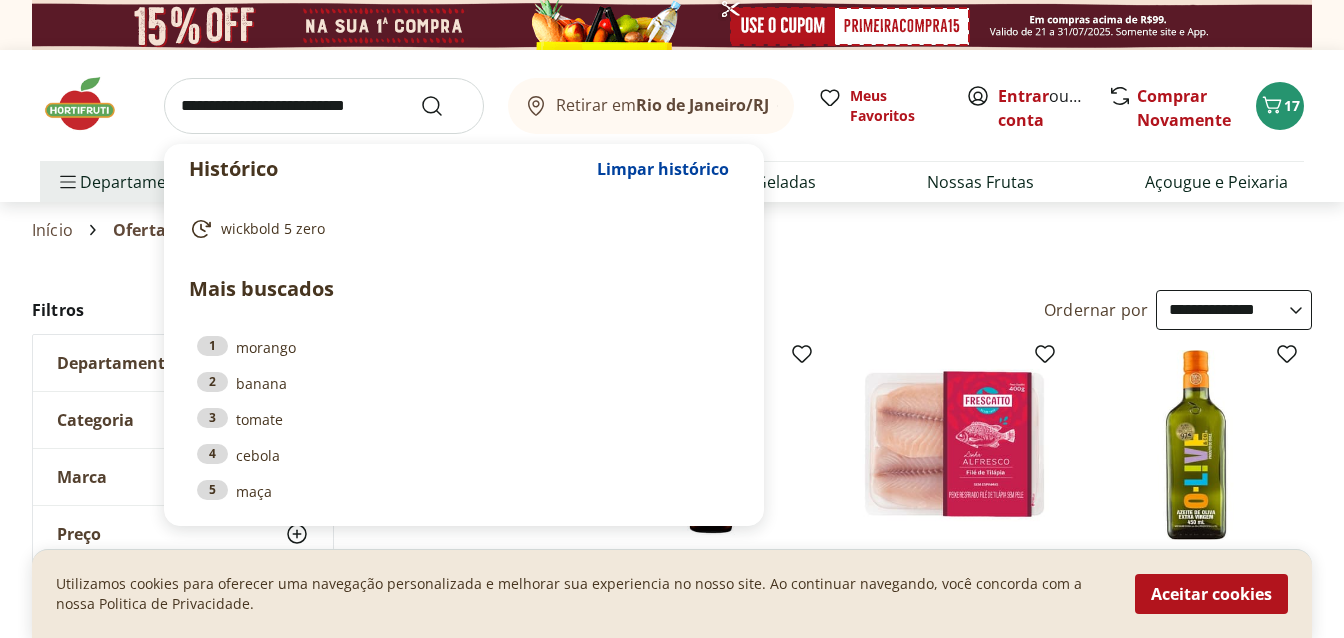 click at bounding box center (324, 106) 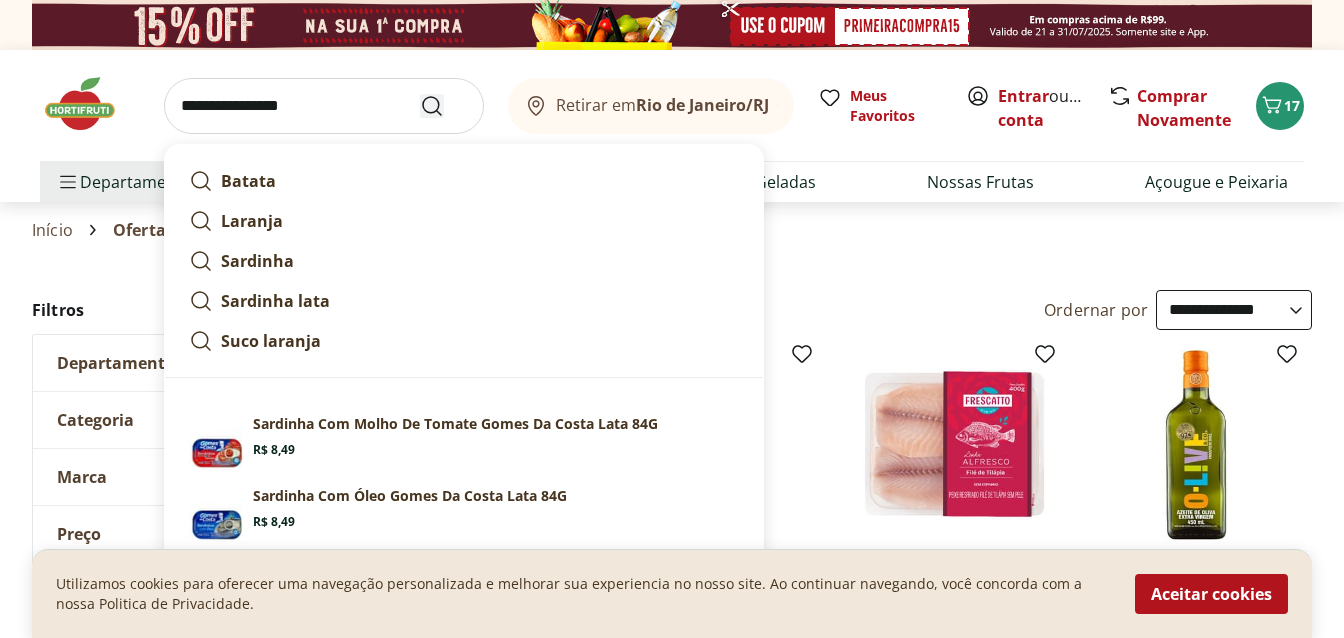 type on "**********" 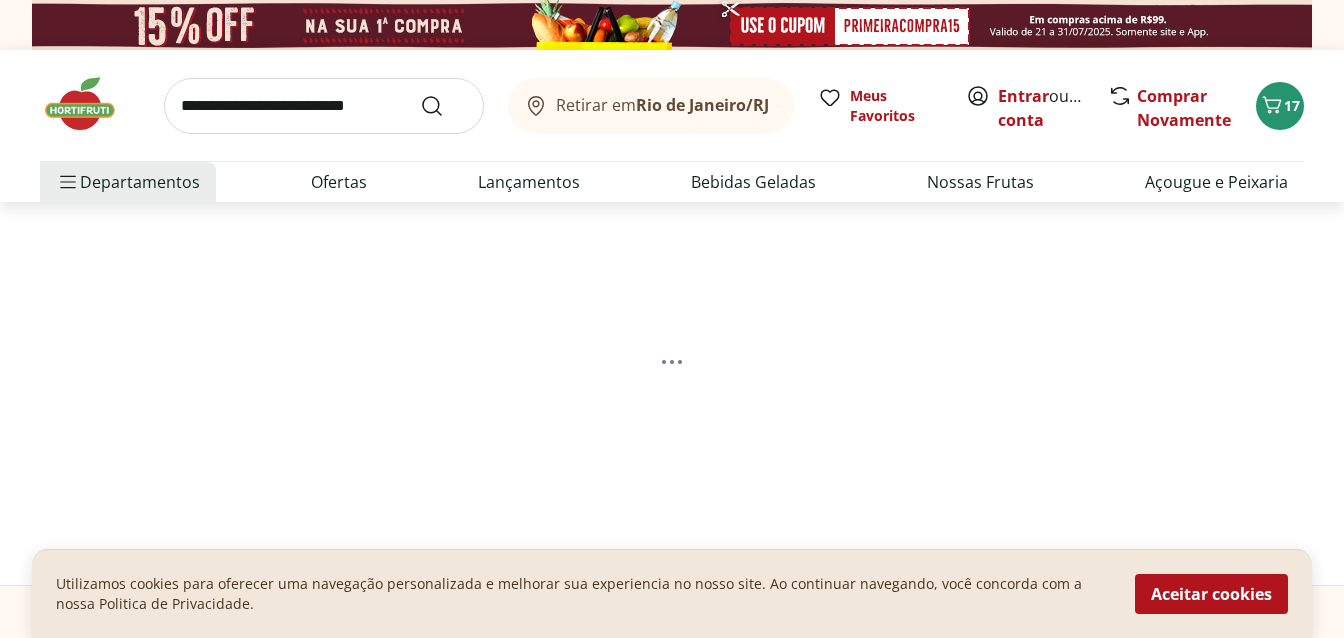 select on "**********" 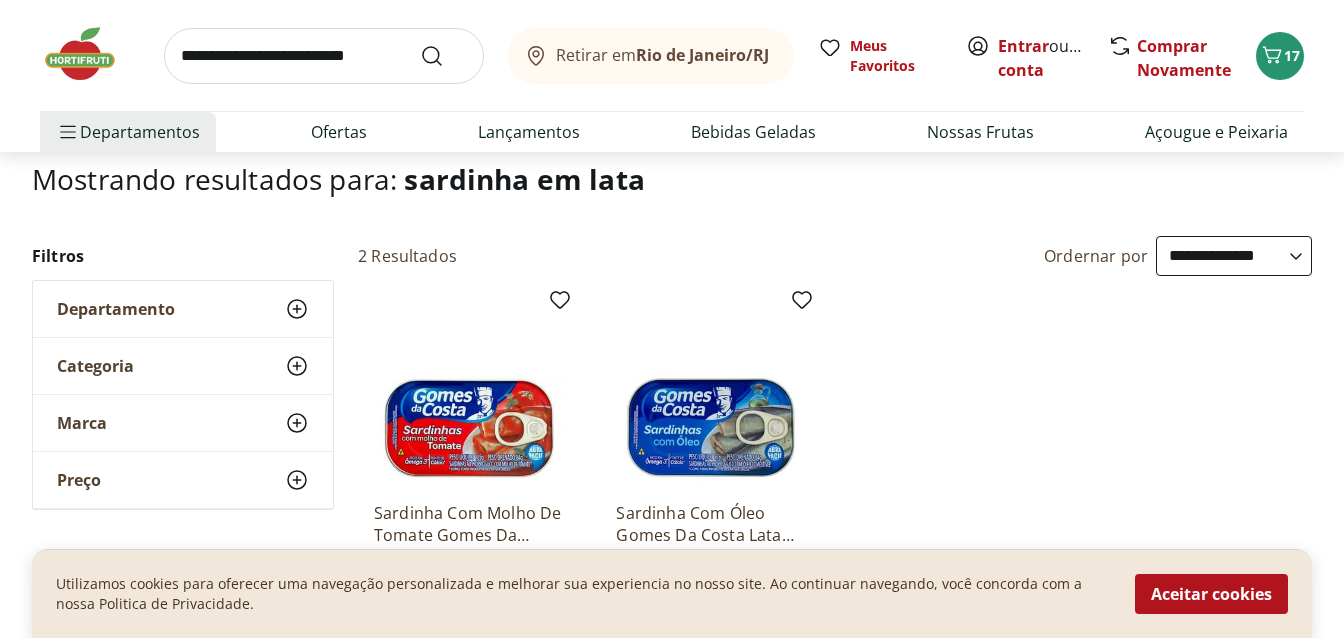 scroll, scrollTop: 0, scrollLeft: 0, axis: both 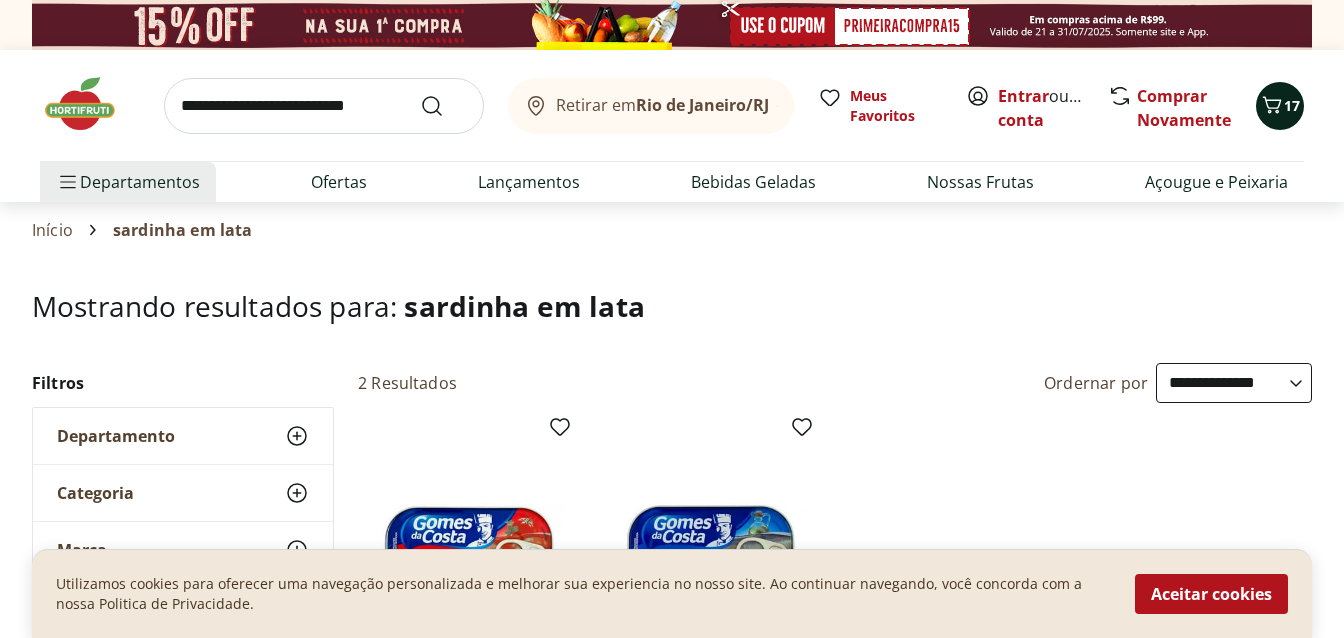 click 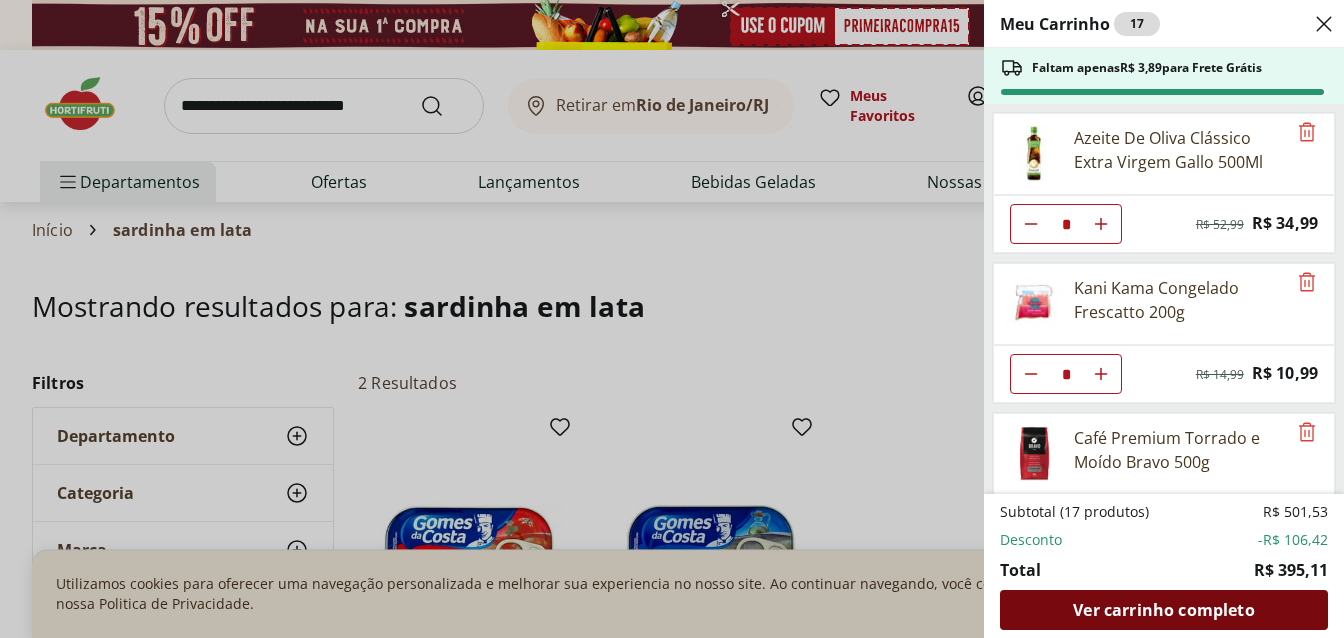click on "Ver carrinho completo" at bounding box center (1163, 610) 